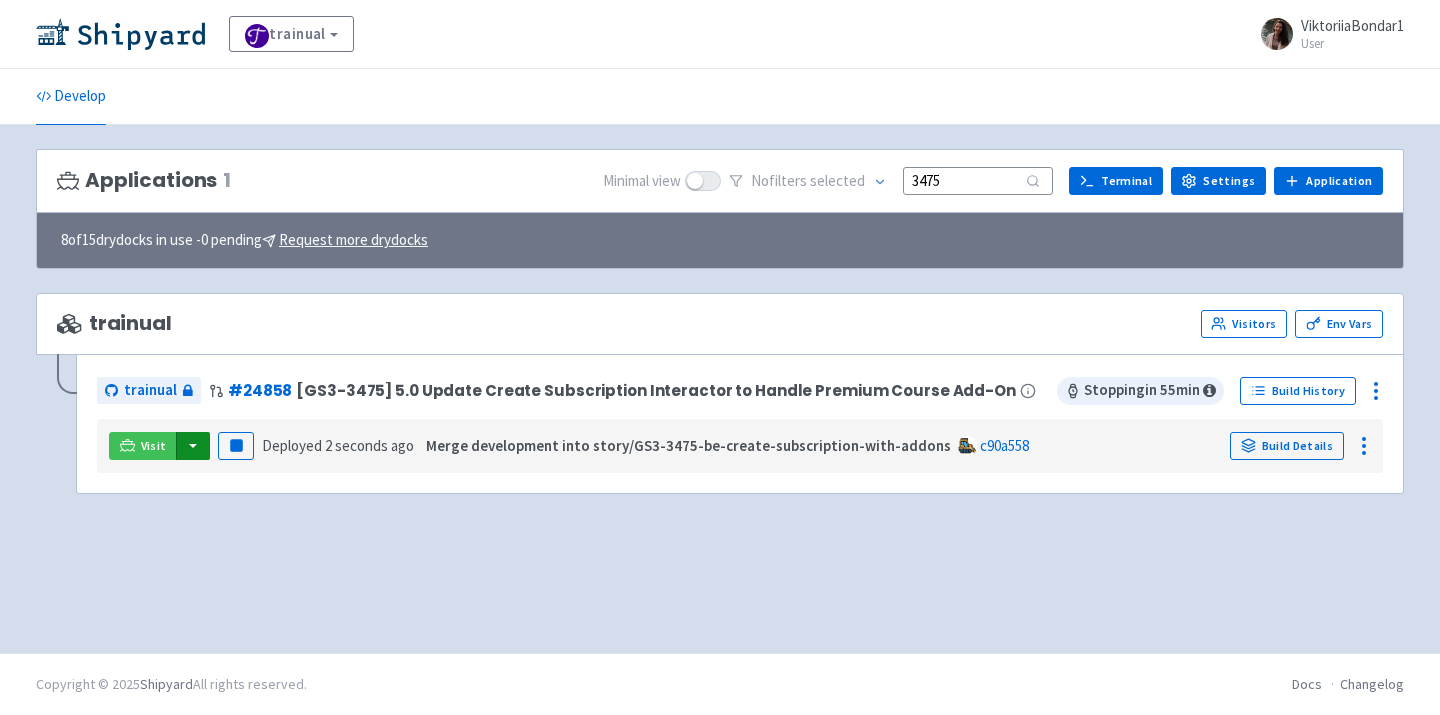 scroll, scrollTop: 0, scrollLeft: 0, axis: both 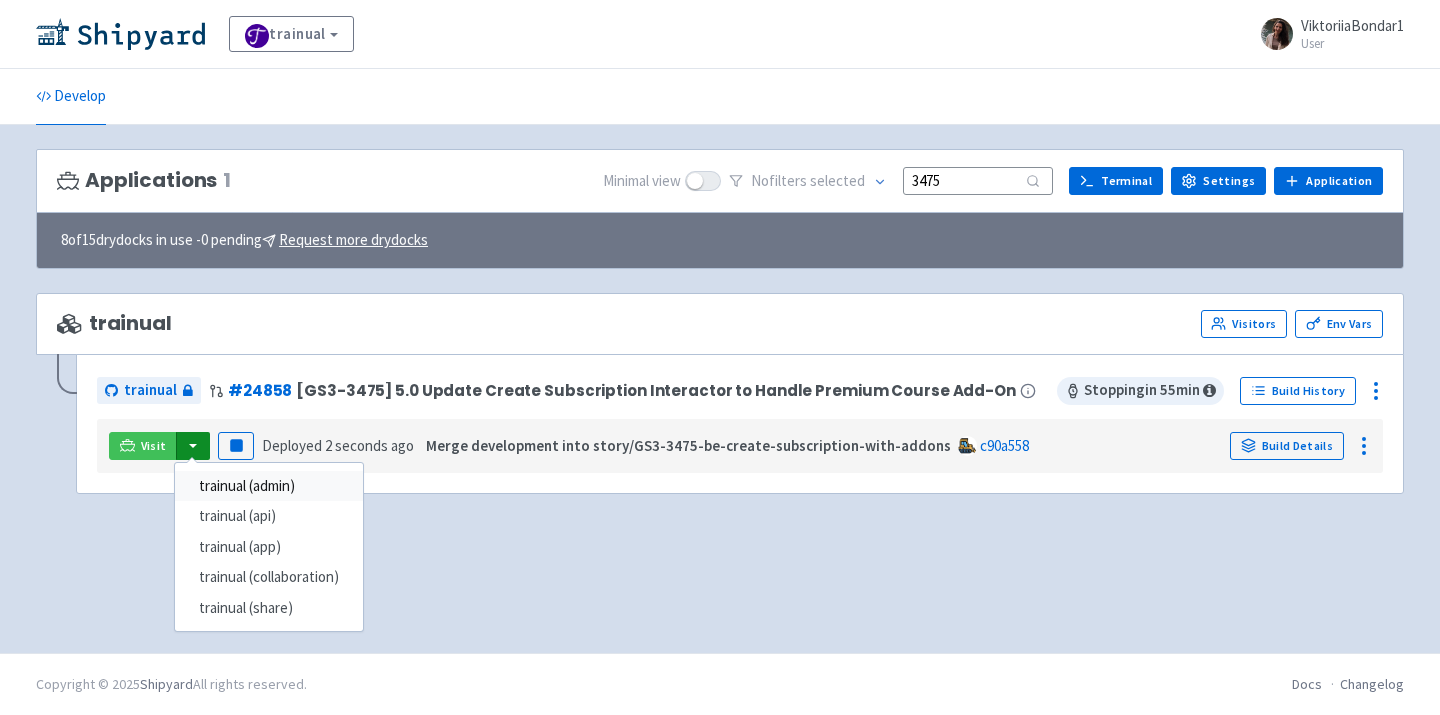 click on "trainual (admin)" at bounding box center [269, 486] 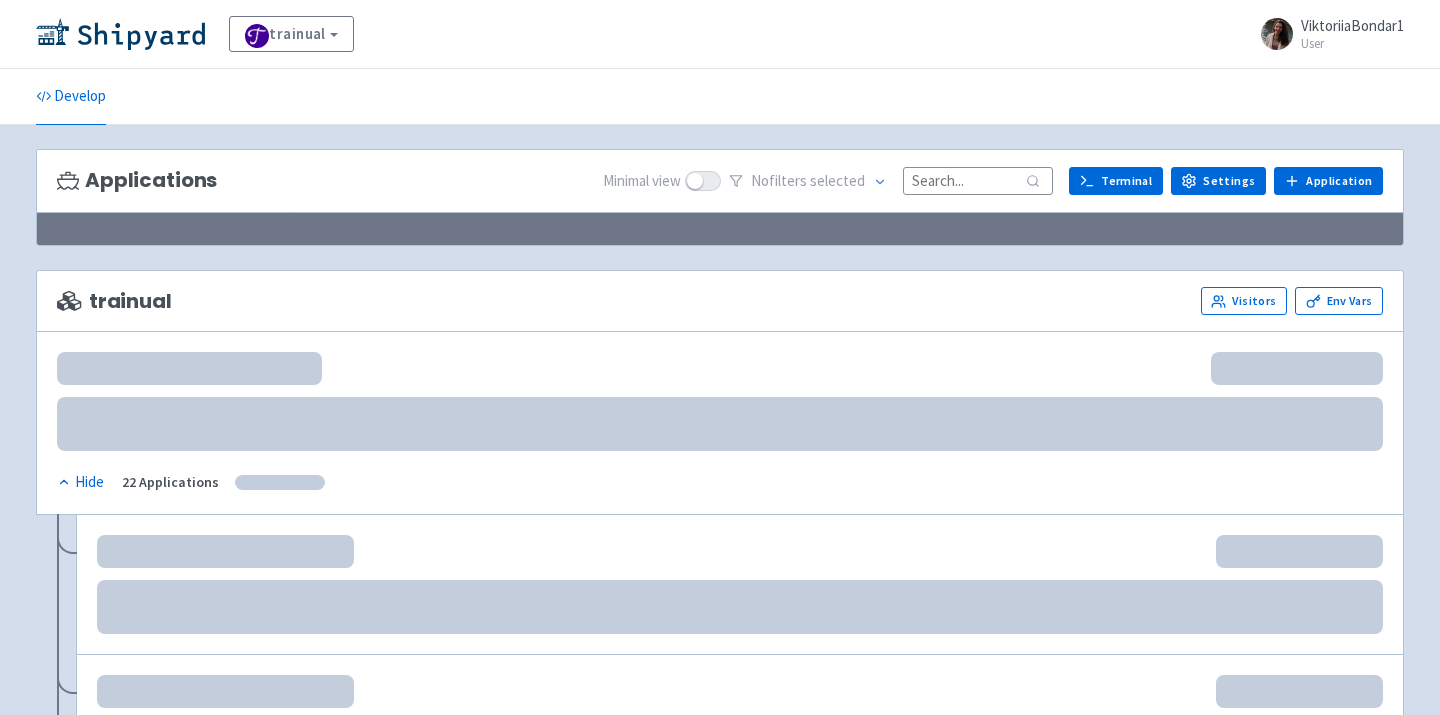 scroll, scrollTop: 0, scrollLeft: 0, axis: both 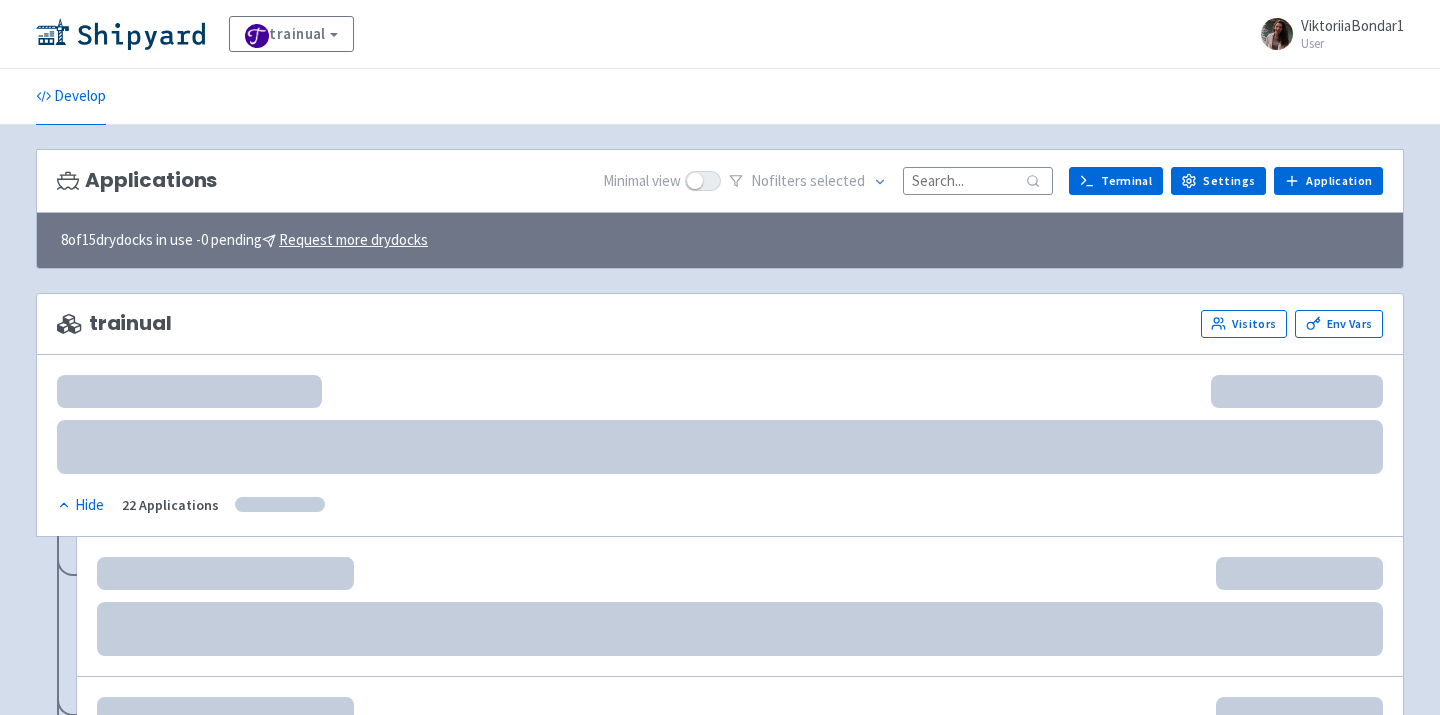 click at bounding box center (978, 180) 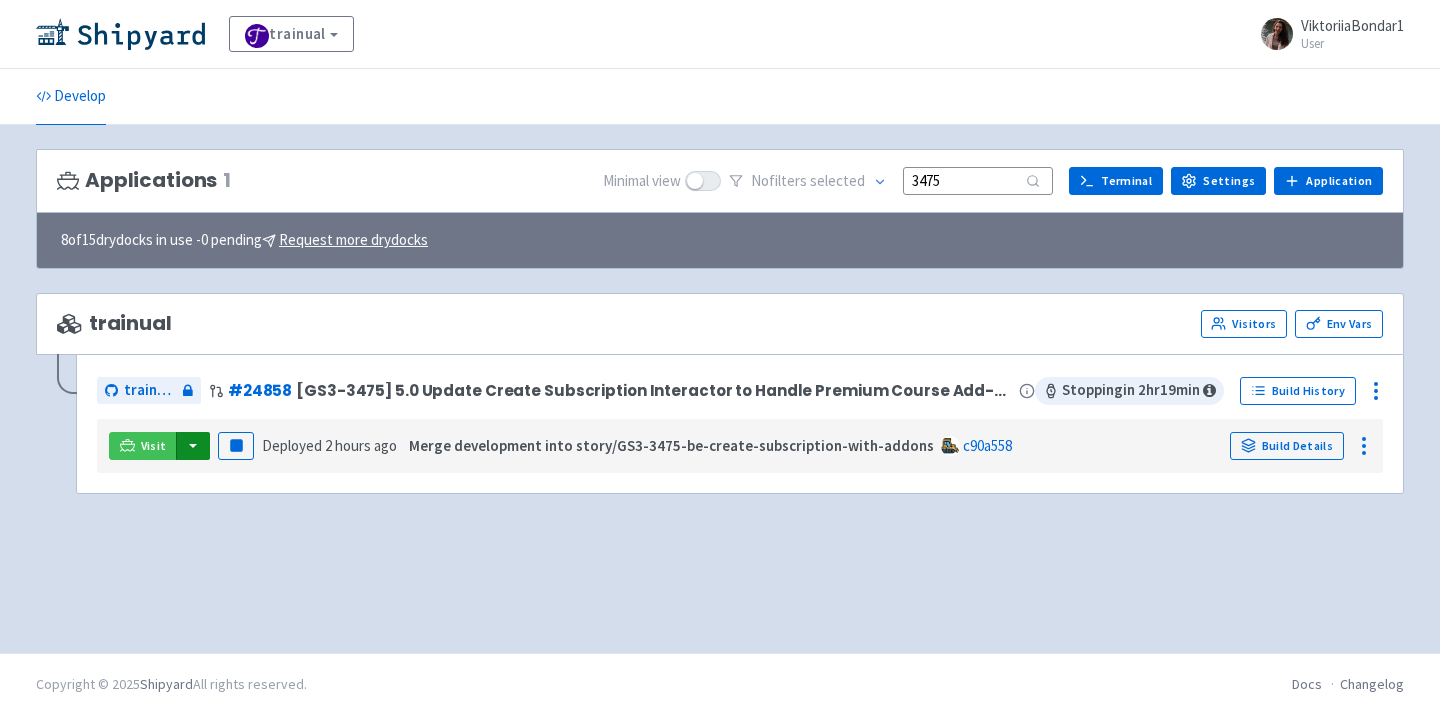 type on "3475" 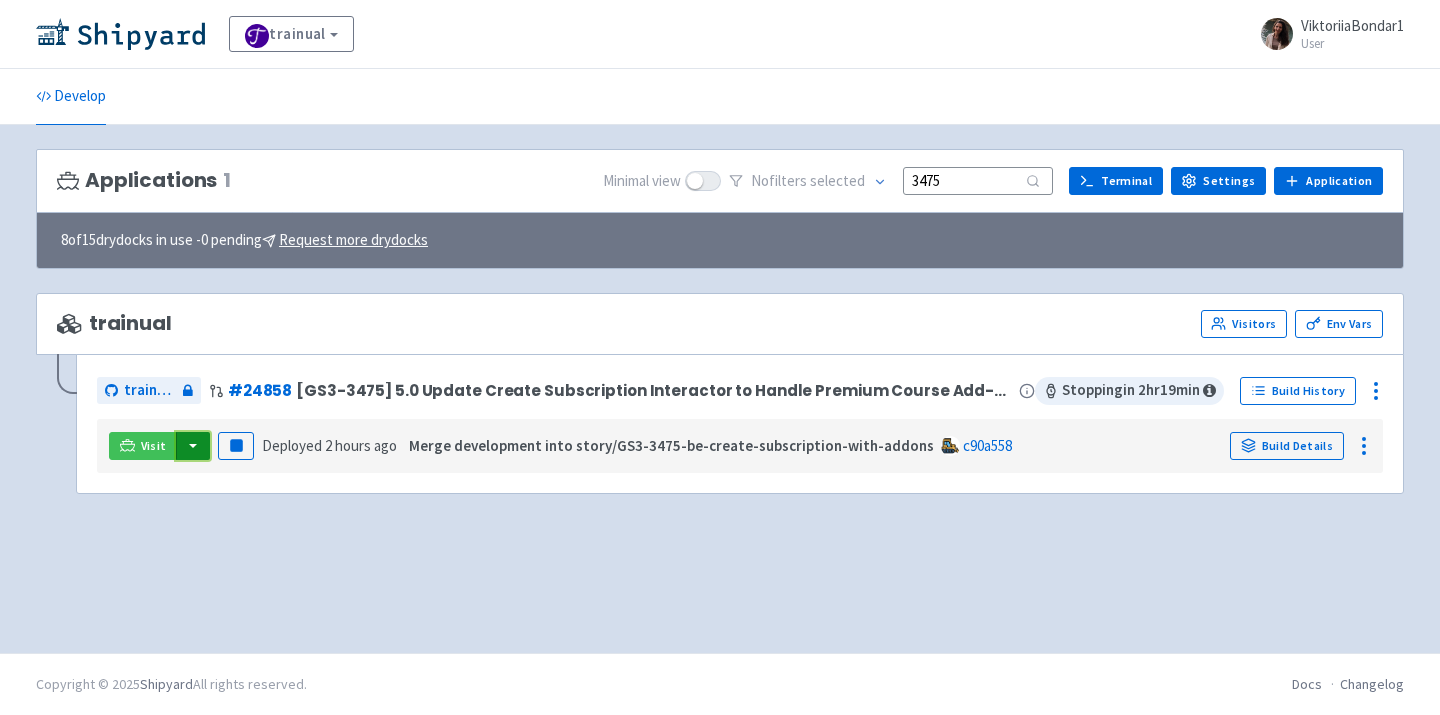 click at bounding box center [193, 446] 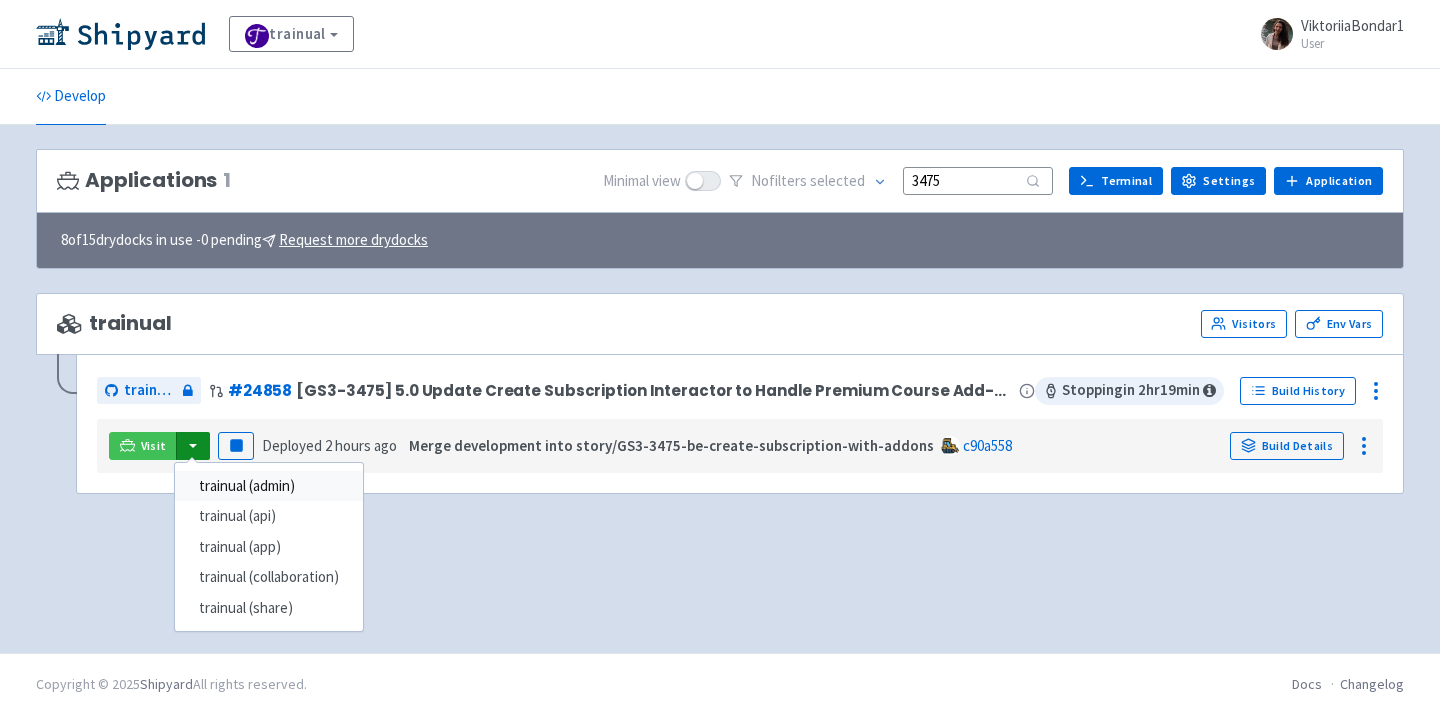 click on "trainual (admin)" at bounding box center (269, 486) 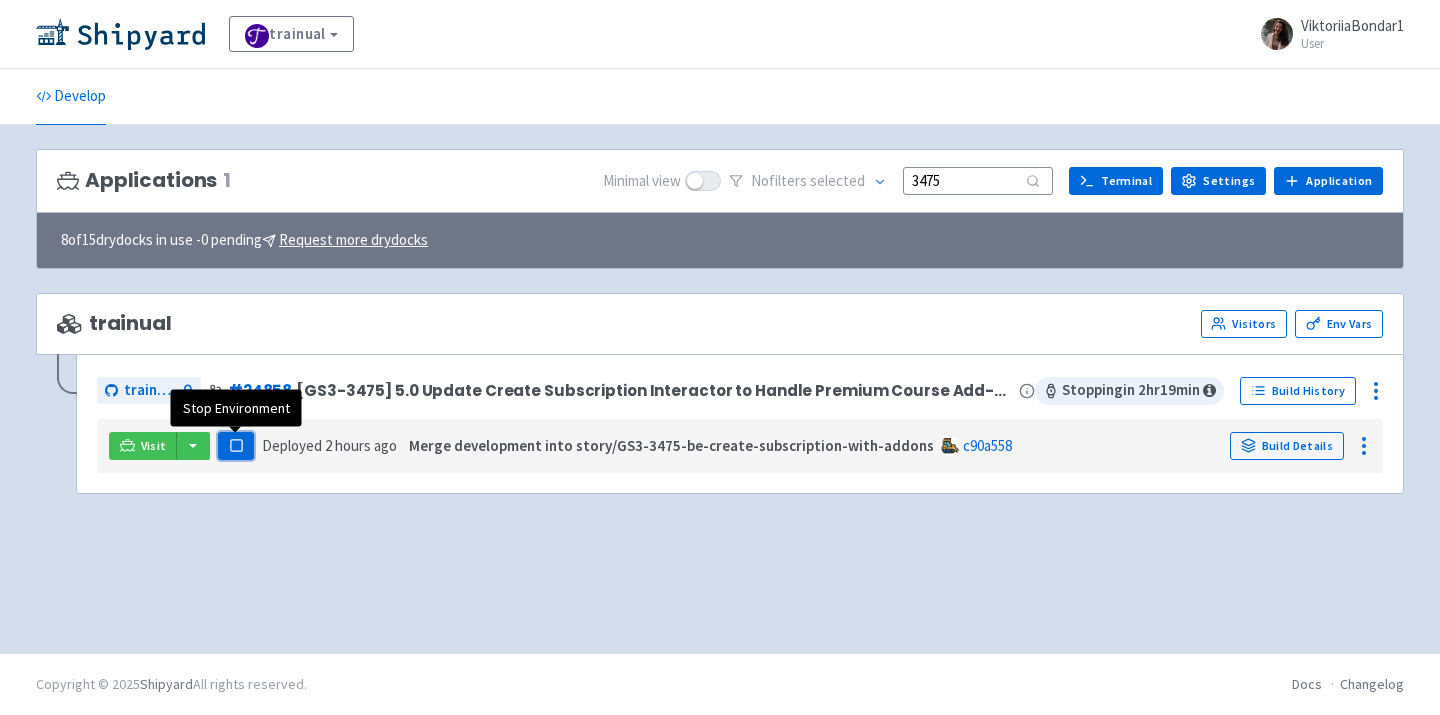 click on "Pause" at bounding box center [236, 446] 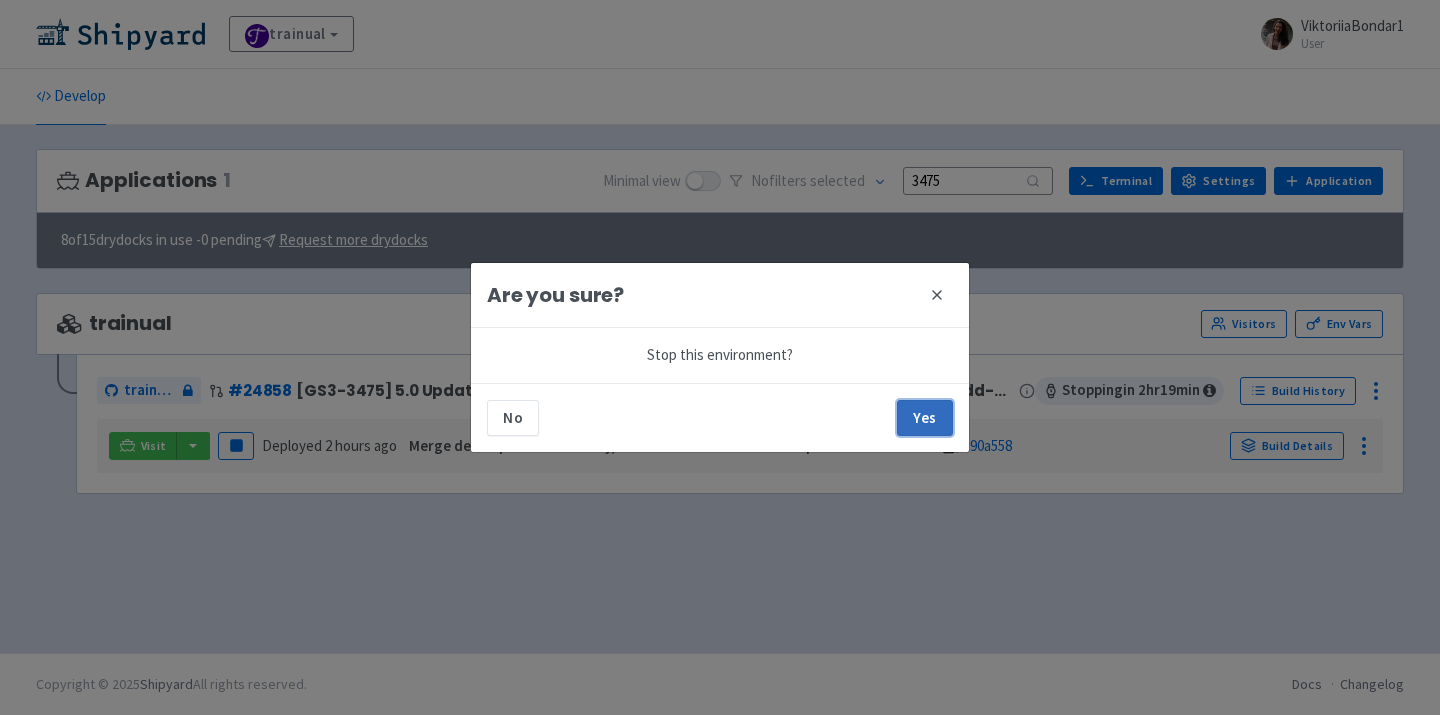 click on "Yes" at bounding box center (925, 418) 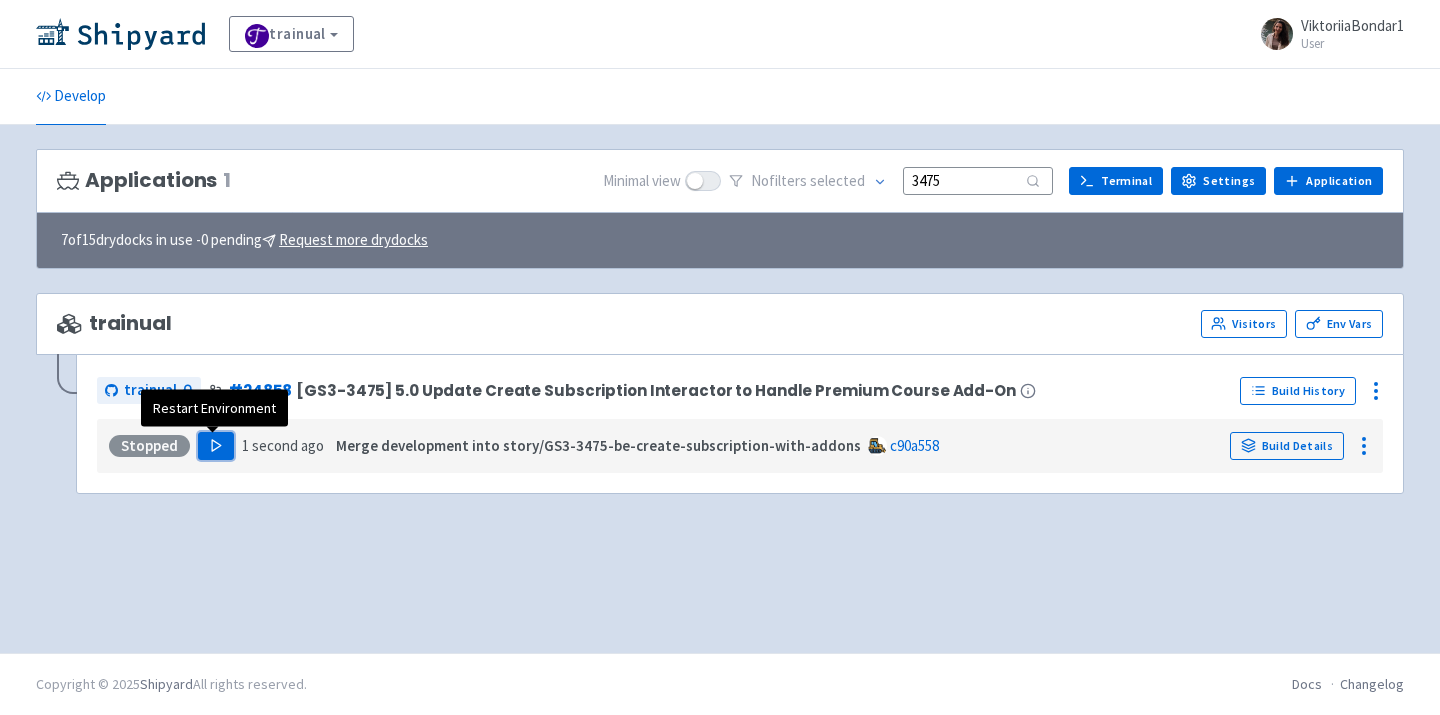 click 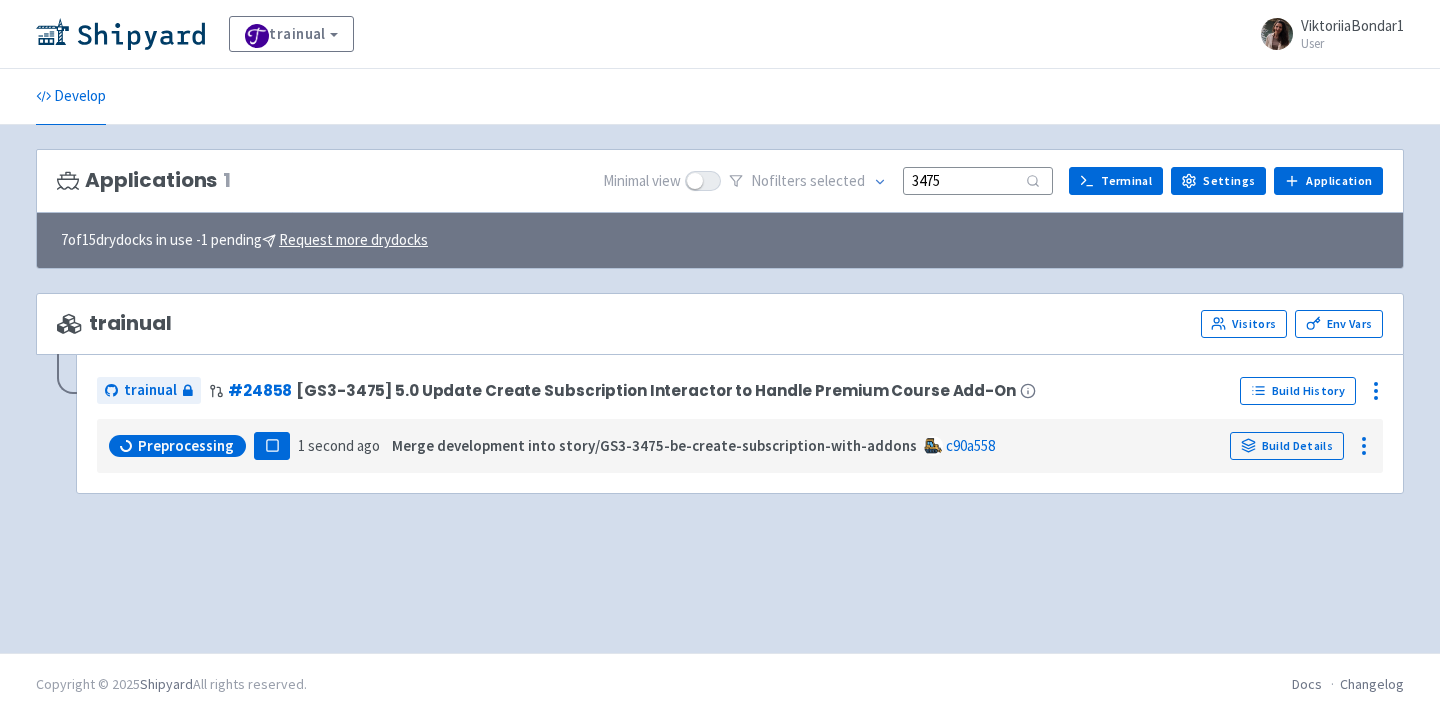 click on "Applications   1 Minimal view No  filter s   selected 3475 Terminal Settings Application Terminal 7  of  15  drydocks in use -  1   pending      Request more drydocks trainual Visitors Env Vars trainual # 24858 [GS3-3475] 5.0 Update Create Subscription Interactor to Handle Premium Course Add-On Build History Preprocessing Pause 1 second ago Merge development into story/GS3-3475-be-create-subscription-with-addons     c90a558 Build Details" at bounding box center [720, 389] 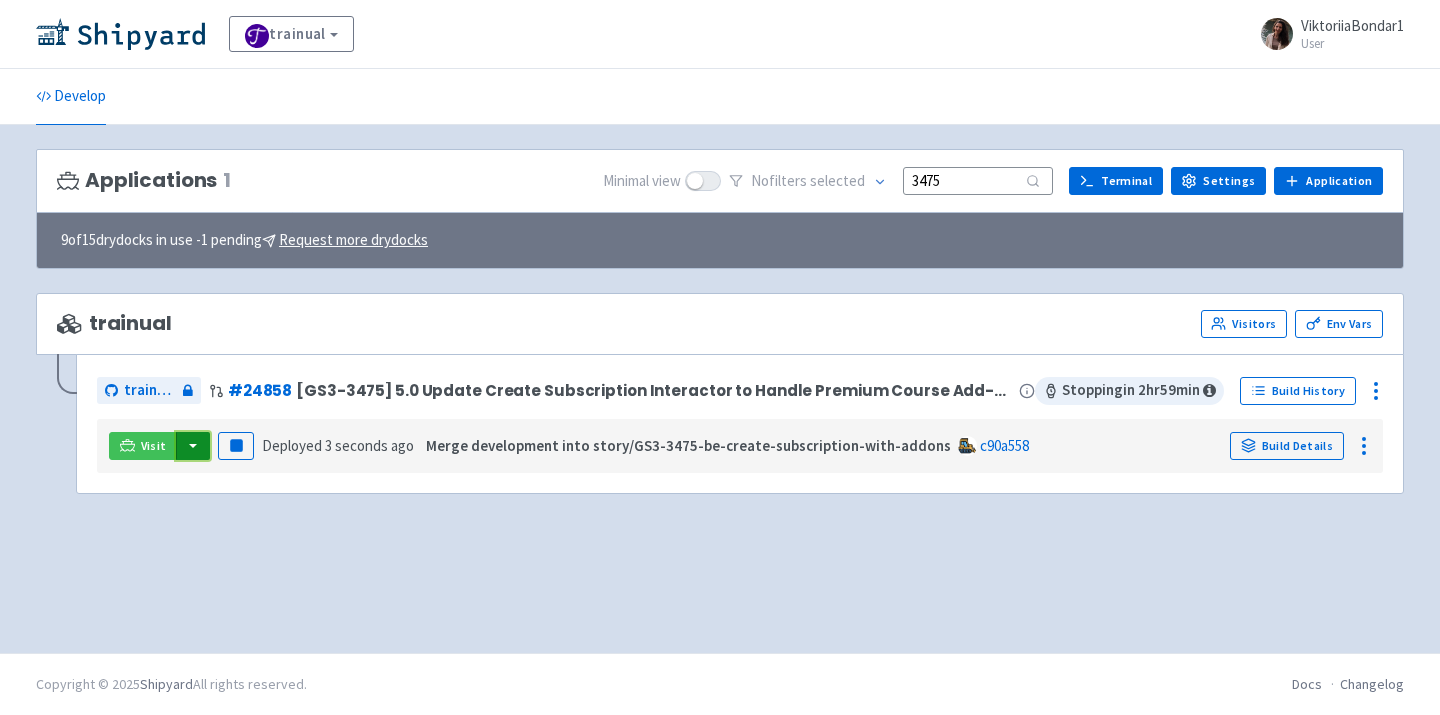 click at bounding box center [193, 446] 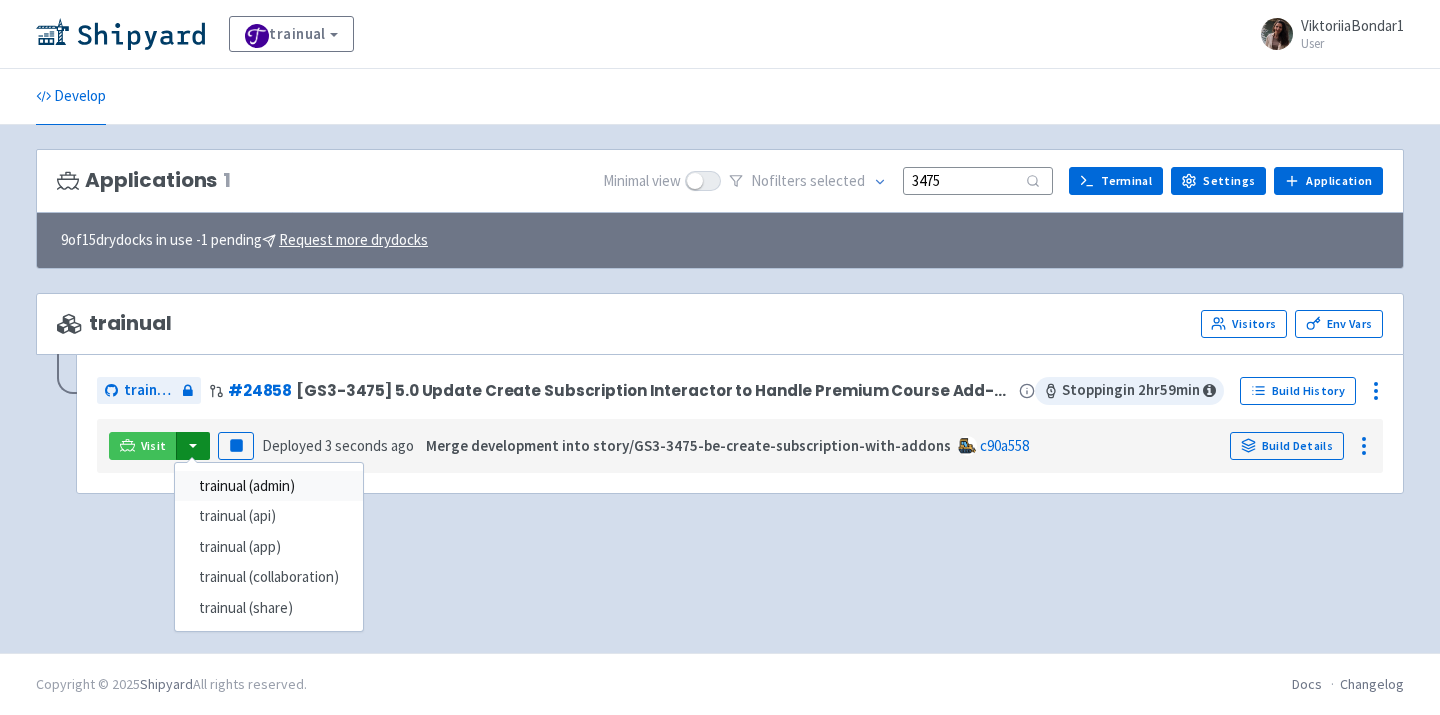click on "trainual (admin)" at bounding box center (269, 486) 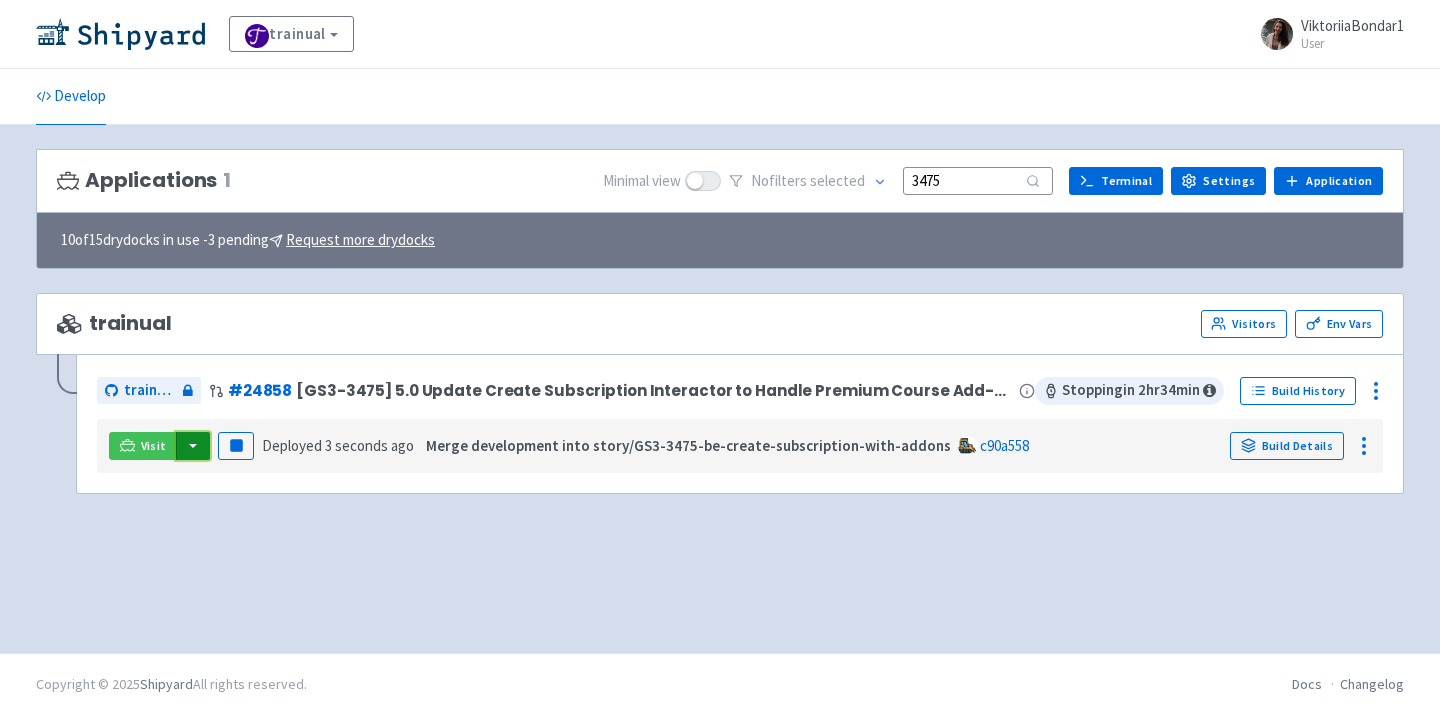 click at bounding box center [193, 446] 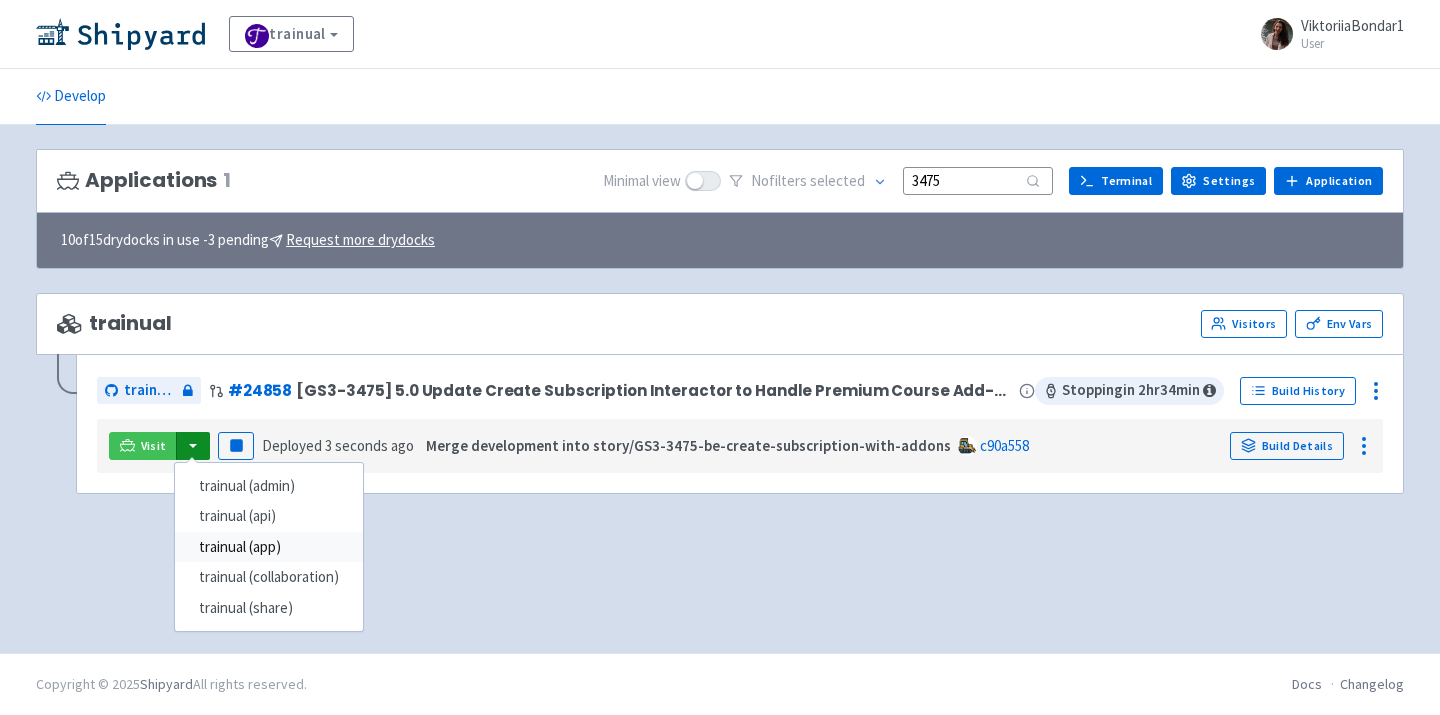 click on "trainual (app)" at bounding box center [269, 547] 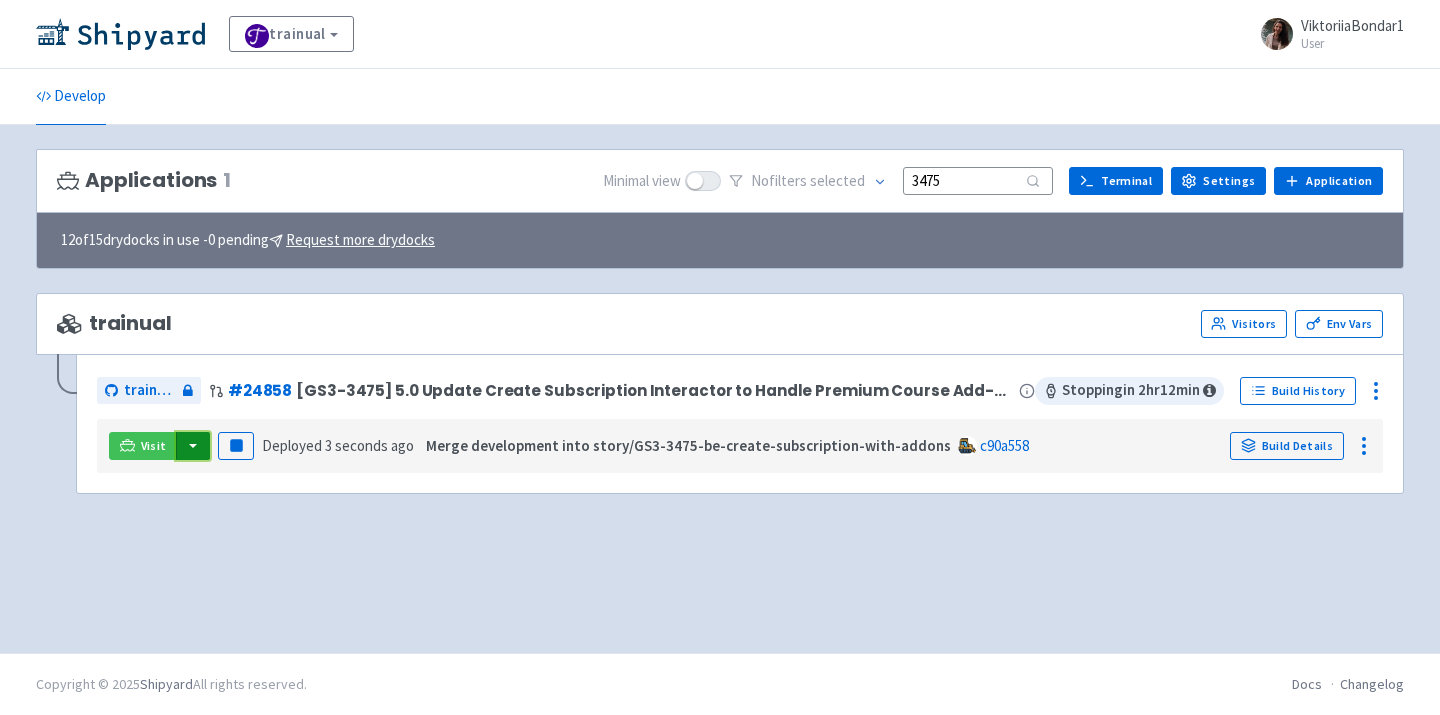 click at bounding box center [193, 446] 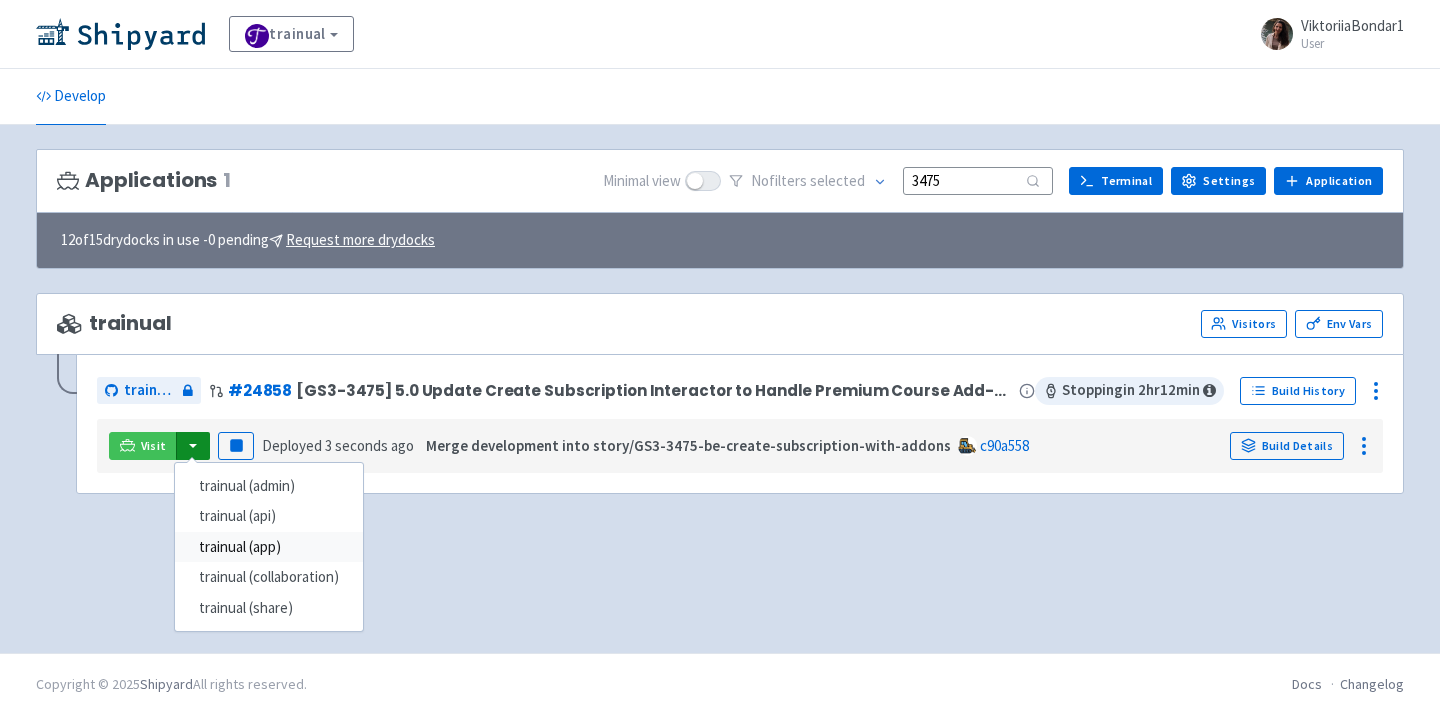 click on "trainual (app)" at bounding box center (269, 547) 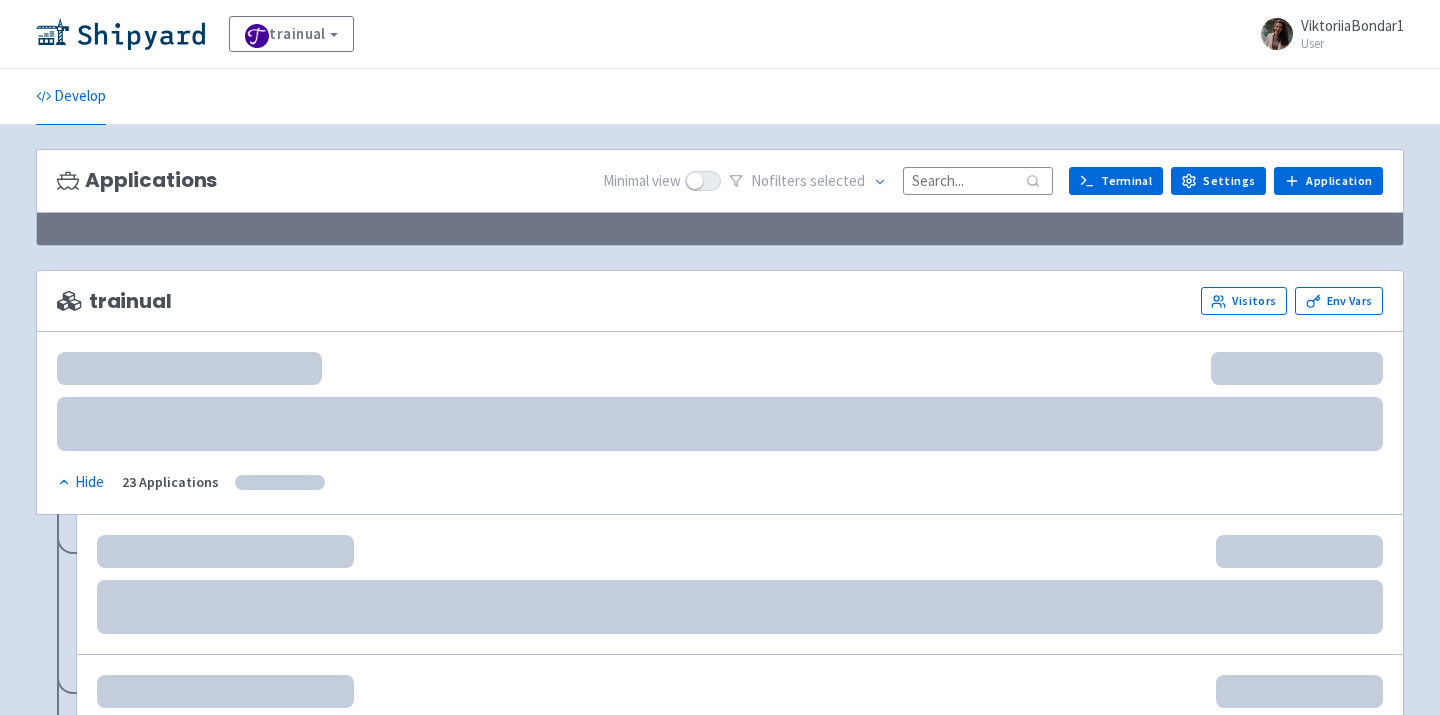 scroll, scrollTop: 0, scrollLeft: 0, axis: both 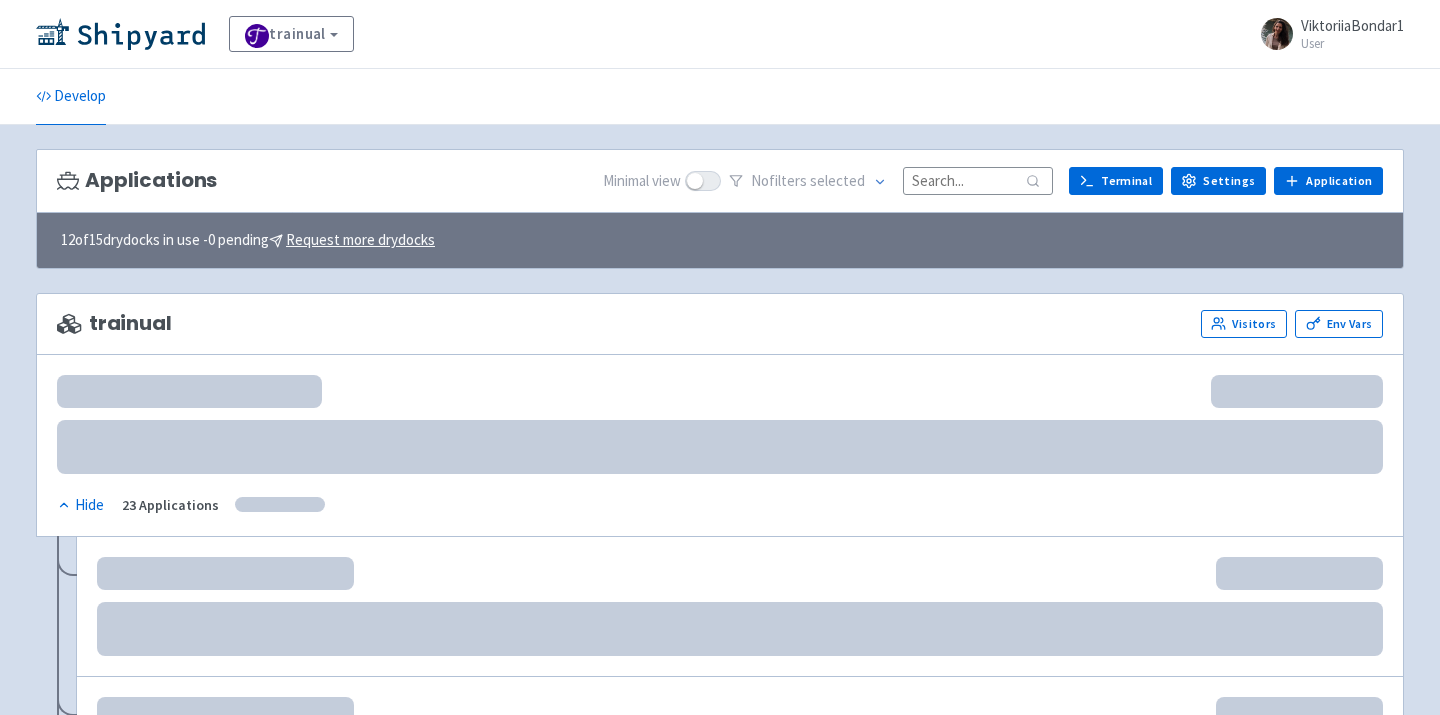 click at bounding box center [978, 180] 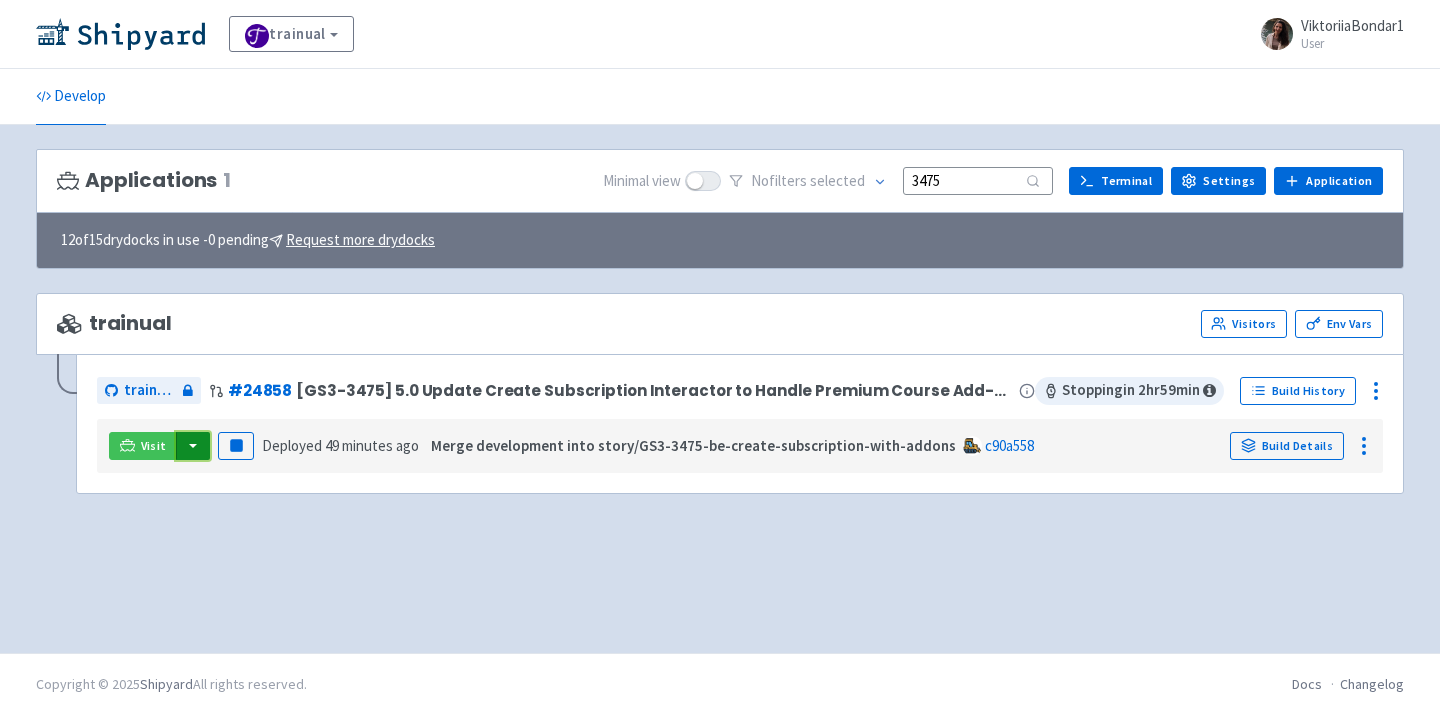 click at bounding box center [193, 446] 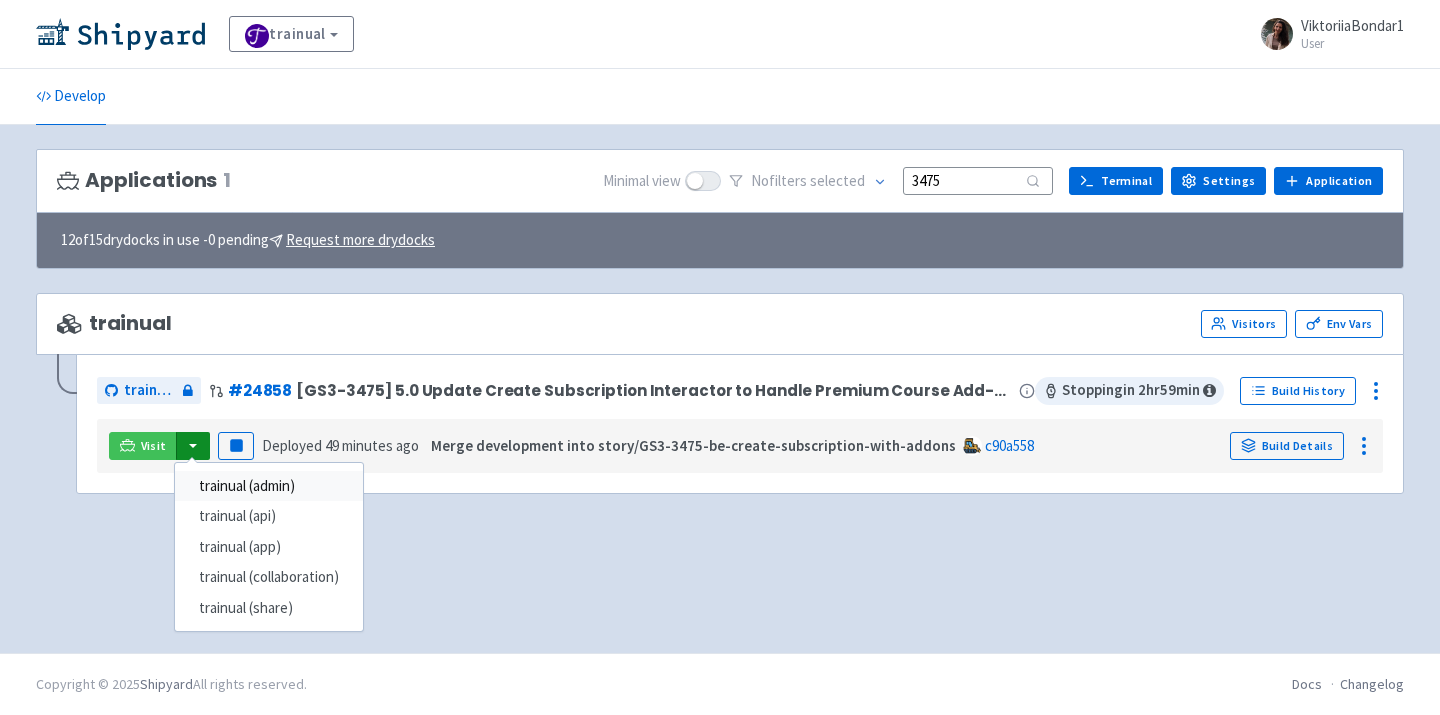 click on "trainual (admin)" at bounding box center (269, 486) 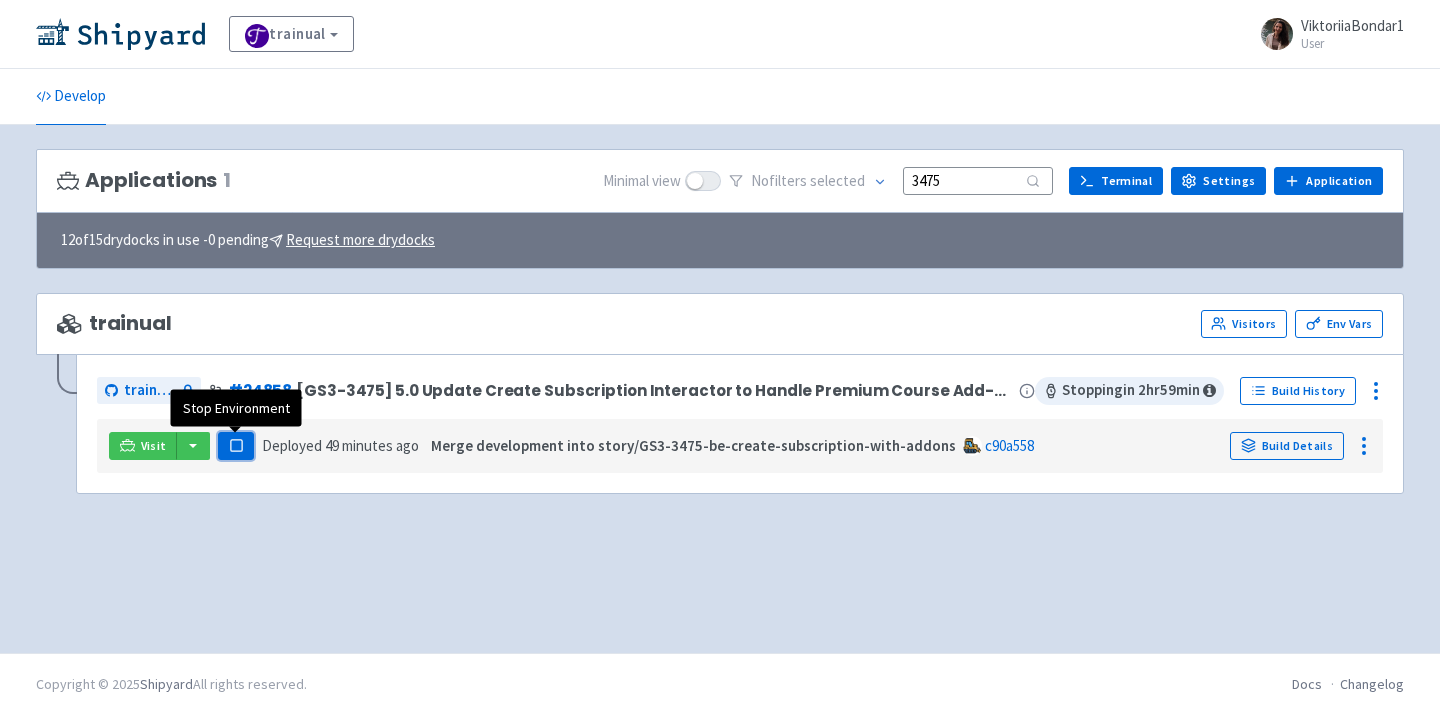 click on "Pause" at bounding box center (236, 446) 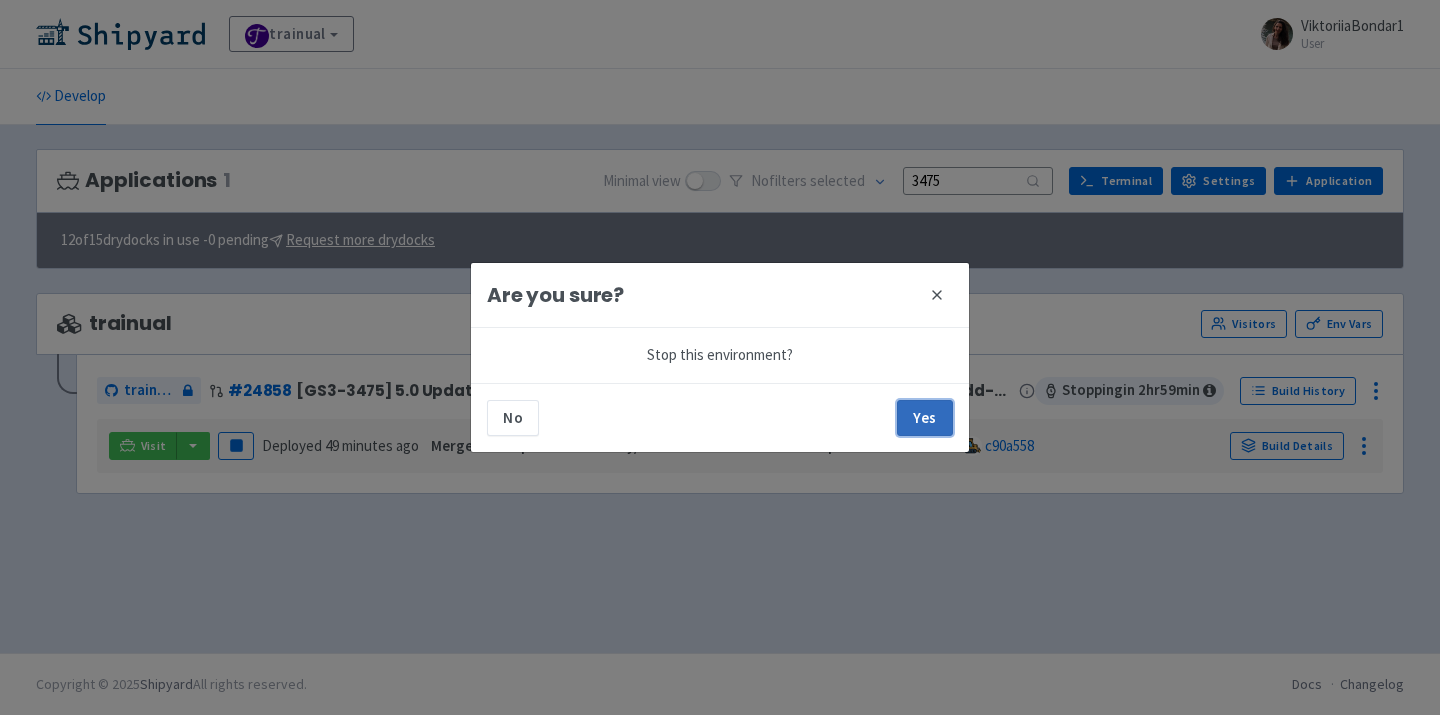click on "Yes" at bounding box center (925, 418) 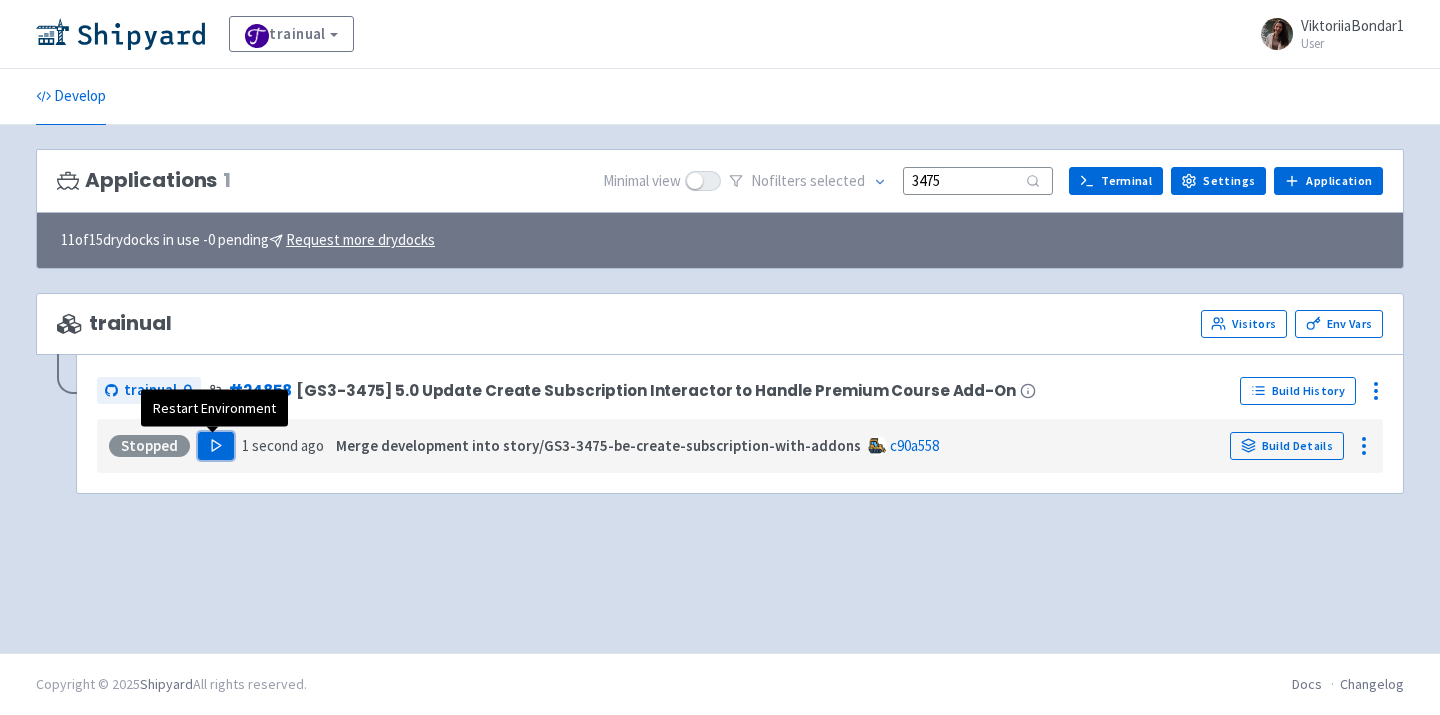 click 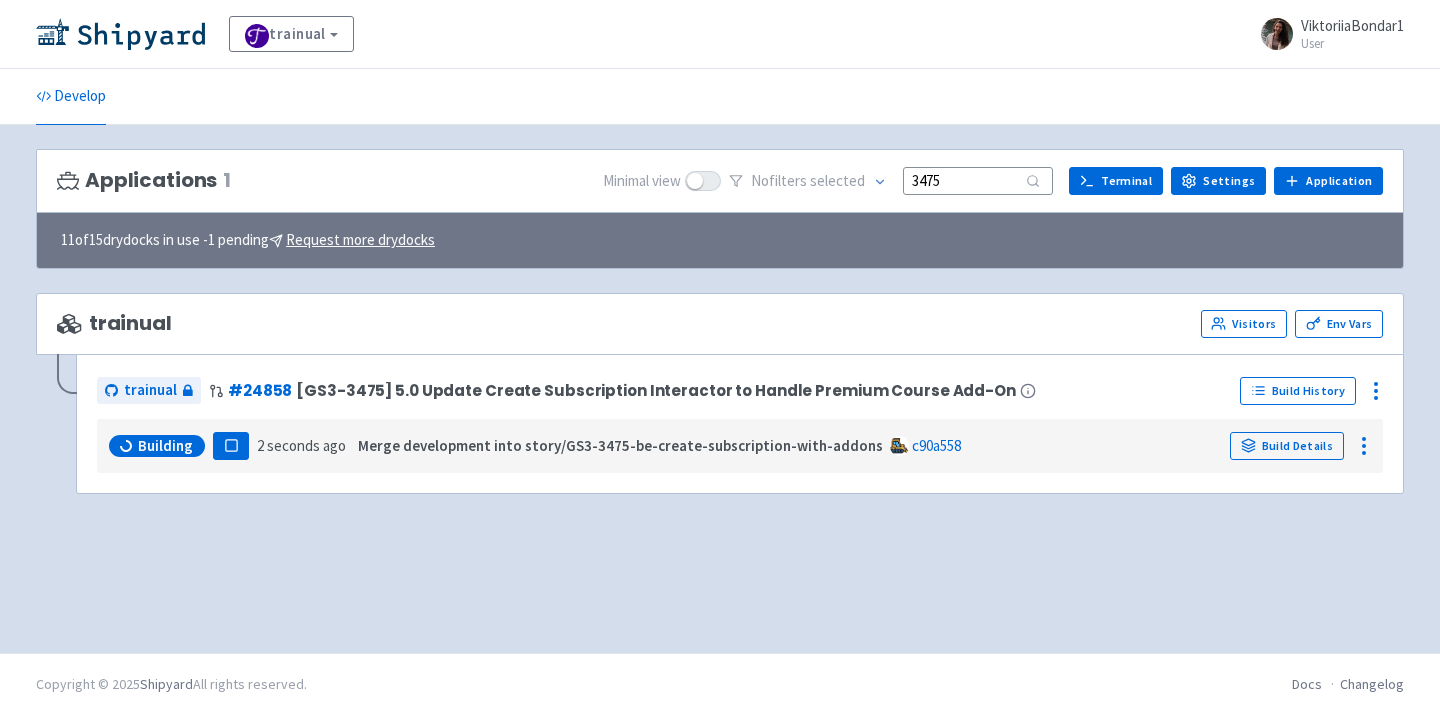 drag, startPoint x: 962, startPoint y: 180, endPoint x: 811, endPoint y: 180, distance: 151 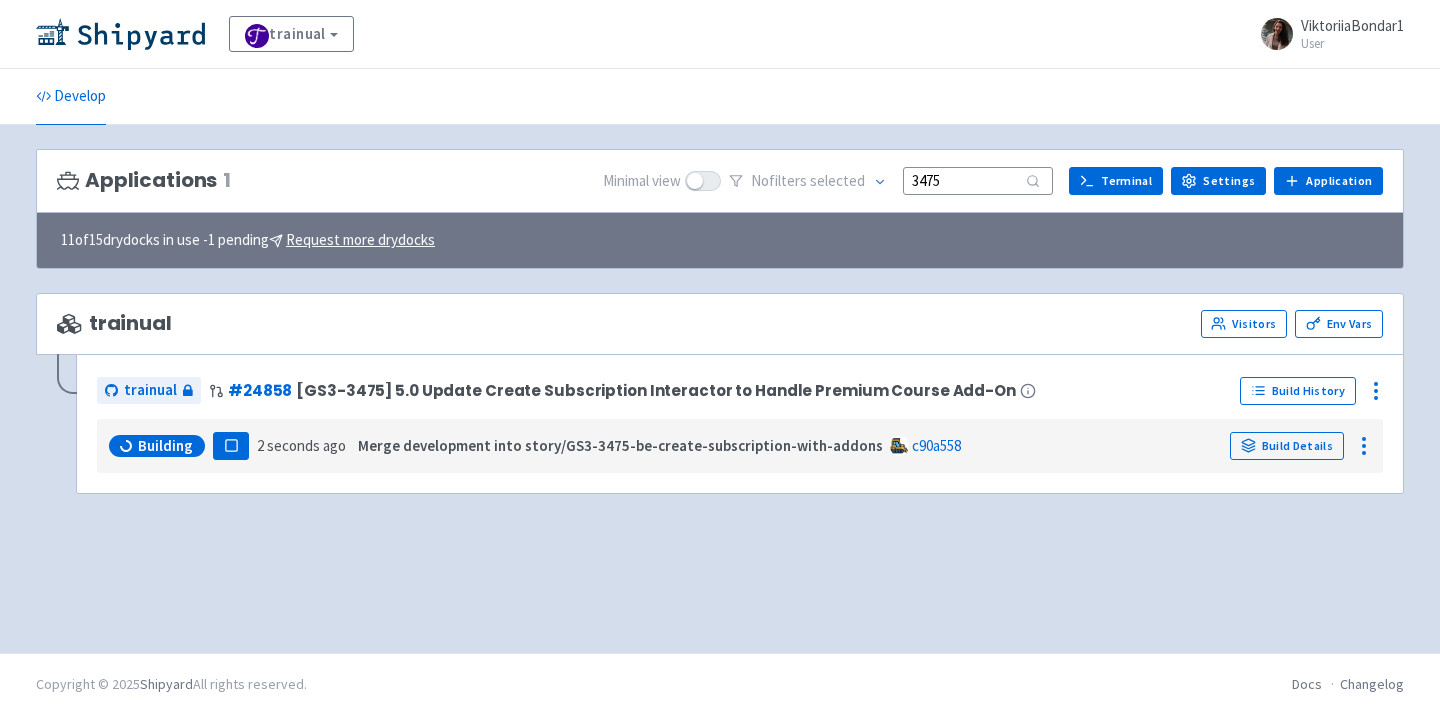 click on "No  filter s   selected 3475" at bounding box center (891, 181) 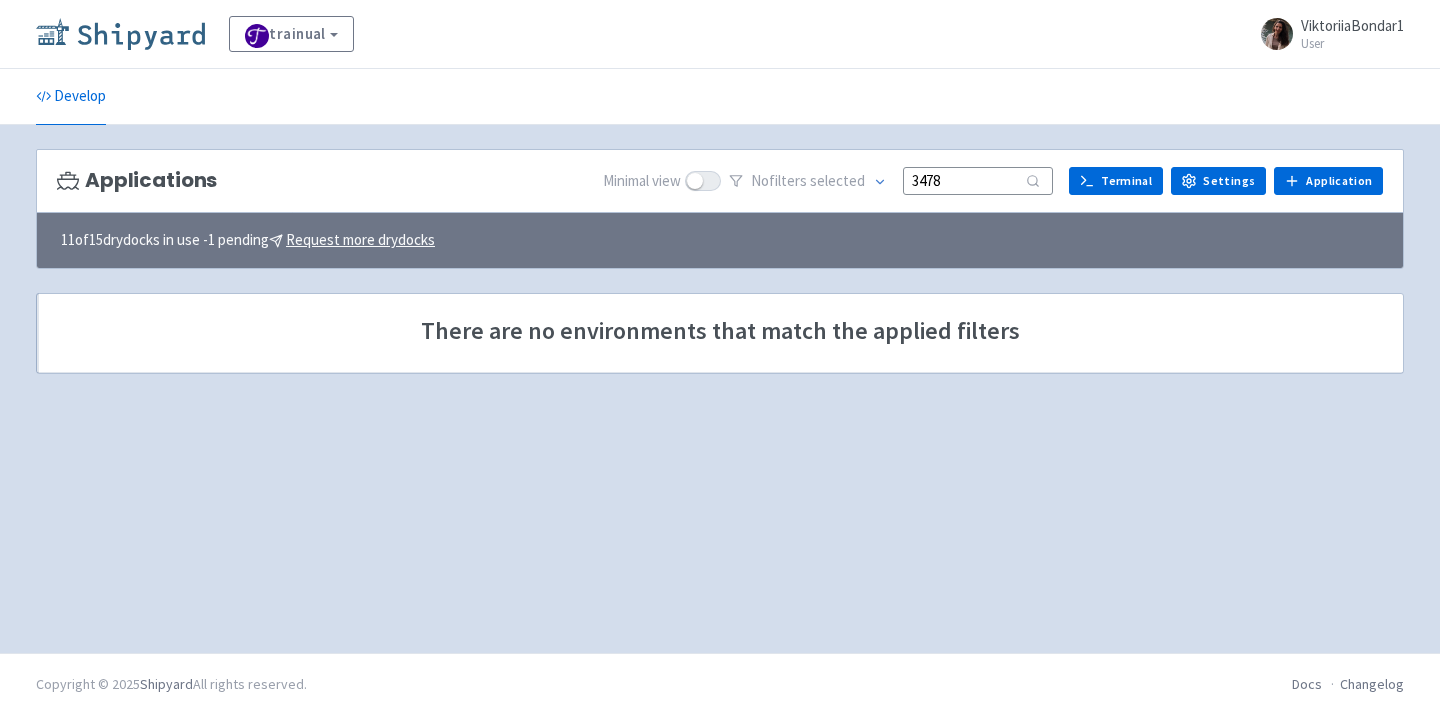 type on "3478" 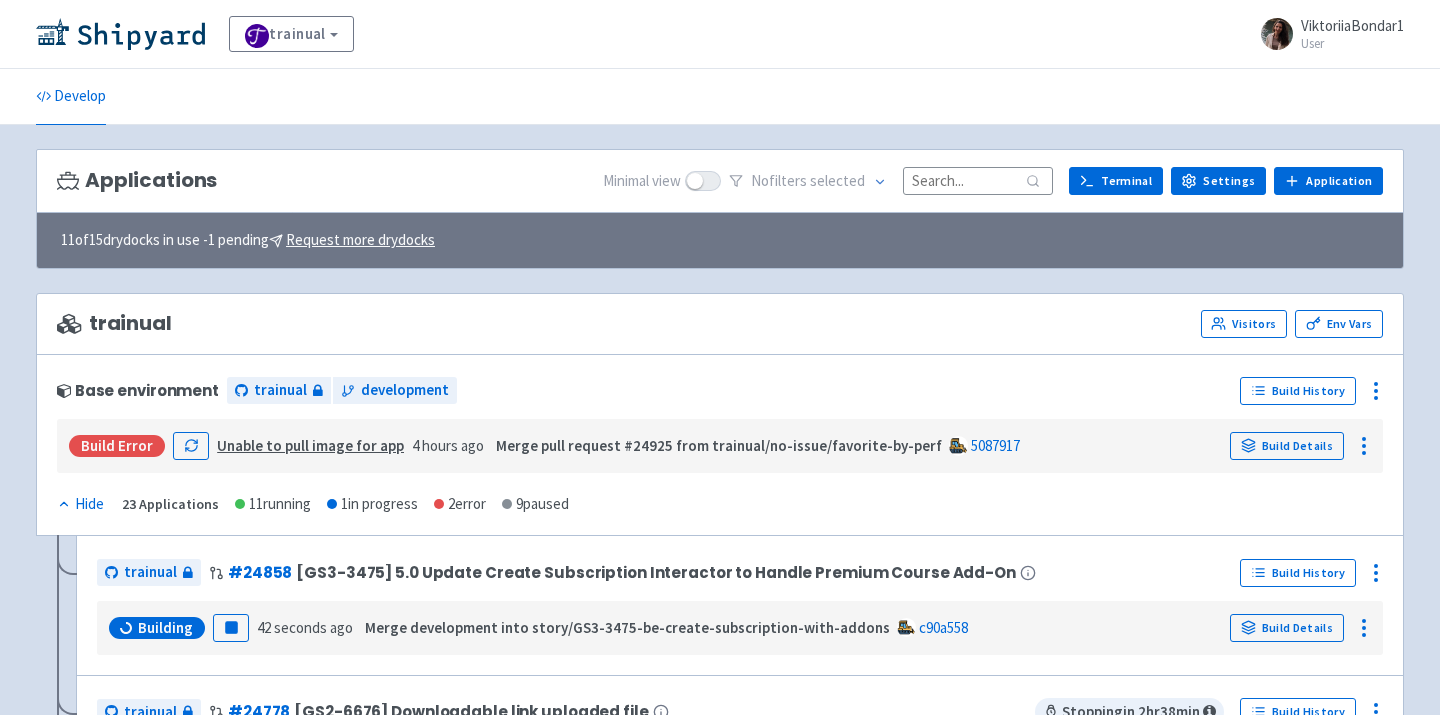 scroll, scrollTop: 0, scrollLeft: 0, axis: both 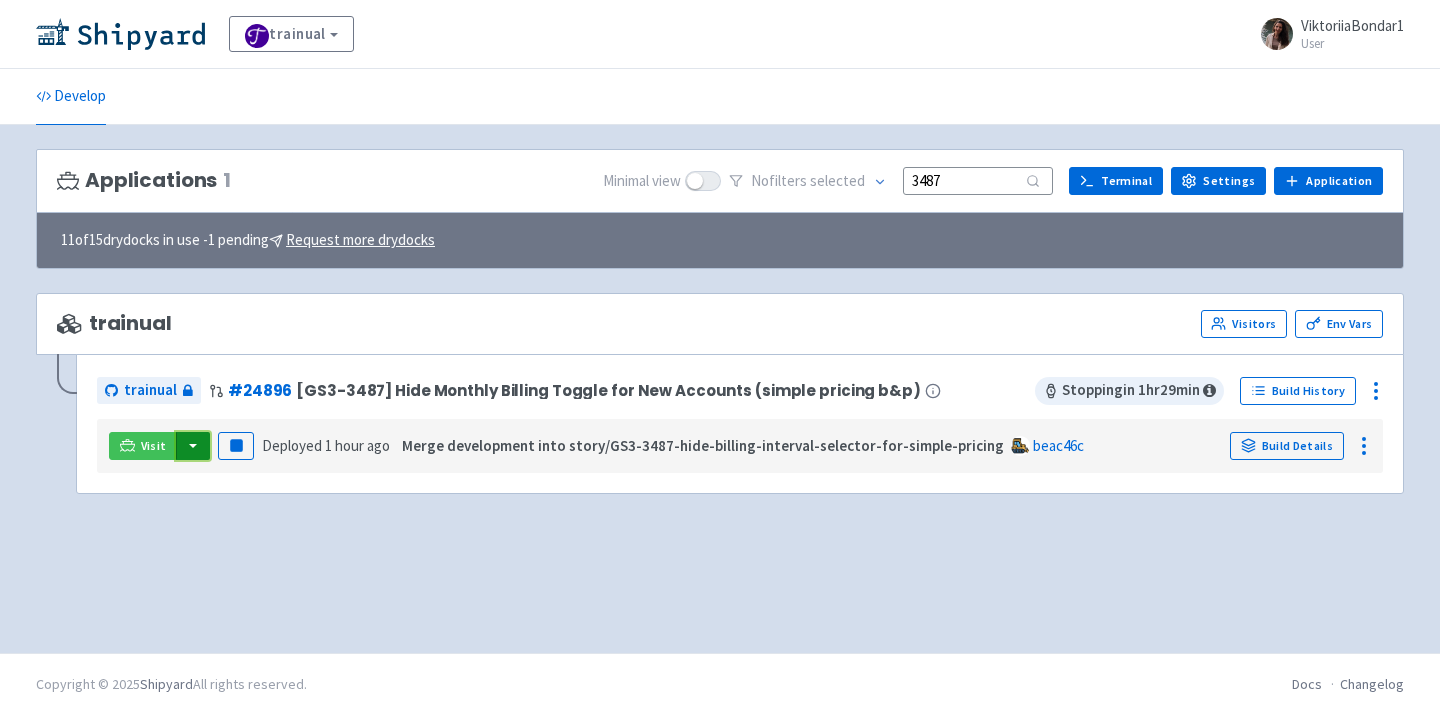 click at bounding box center [193, 446] 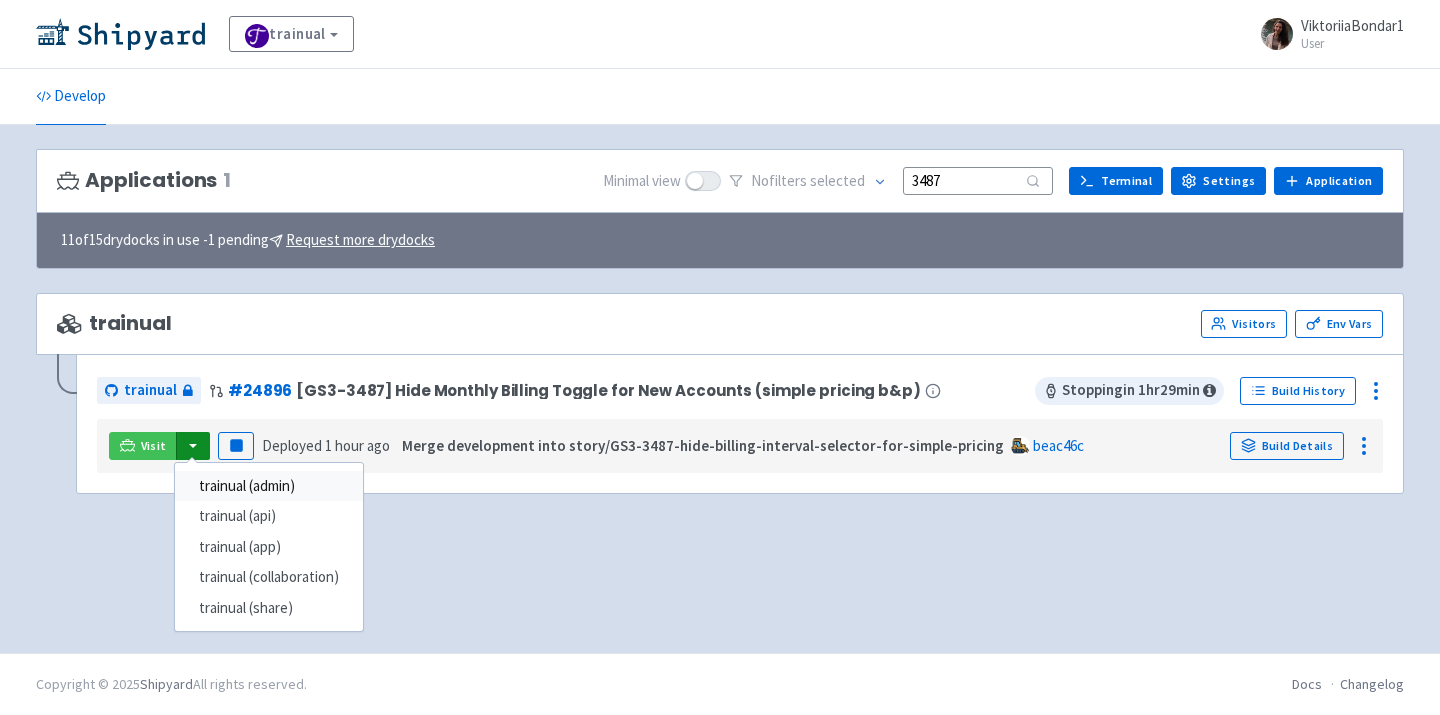 click on "trainual (admin)" at bounding box center [269, 486] 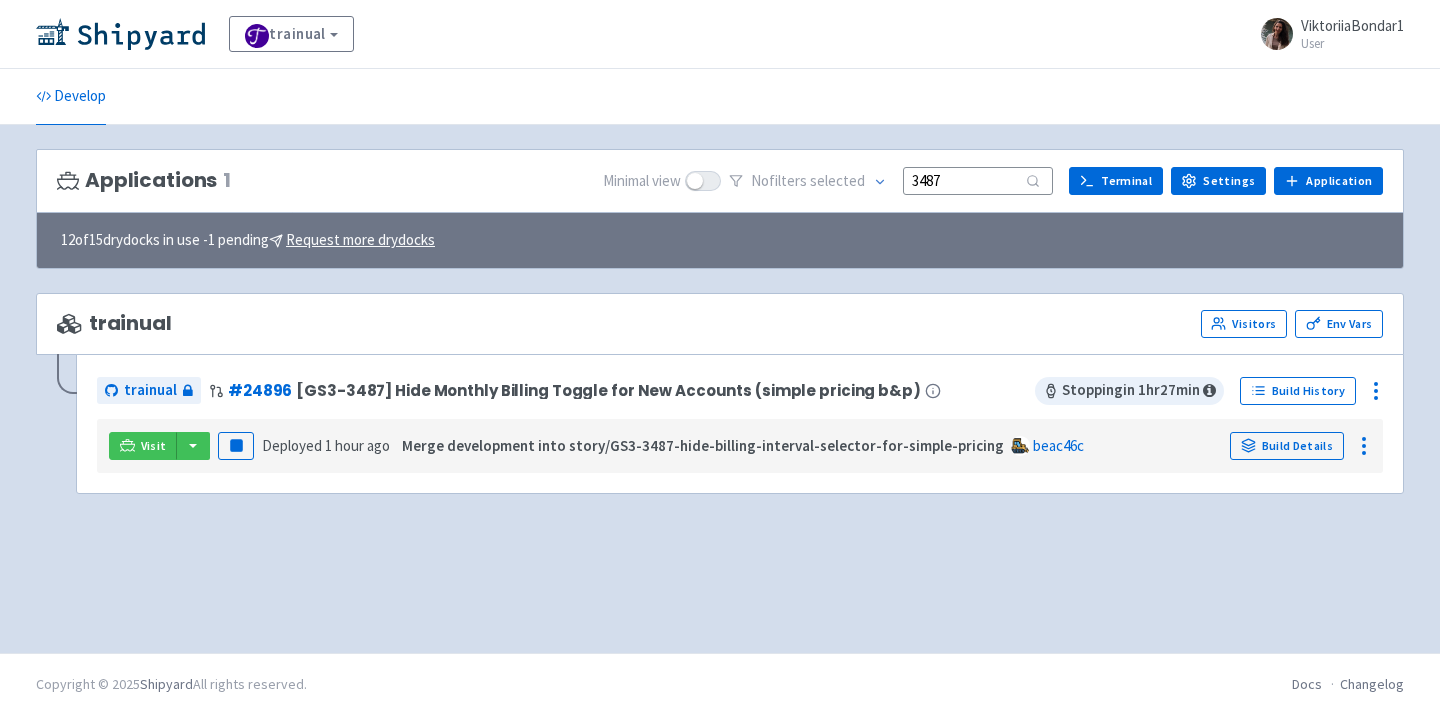 drag, startPoint x: 970, startPoint y: 181, endPoint x: 860, endPoint y: 181, distance: 110 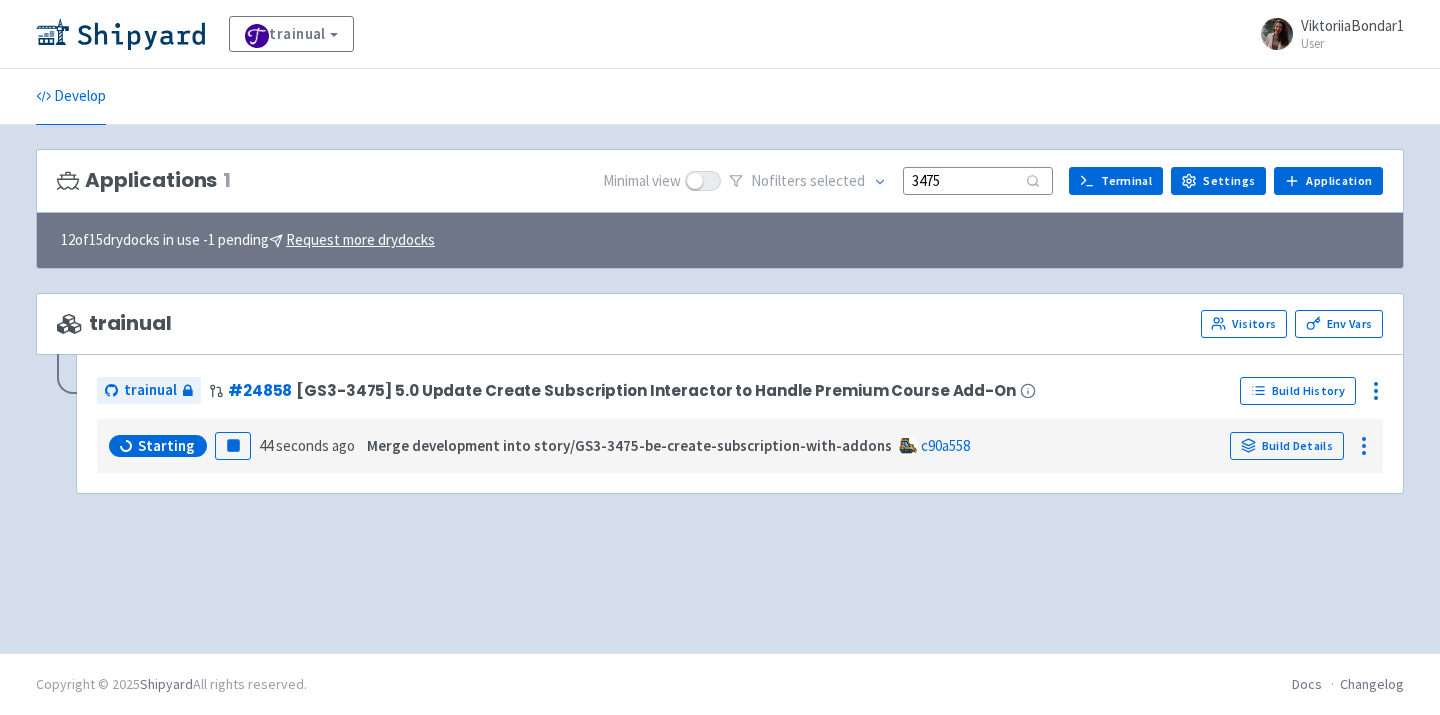 type on "3475" 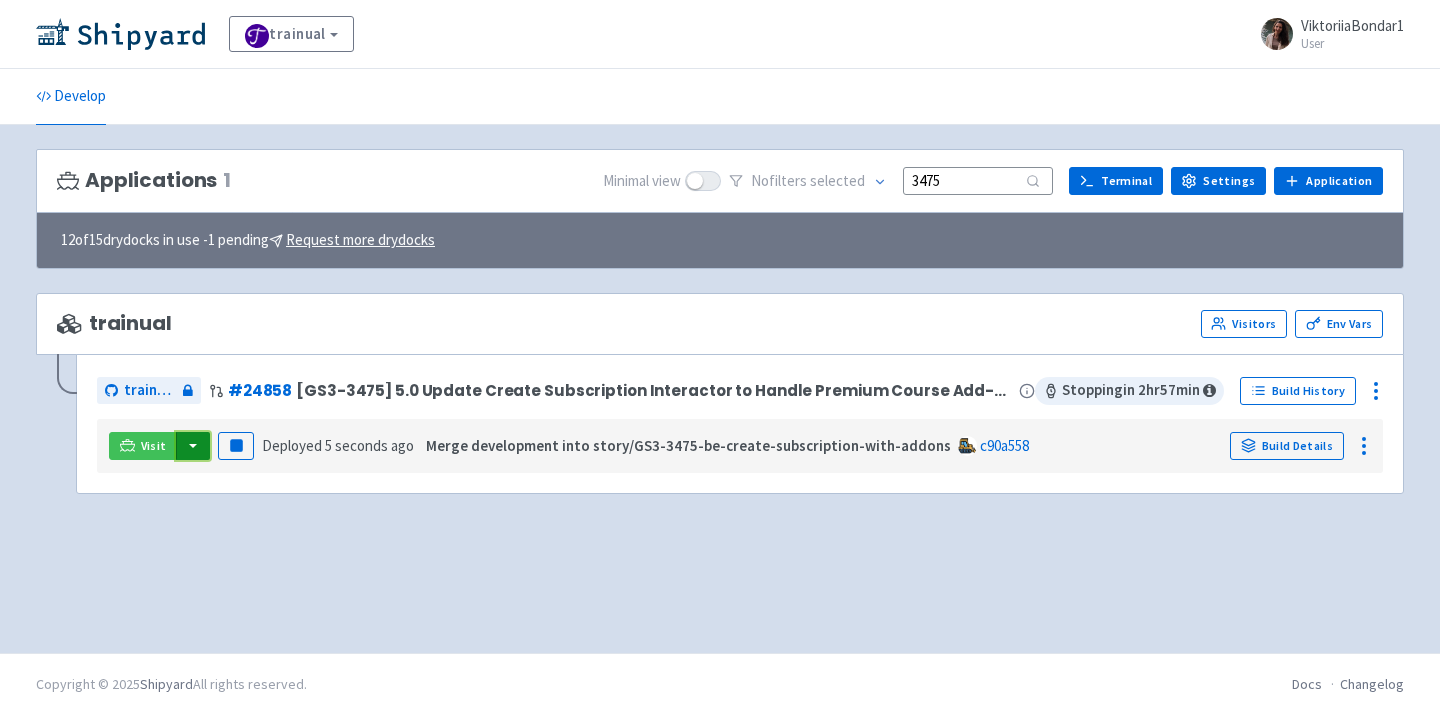 click at bounding box center [193, 446] 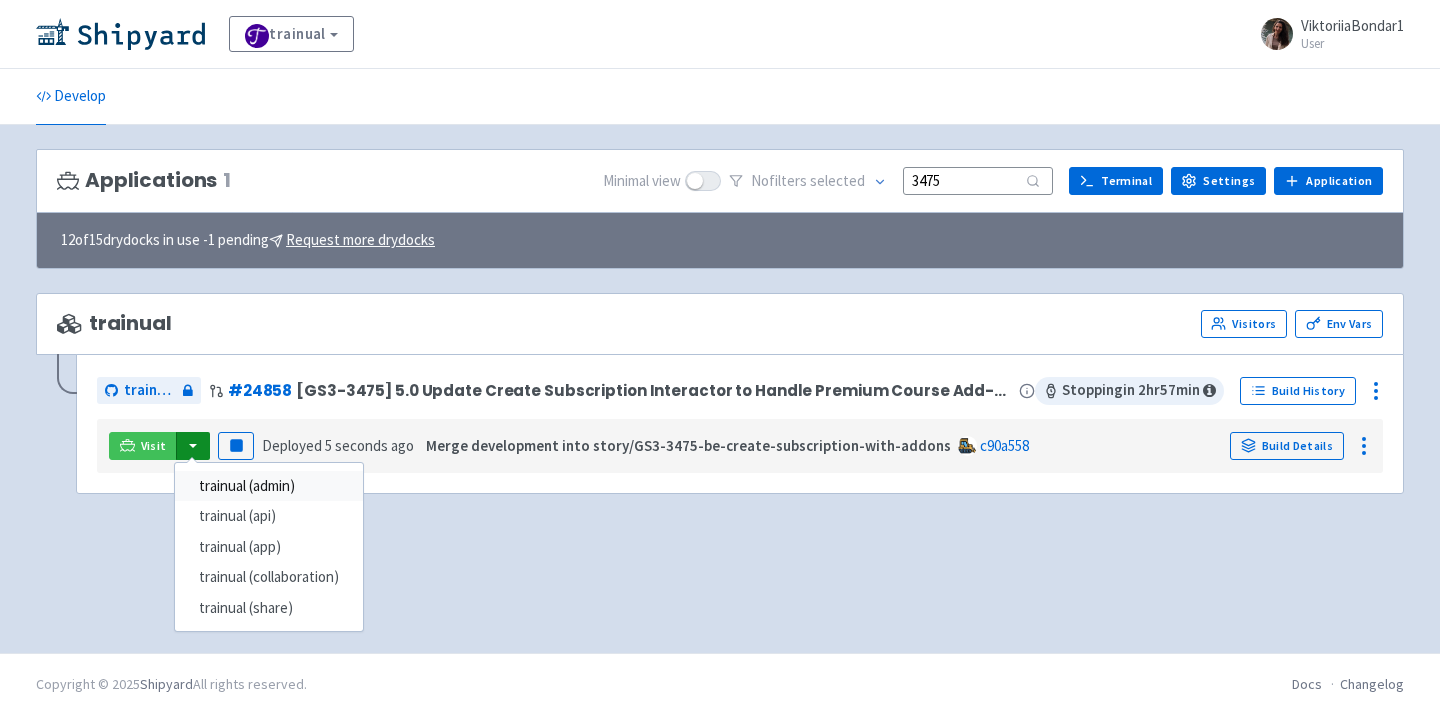 click on "trainual (admin)" at bounding box center (269, 486) 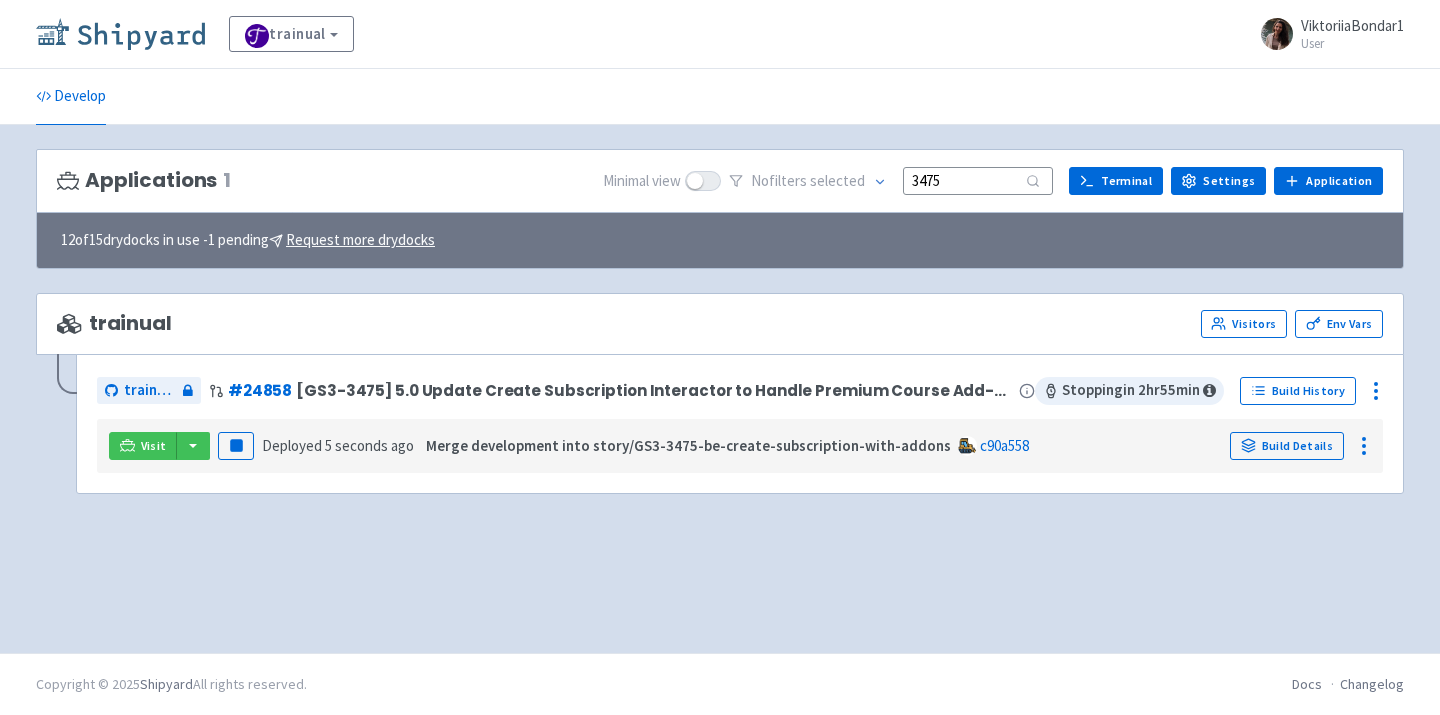 click at bounding box center [120, 34] 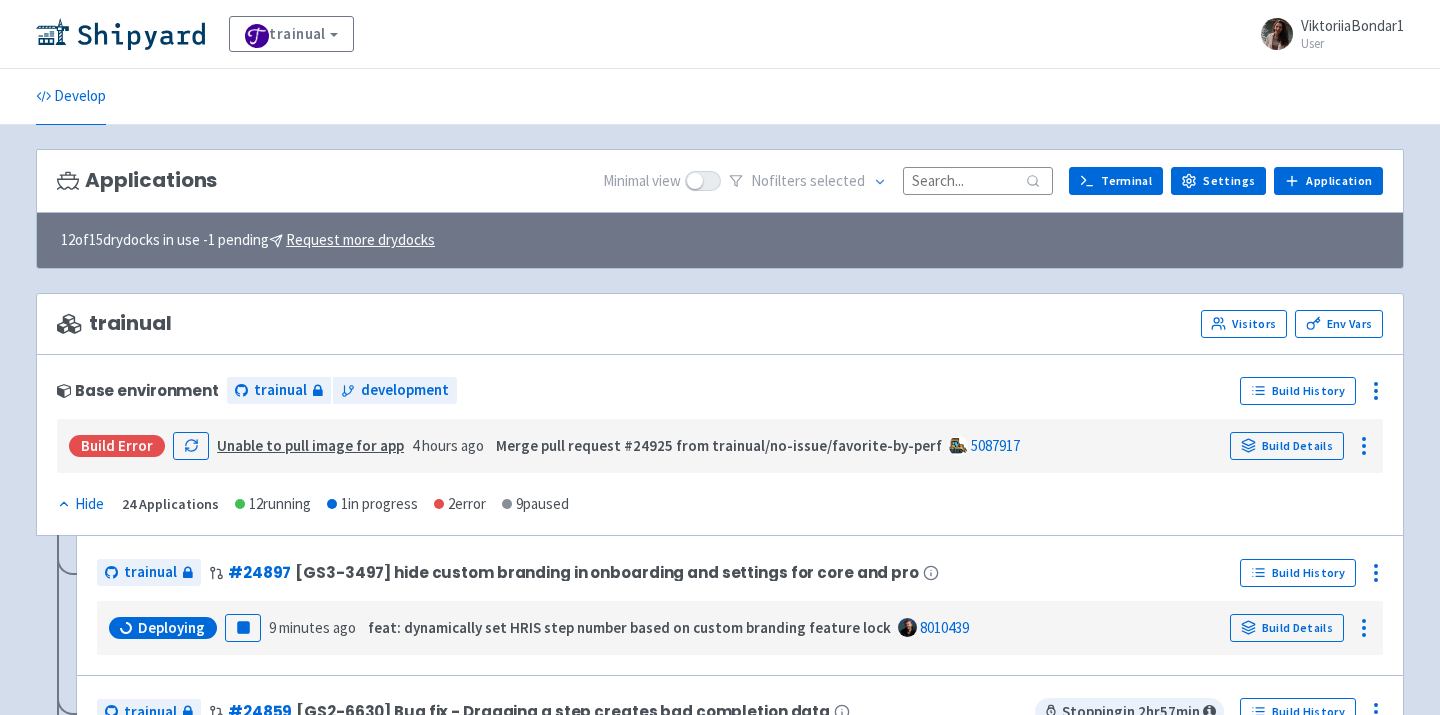 scroll, scrollTop: 0, scrollLeft: 0, axis: both 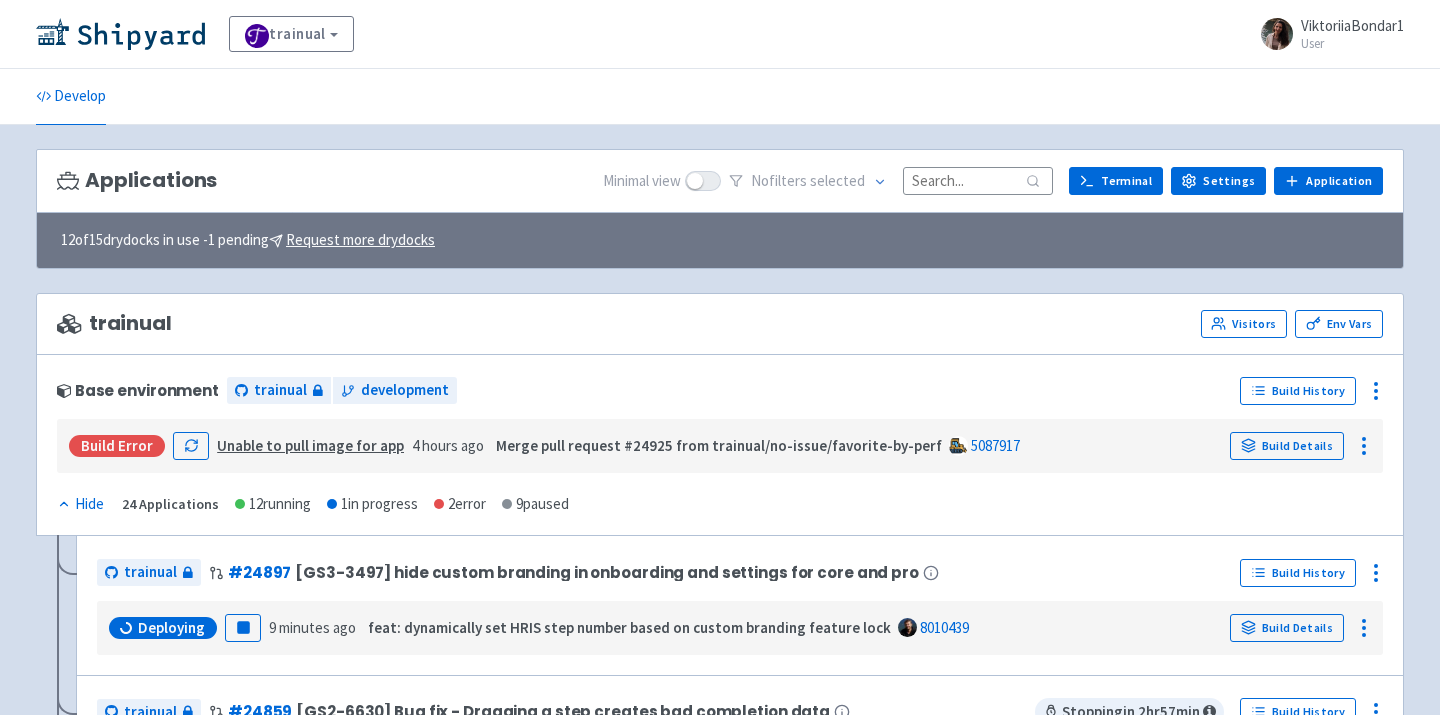 click at bounding box center (978, 180) 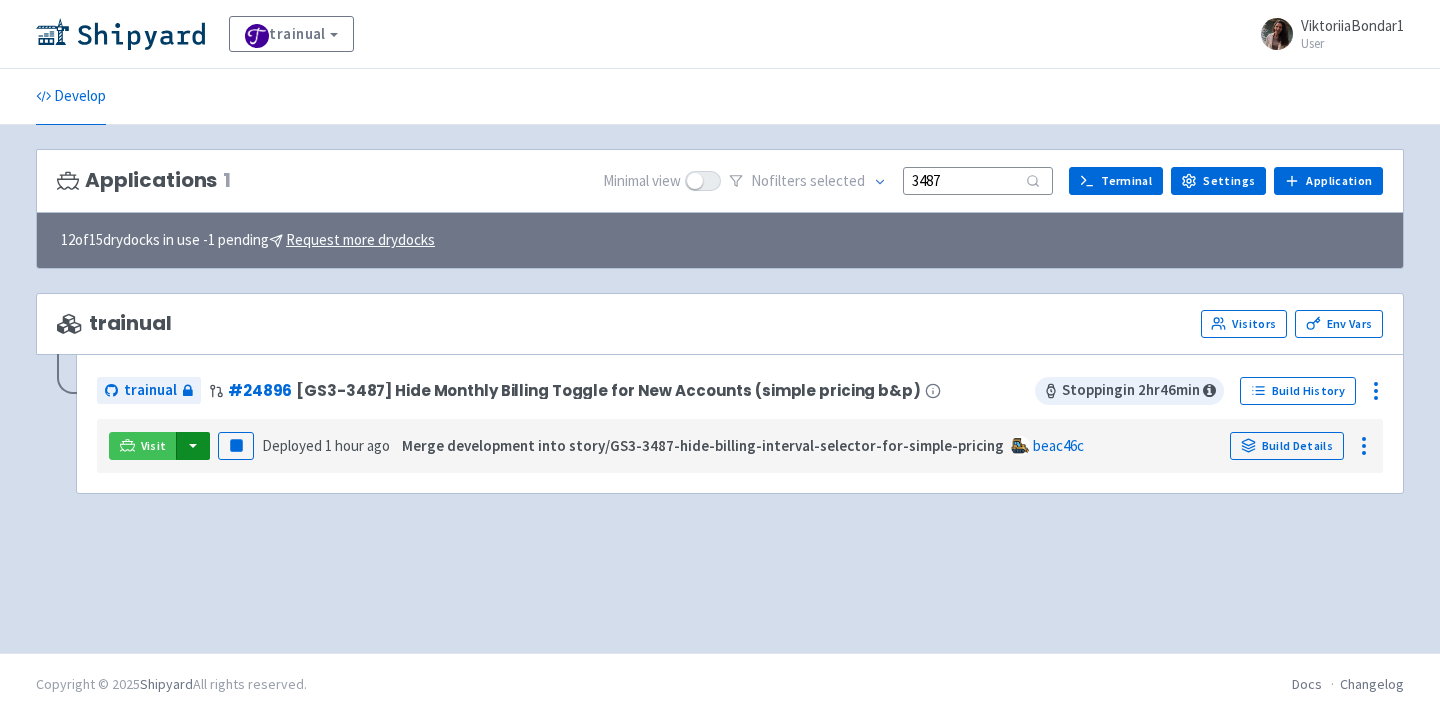 type on "3487" 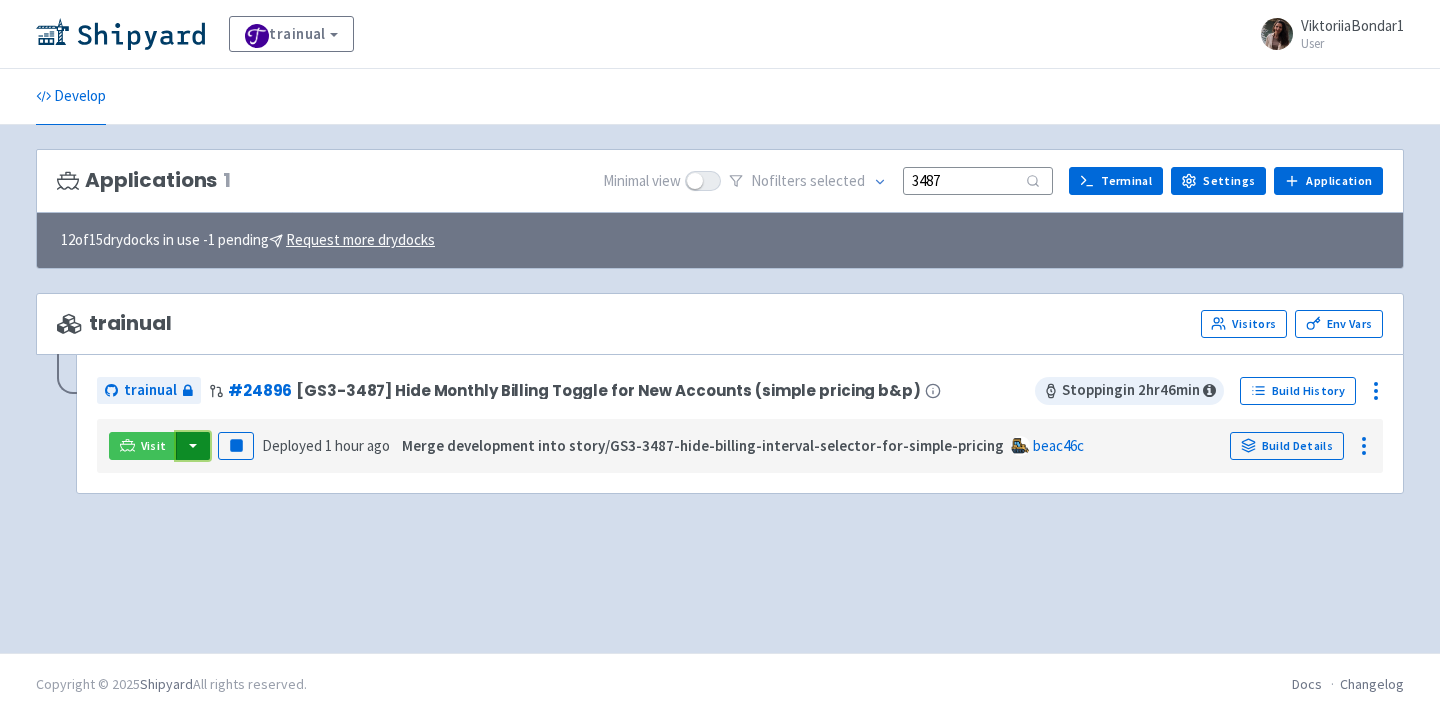 click at bounding box center [193, 446] 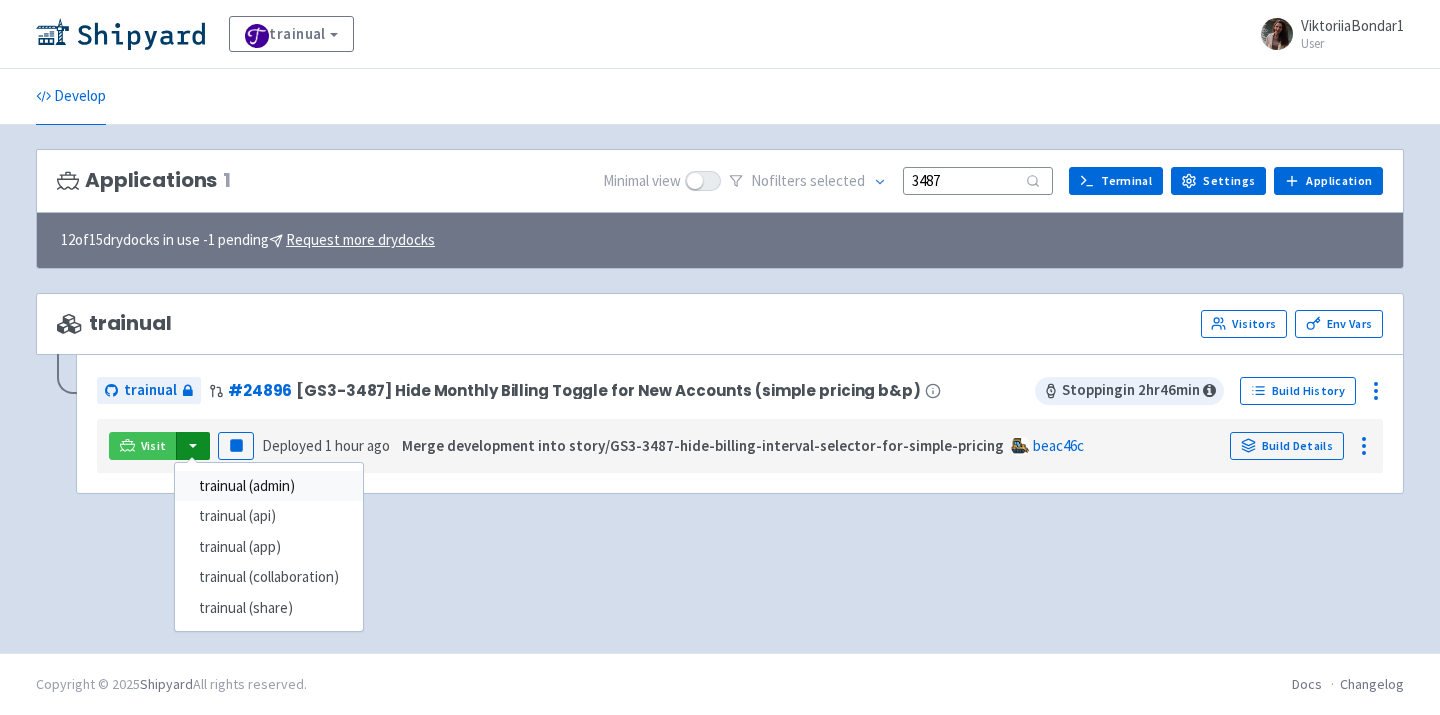 click on "trainual (admin)" at bounding box center [269, 486] 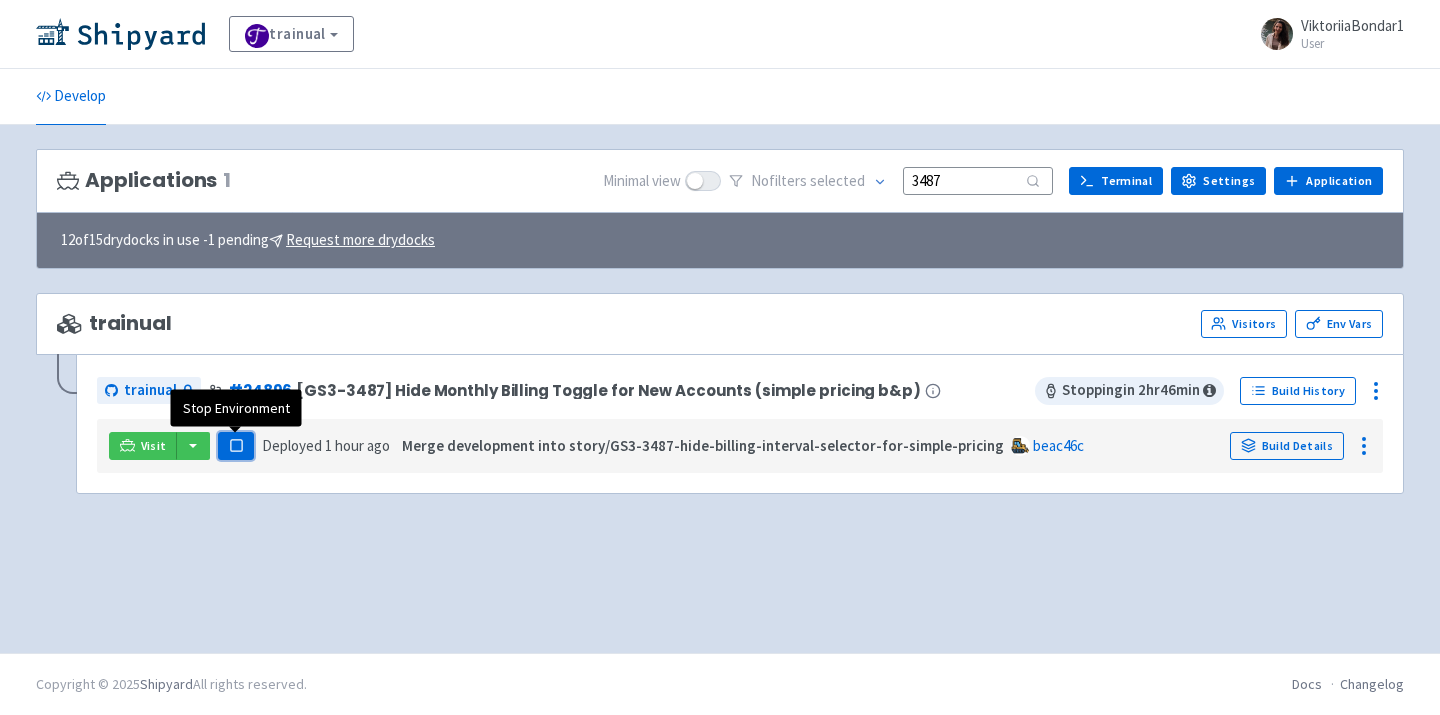 click on "Pause" at bounding box center [236, 446] 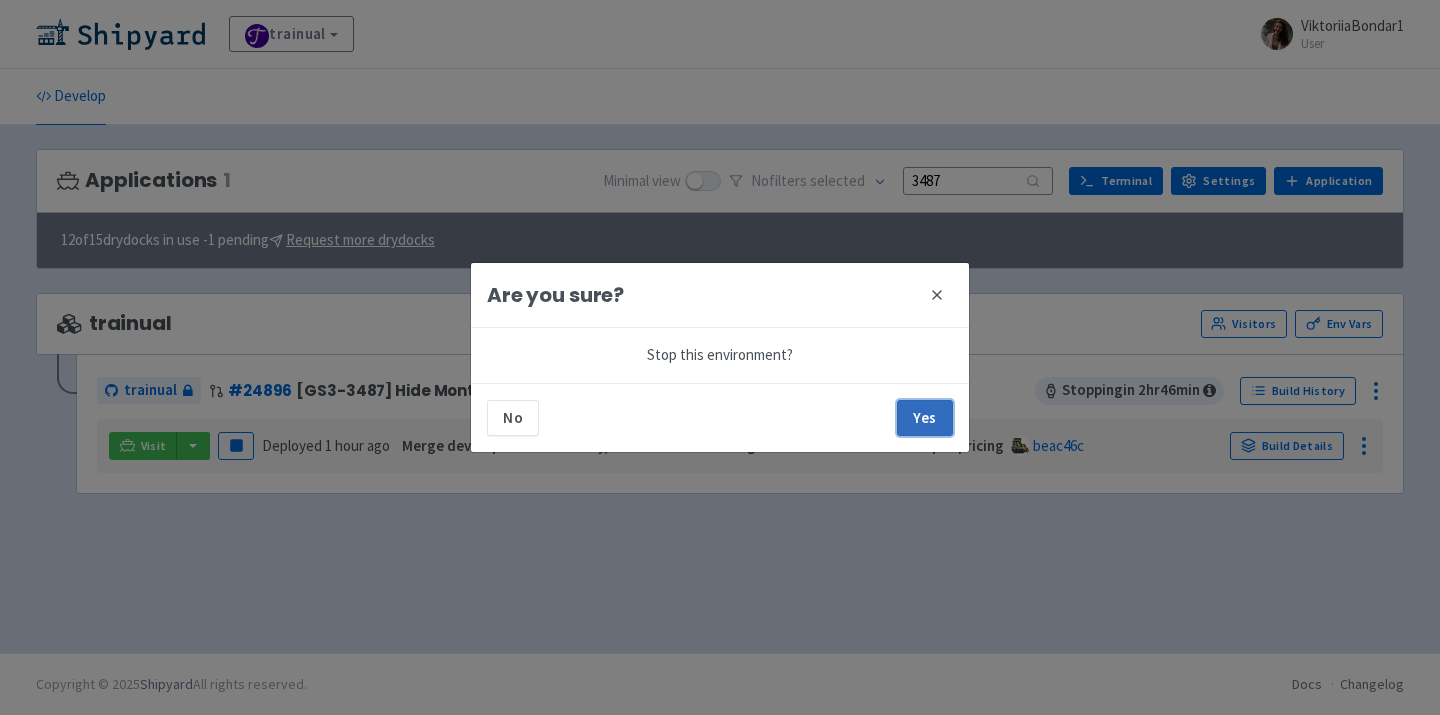 click on "Yes" at bounding box center [925, 418] 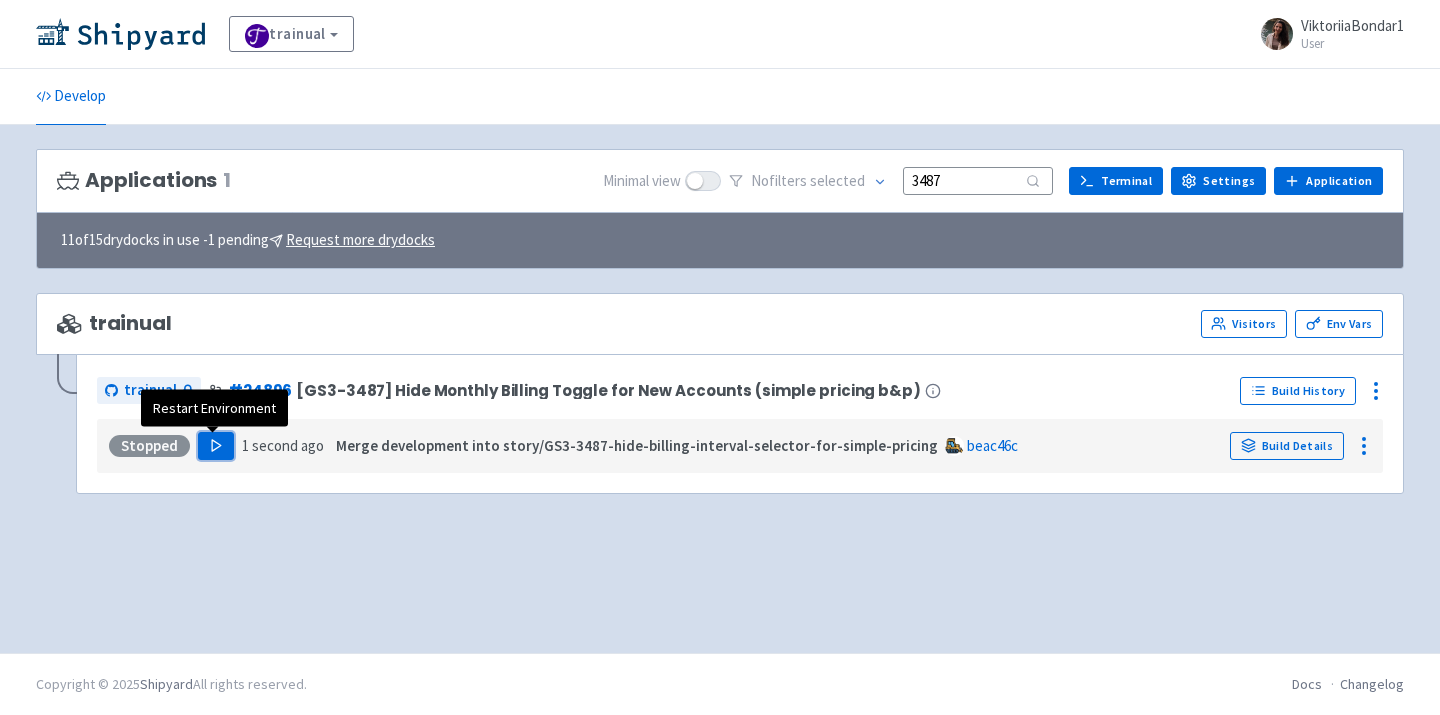 click on "Play" at bounding box center [216, 446] 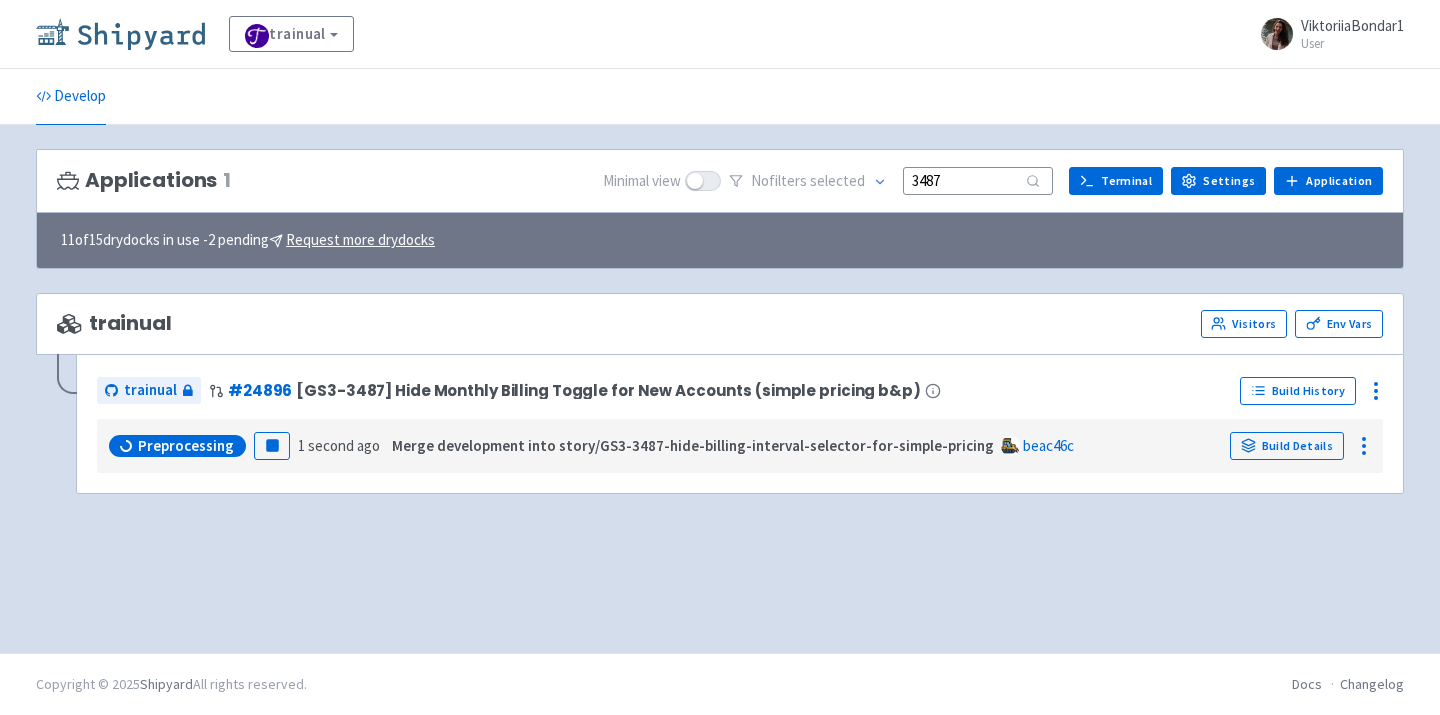 click at bounding box center [120, 34] 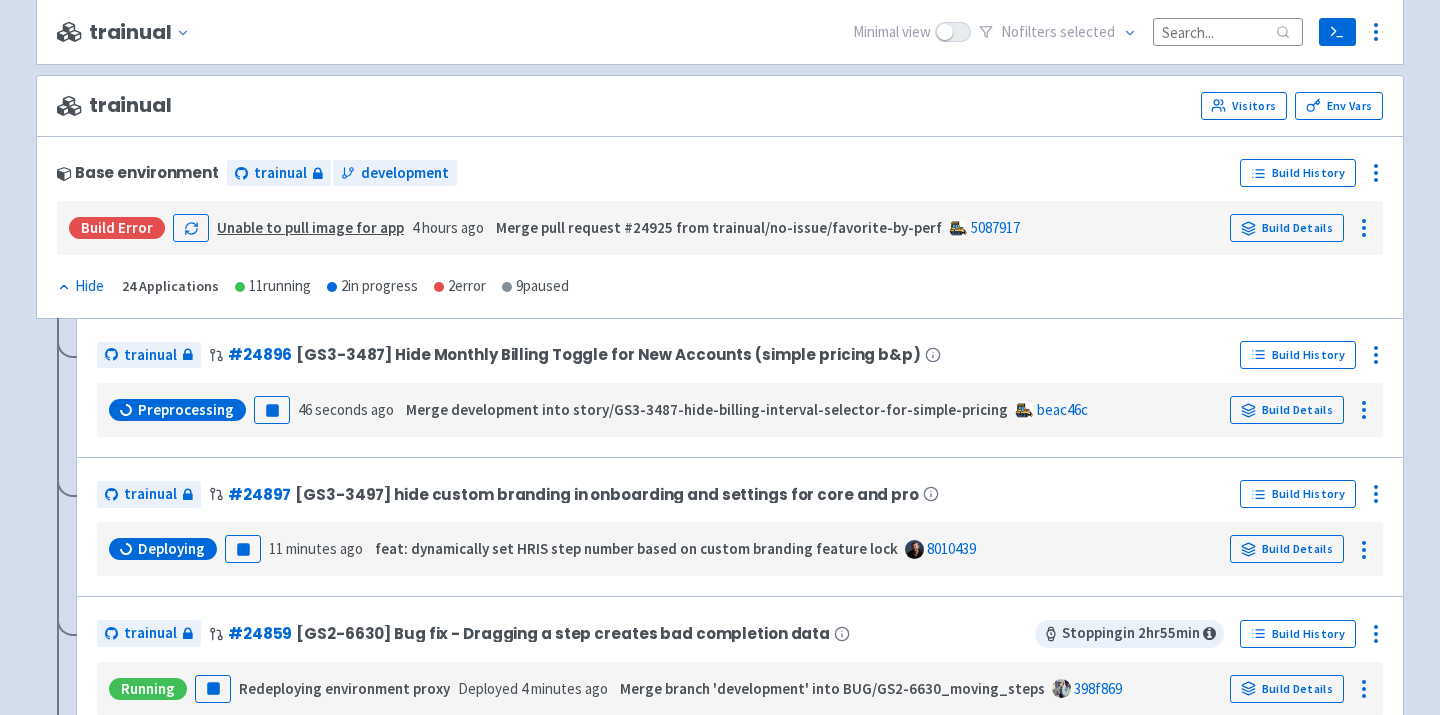 scroll, scrollTop: 202, scrollLeft: 0, axis: vertical 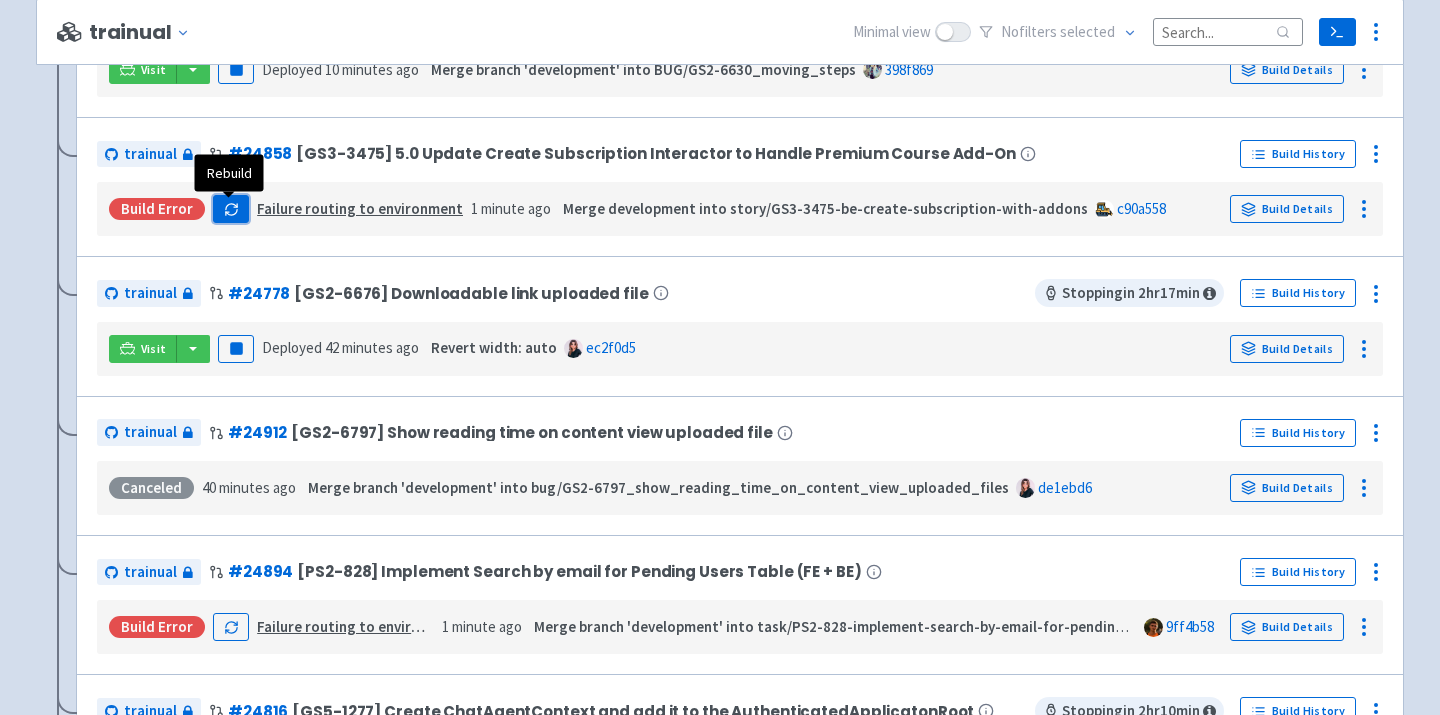 click at bounding box center (231, 209) 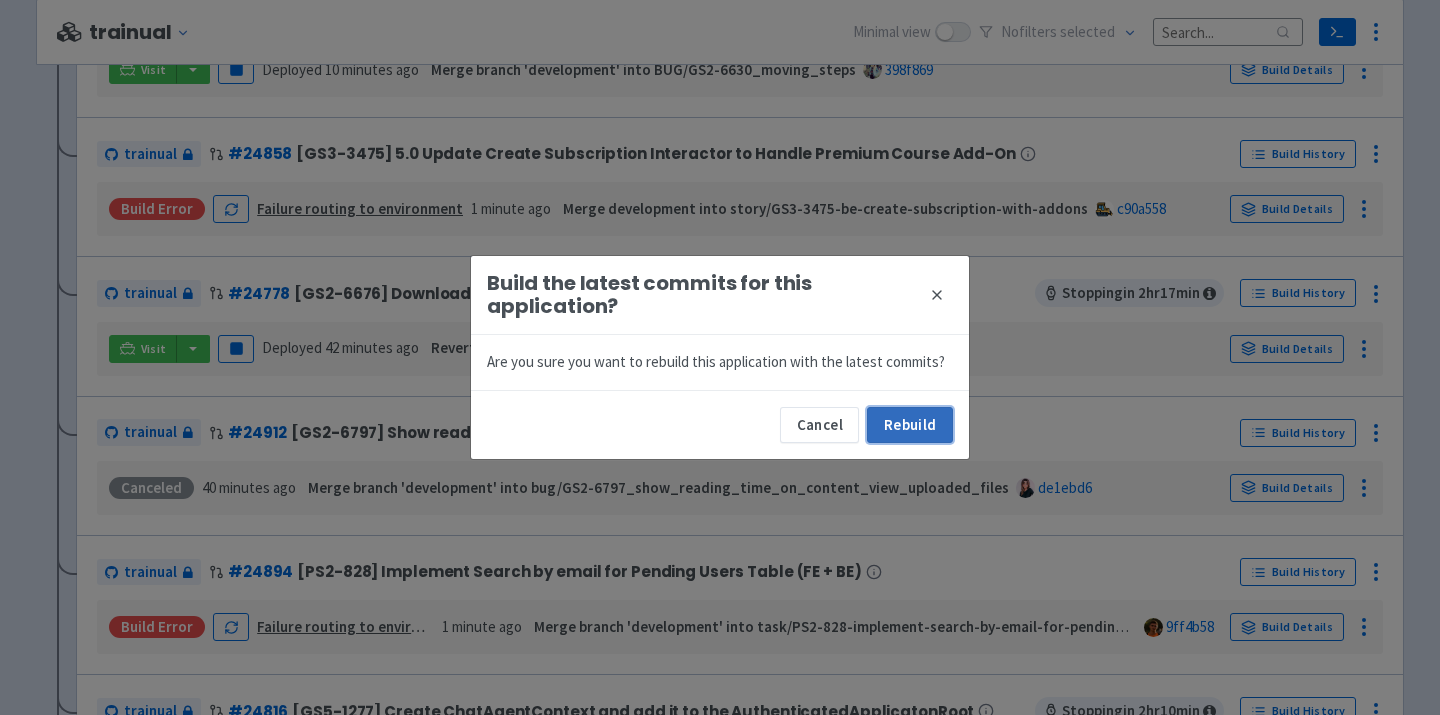 click on "Rebuild" at bounding box center (910, 425) 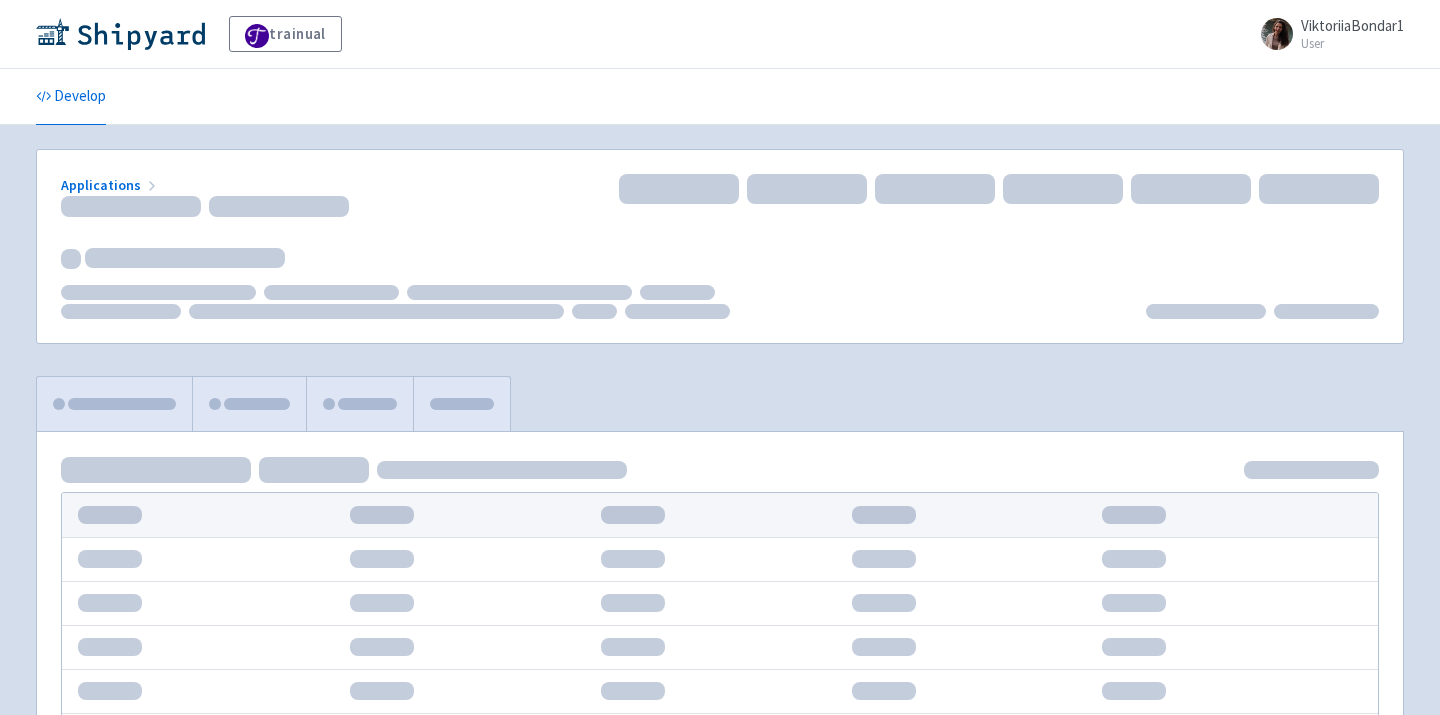 scroll, scrollTop: 0, scrollLeft: 0, axis: both 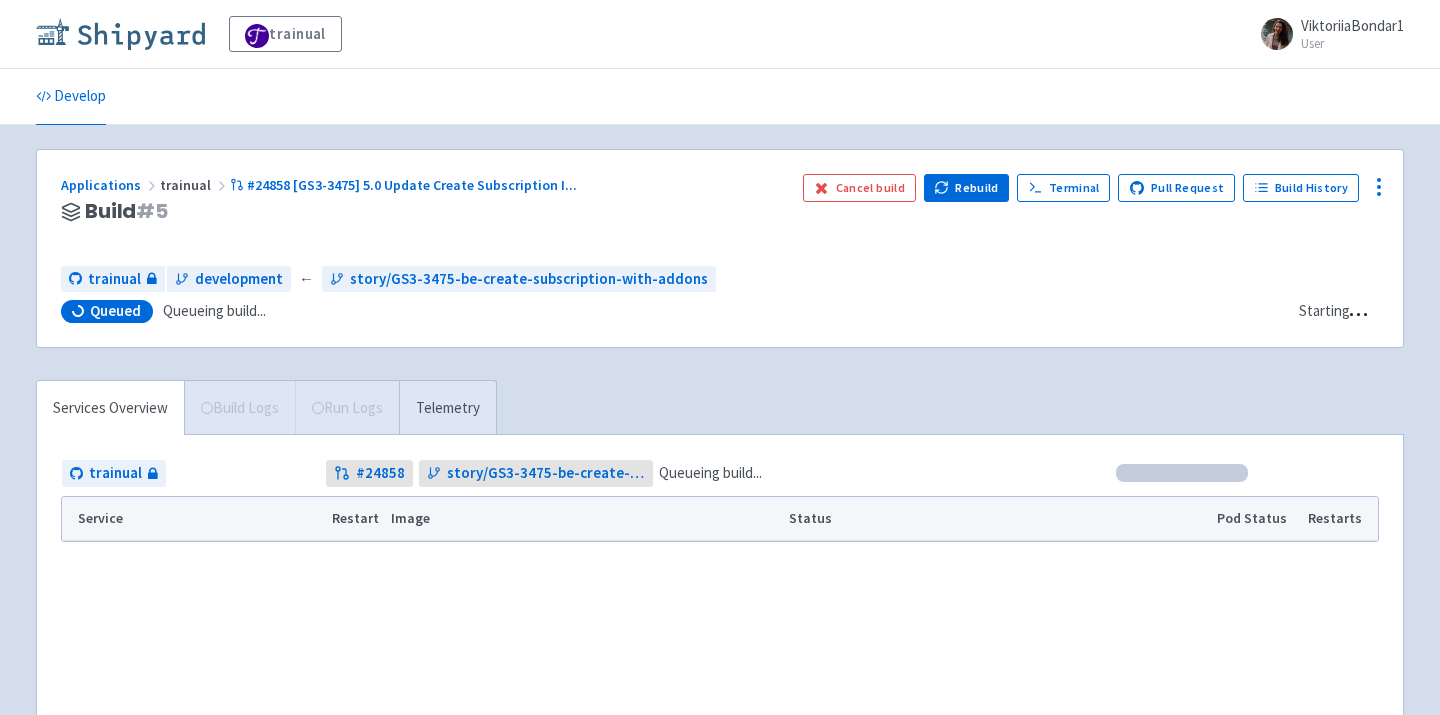 click at bounding box center (120, 34) 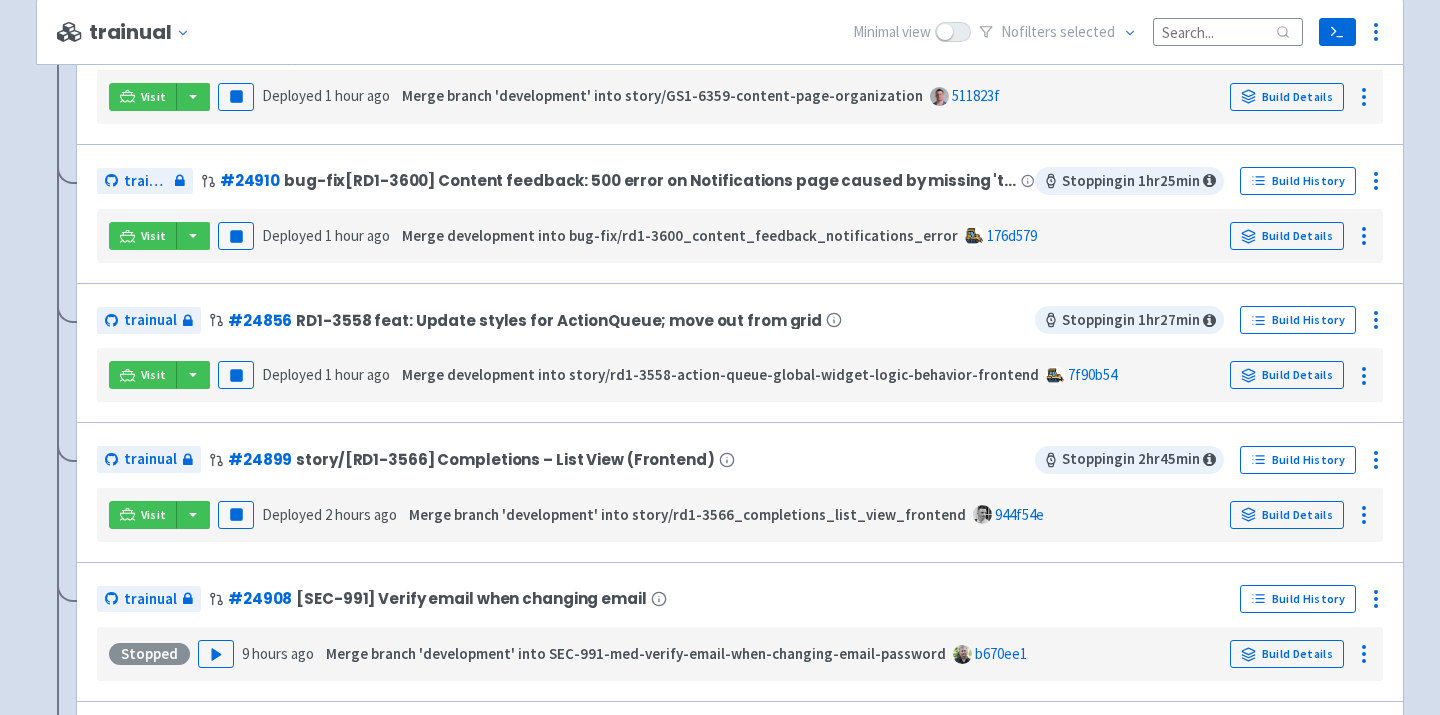 scroll, scrollTop: 1962, scrollLeft: 0, axis: vertical 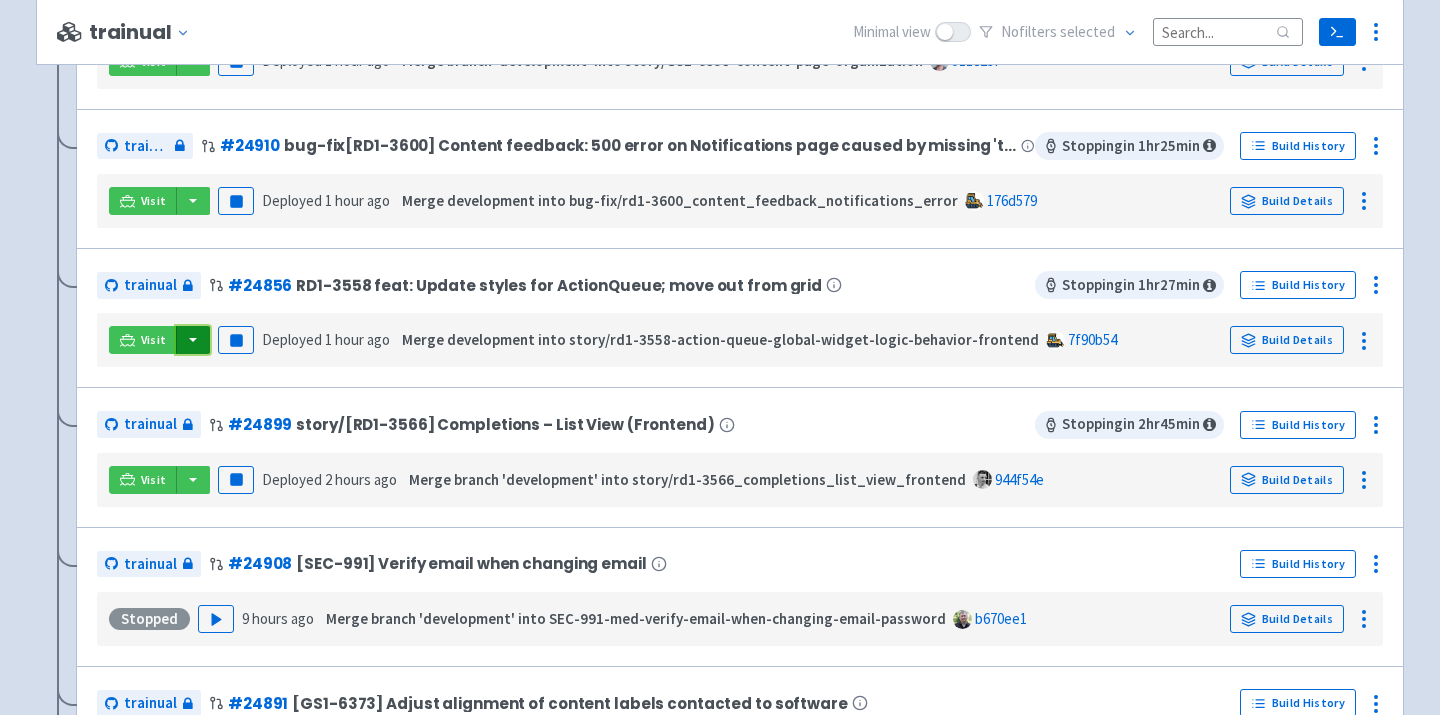 click at bounding box center [193, 340] 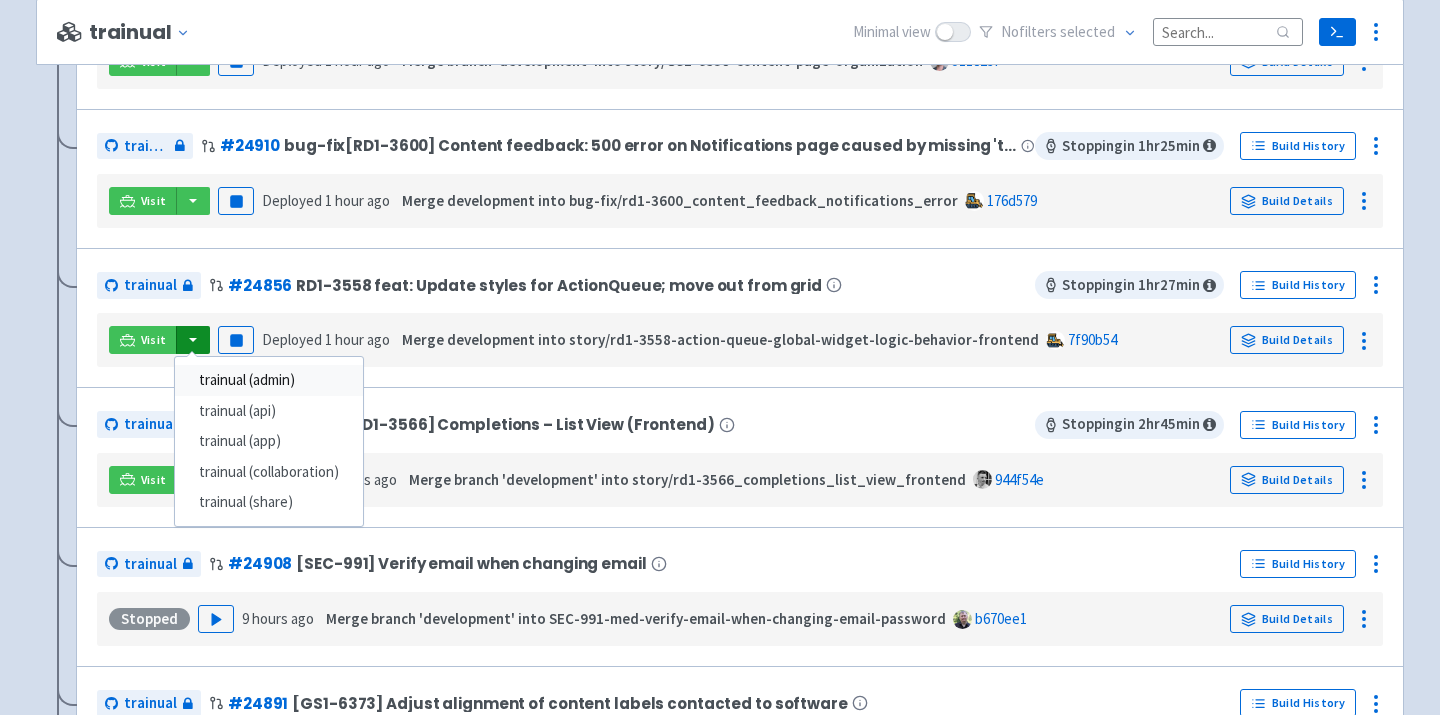 click on "trainual (admin)" at bounding box center (269, 380) 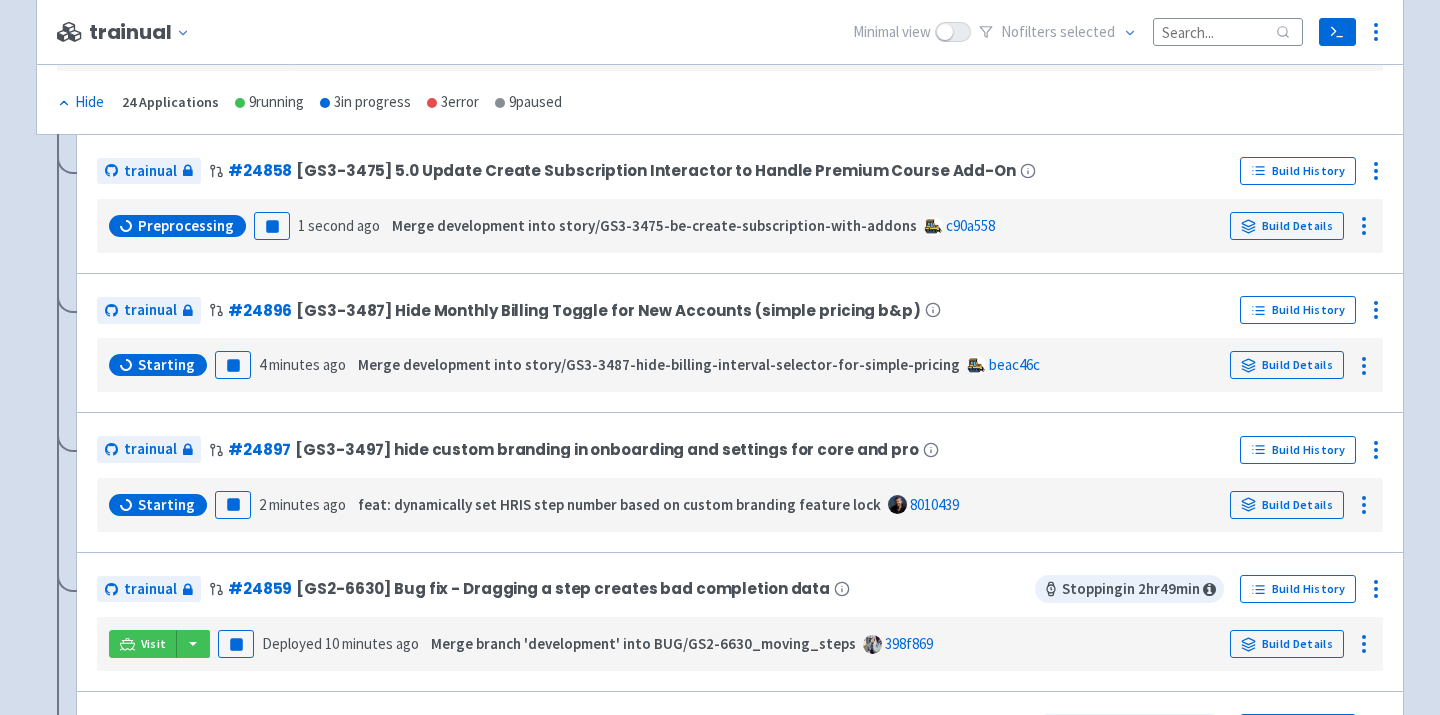 scroll, scrollTop: 400, scrollLeft: 0, axis: vertical 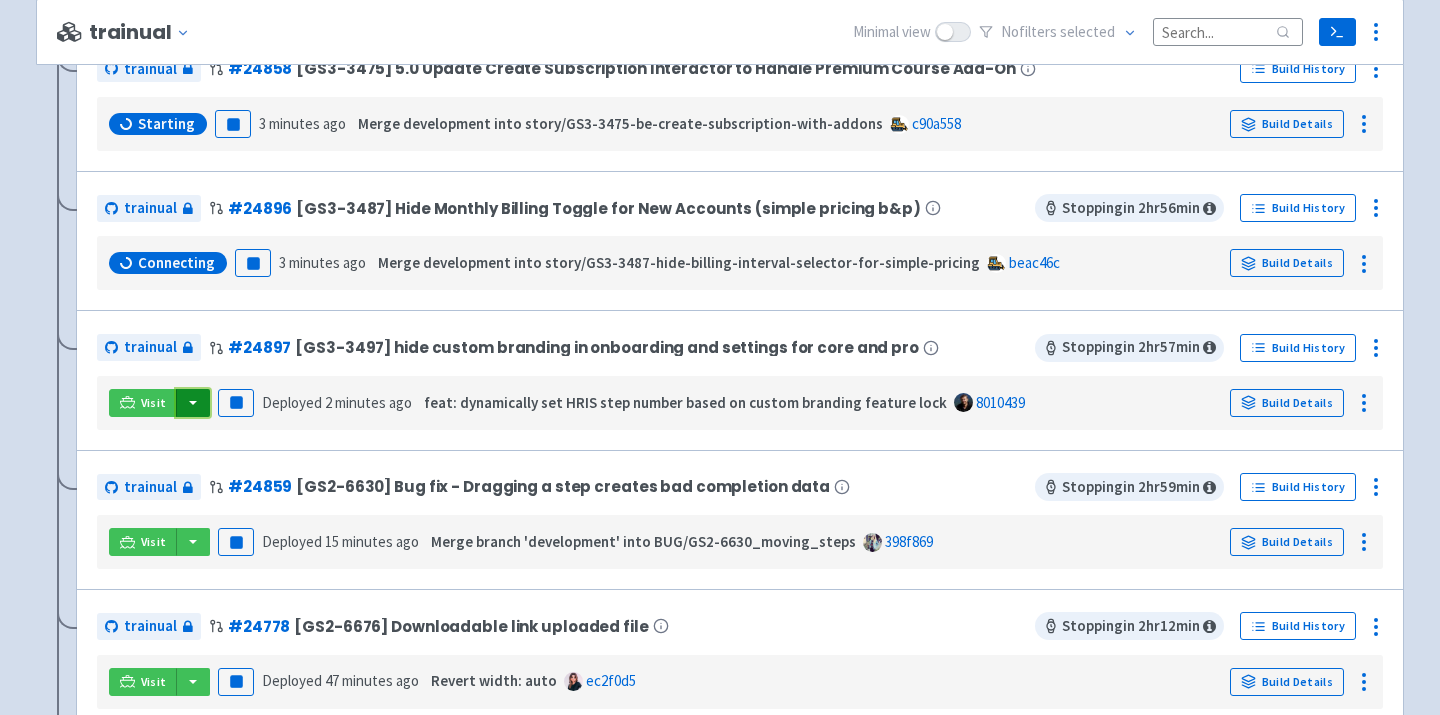 click at bounding box center [193, 403] 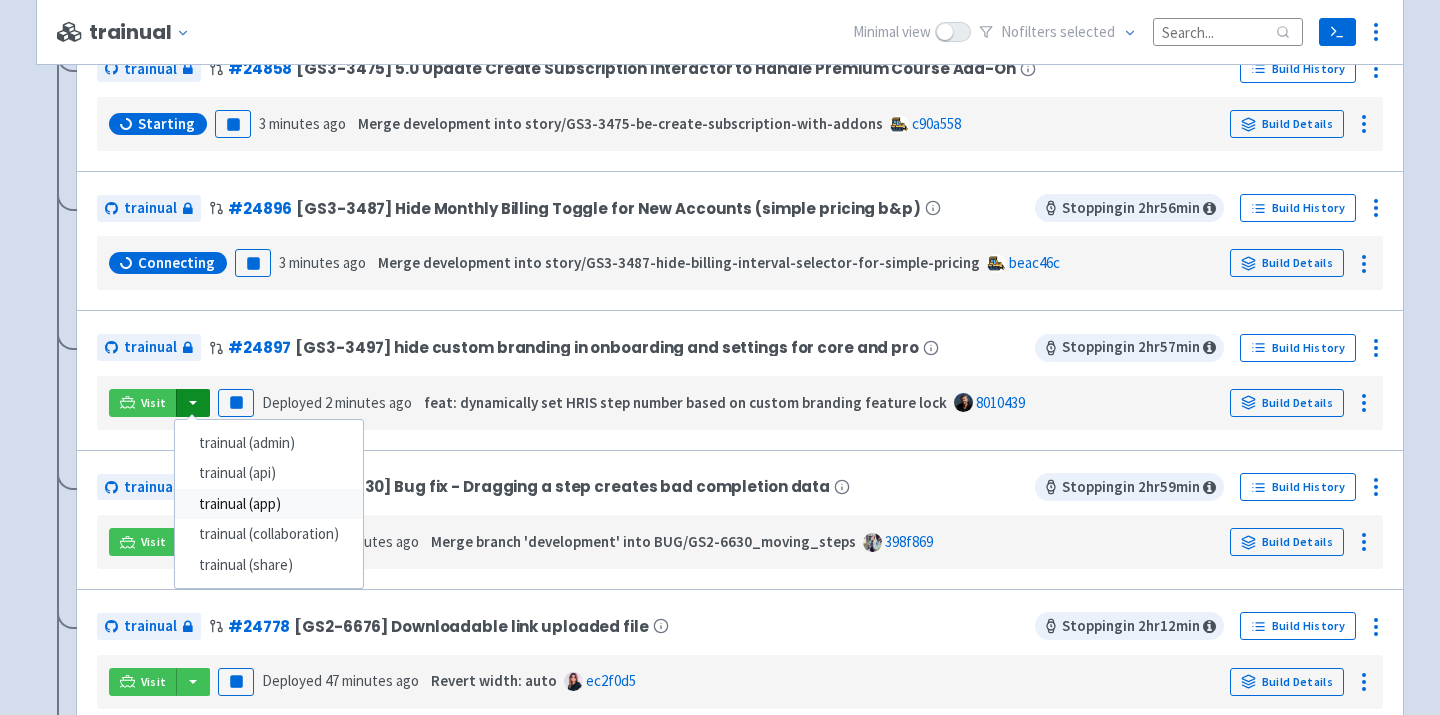 click on "trainual (app)" at bounding box center [269, 504] 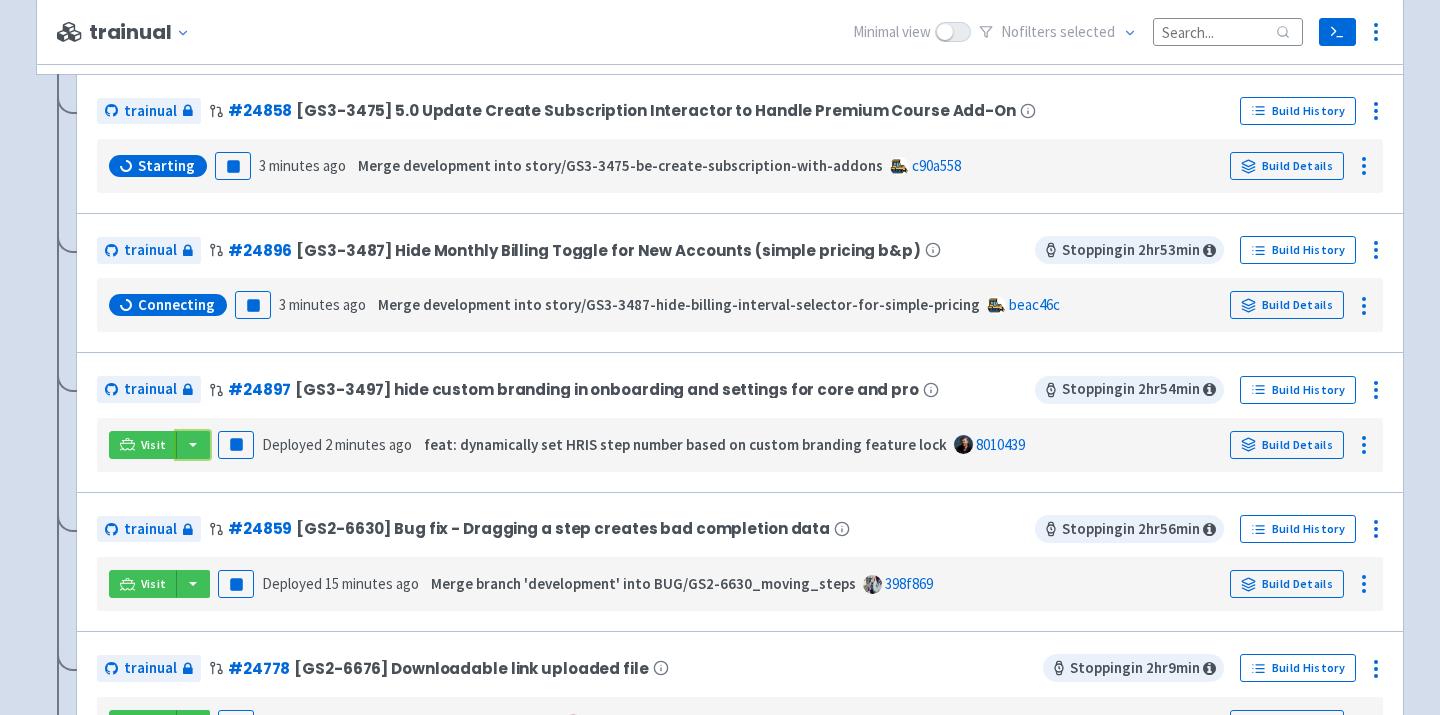 scroll, scrollTop: 458, scrollLeft: 0, axis: vertical 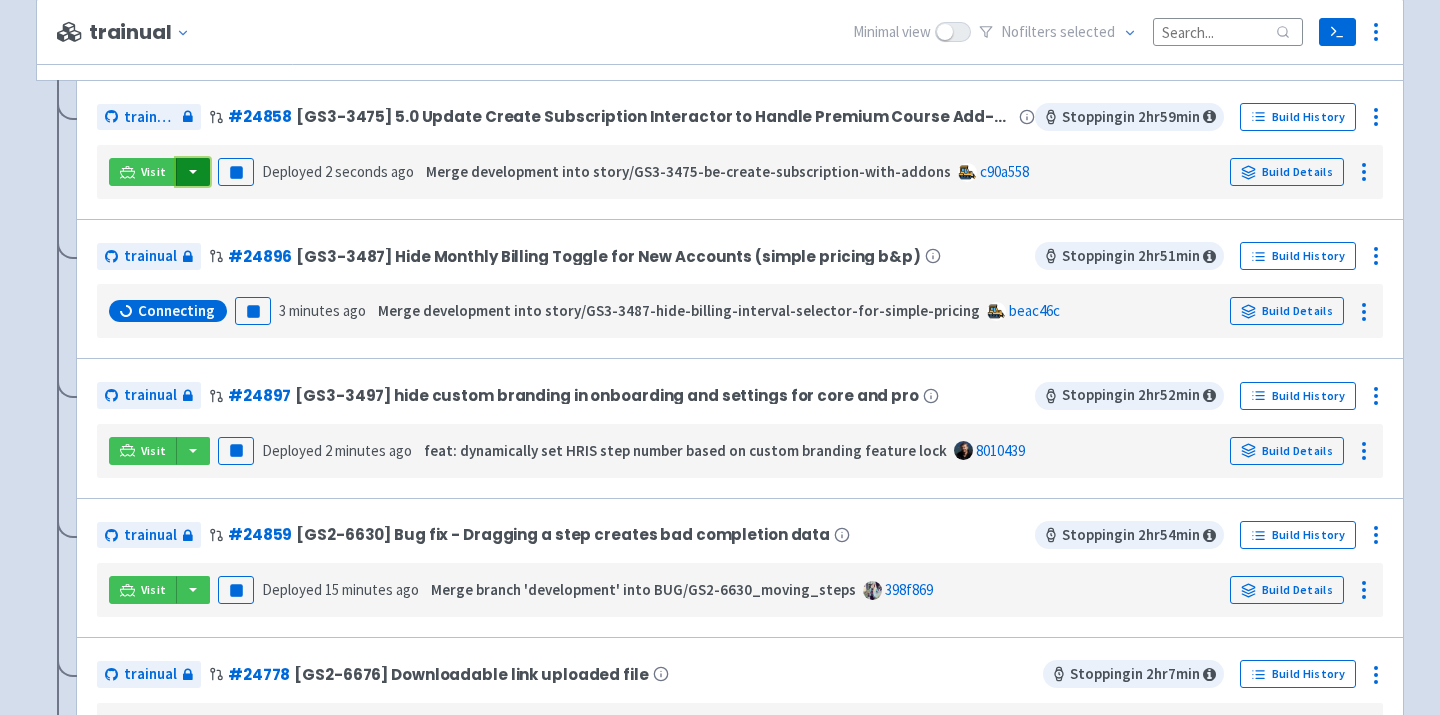 click at bounding box center (193, 172) 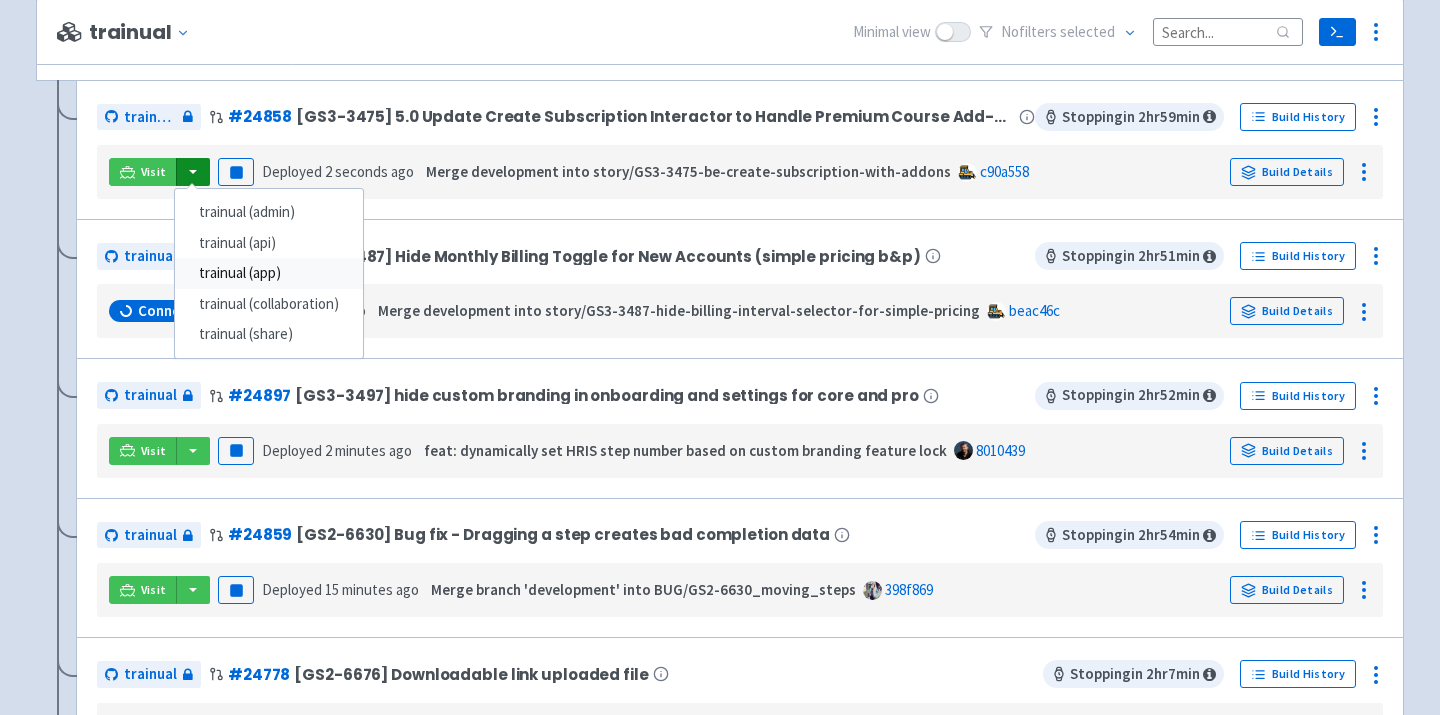 click on "trainual (app)" at bounding box center [269, 273] 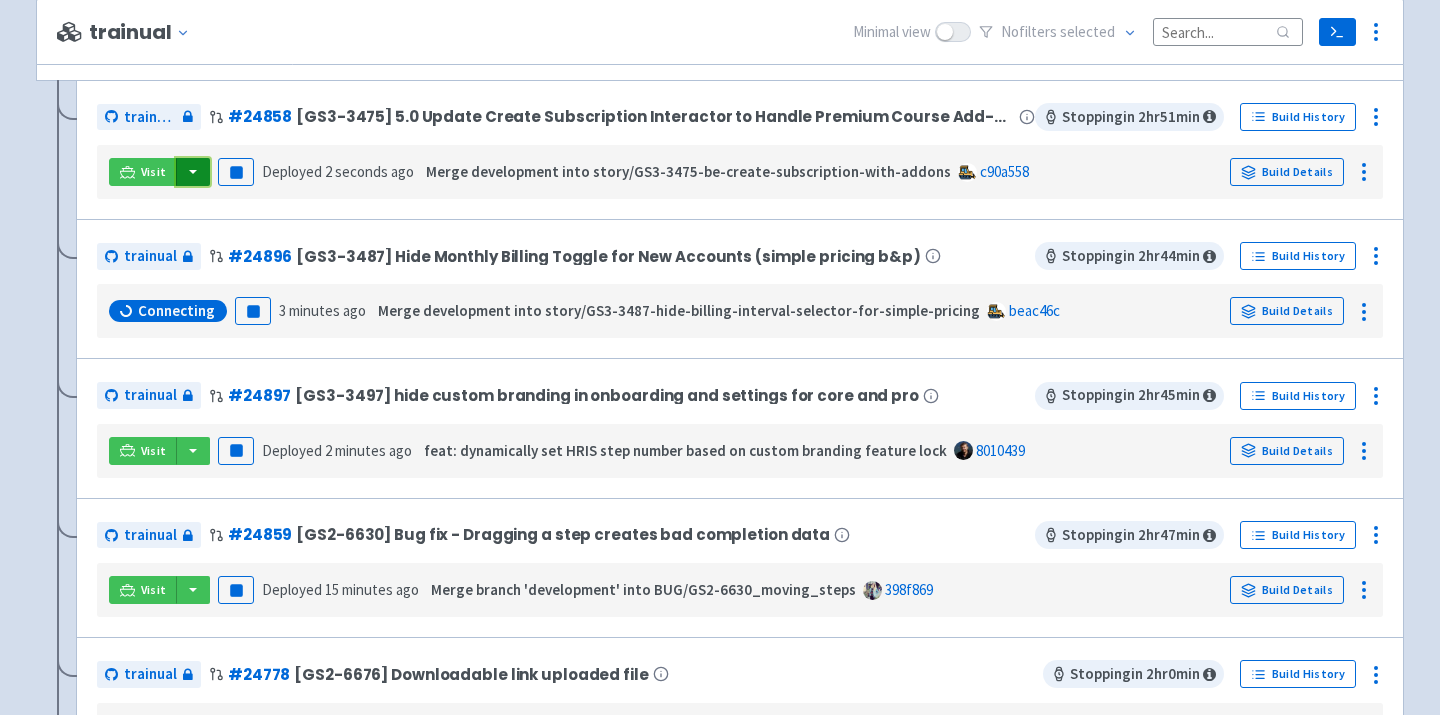 click at bounding box center (193, 172) 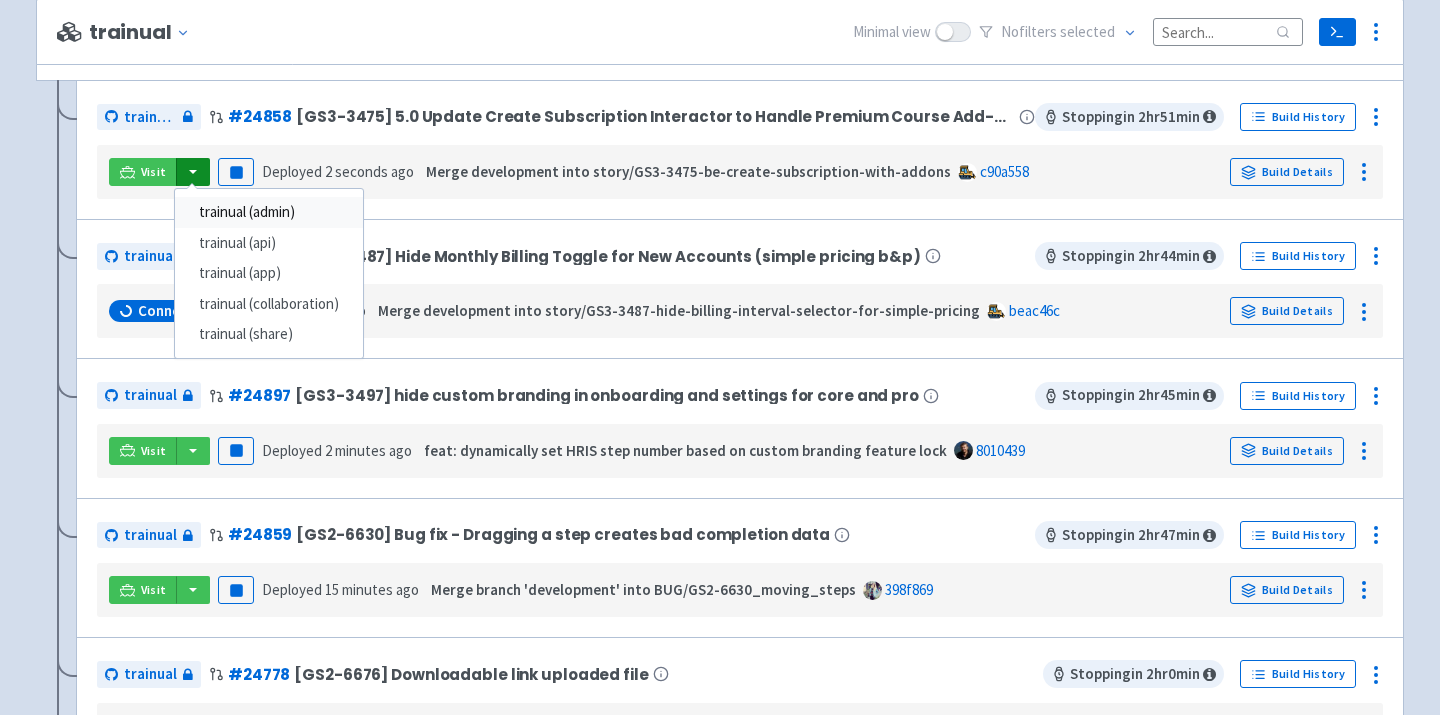 click on "trainual (admin)" at bounding box center (269, 212) 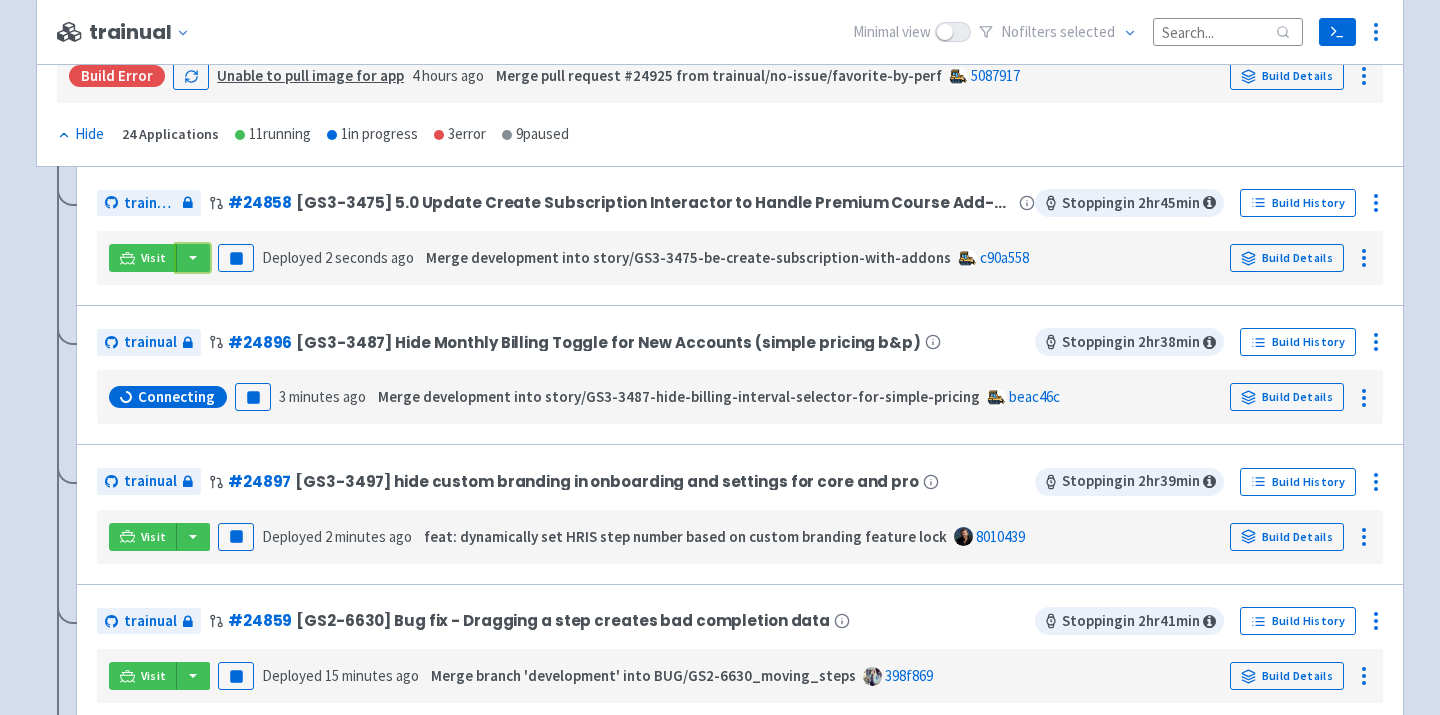 scroll, scrollTop: 238, scrollLeft: 0, axis: vertical 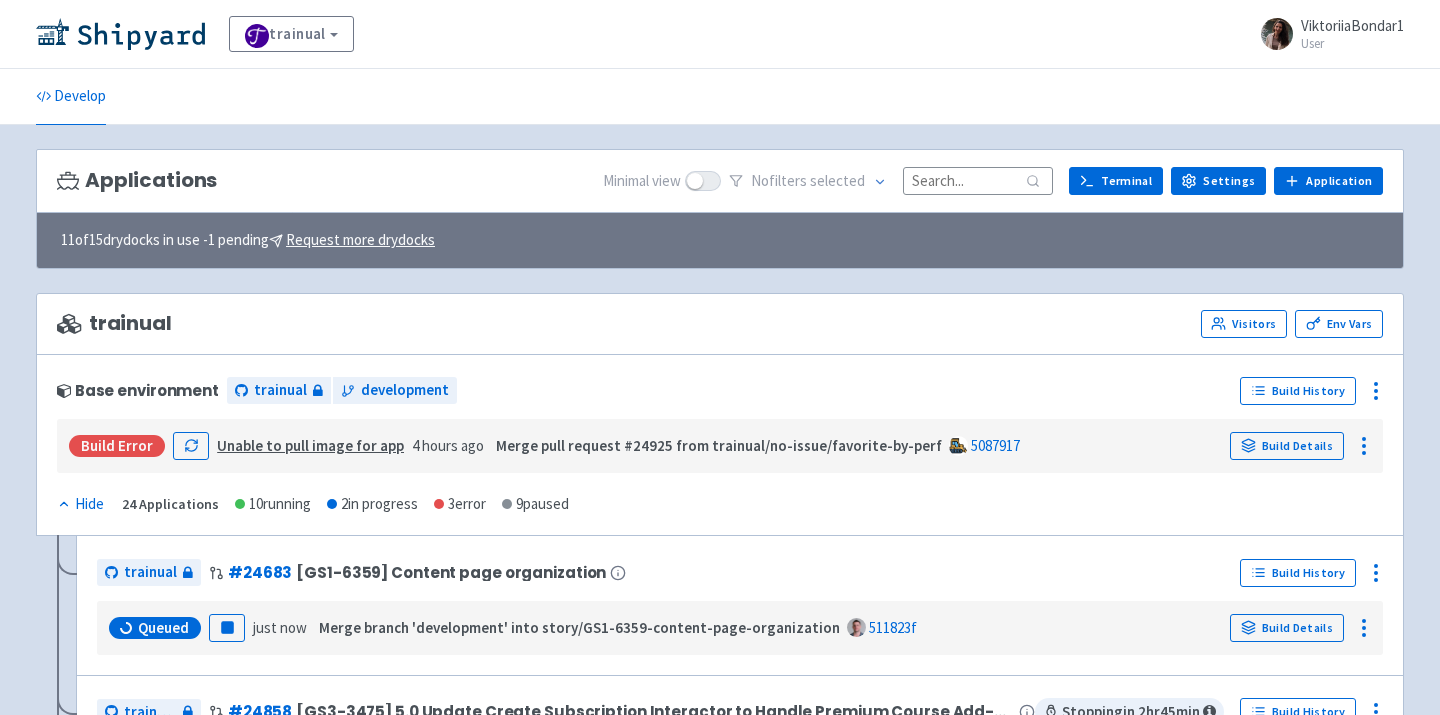 click at bounding box center (978, 180) 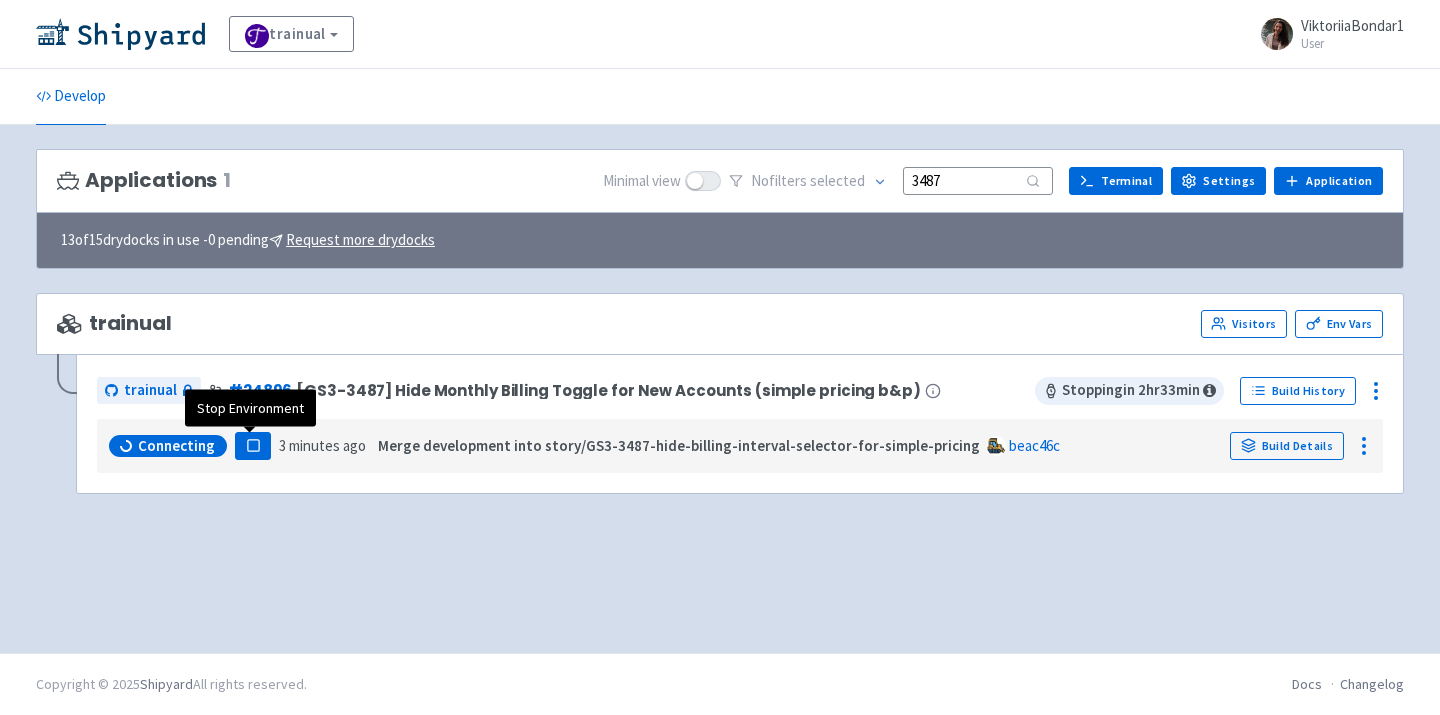type on "3487" 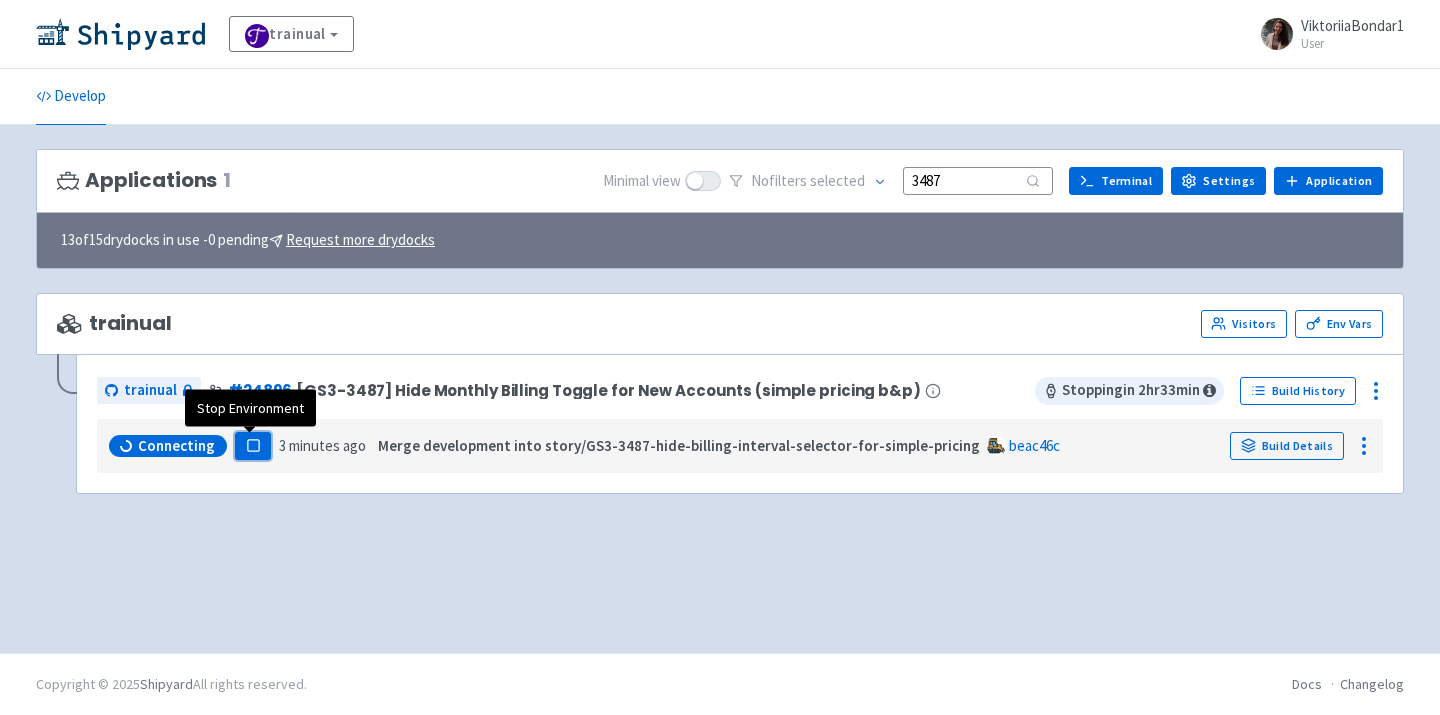 click on "Pause" at bounding box center [253, 446] 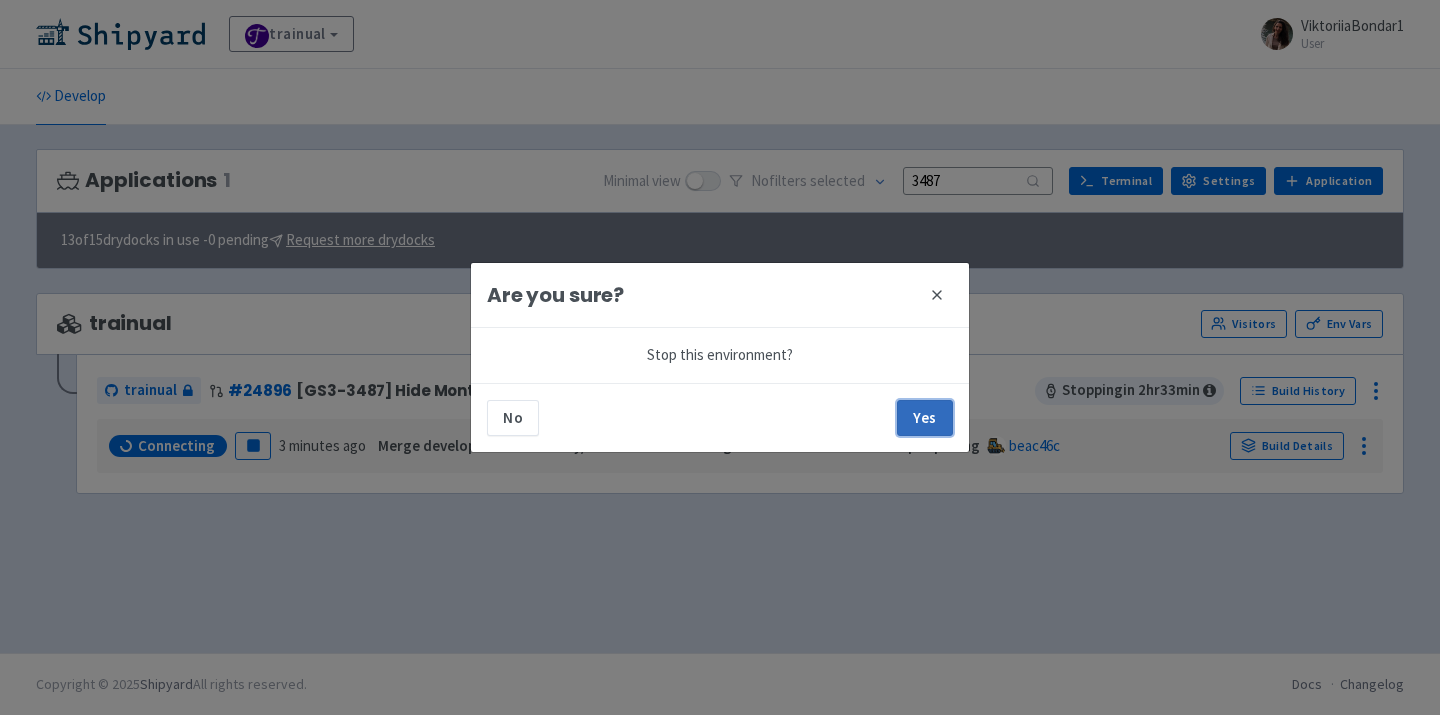 click on "Yes" at bounding box center (925, 418) 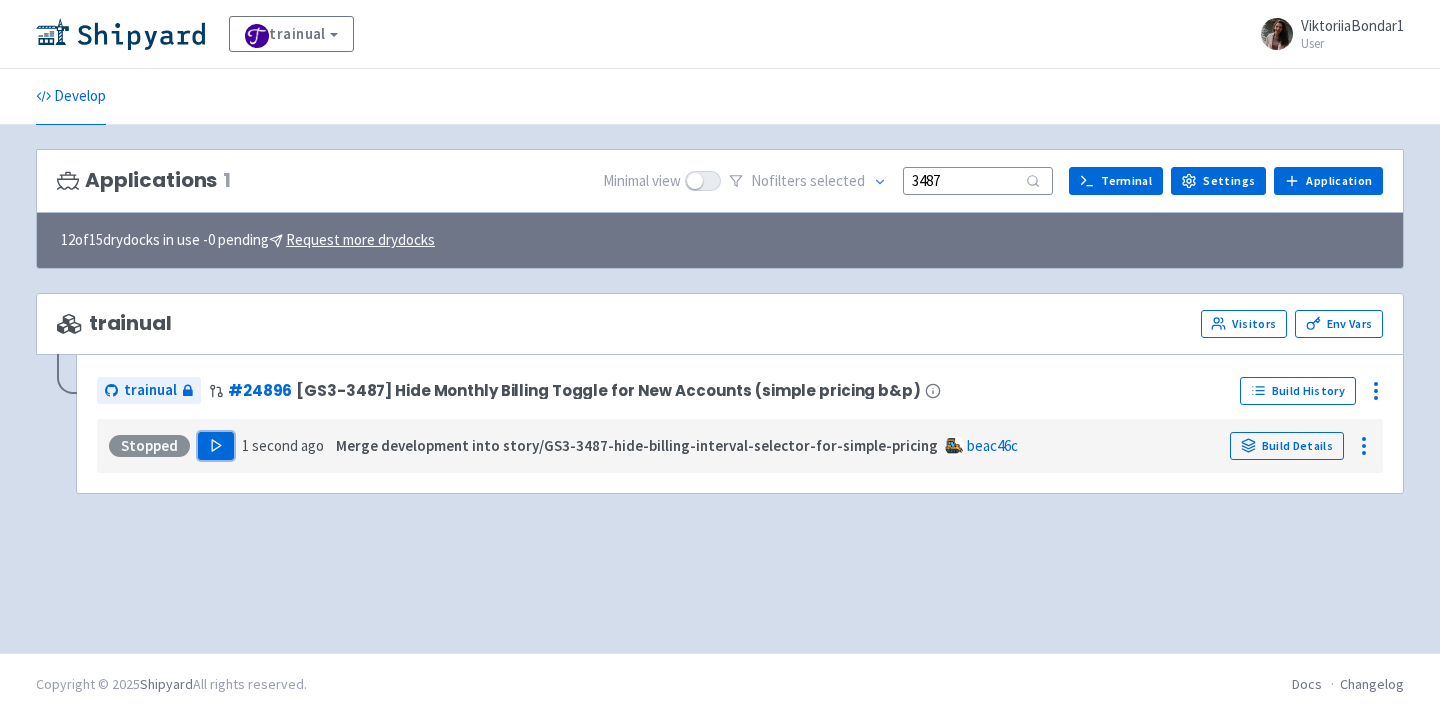 click 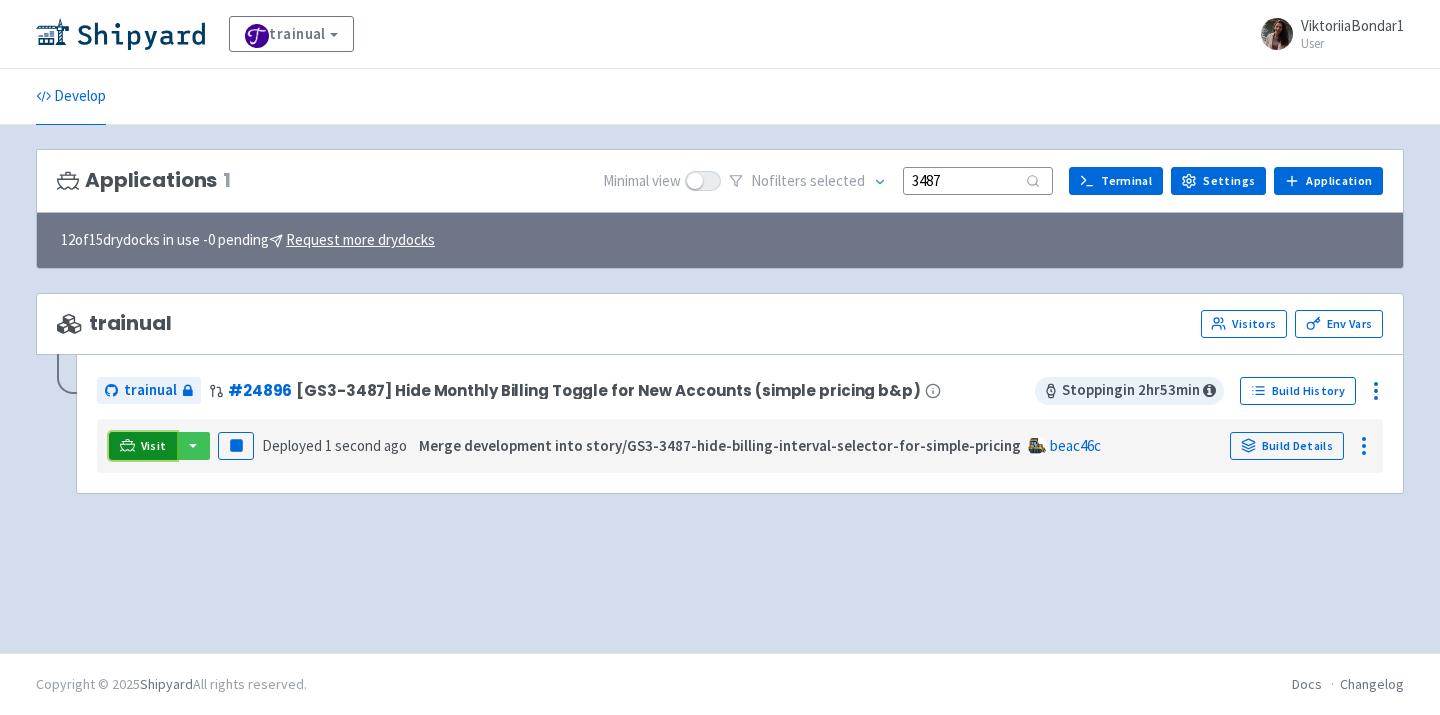 click on "Visit" at bounding box center [143, 446] 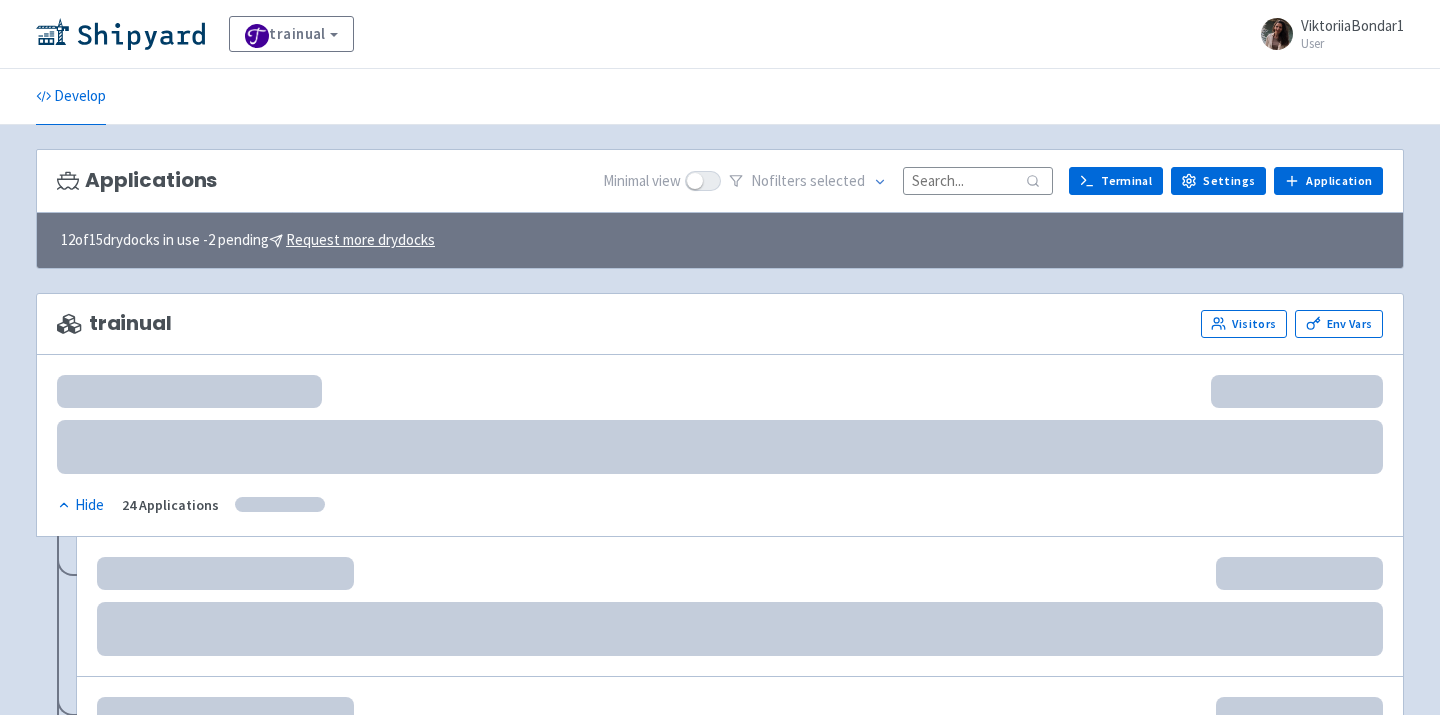 scroll, scrollTop: 0, scrollLeft: 0, axis: both 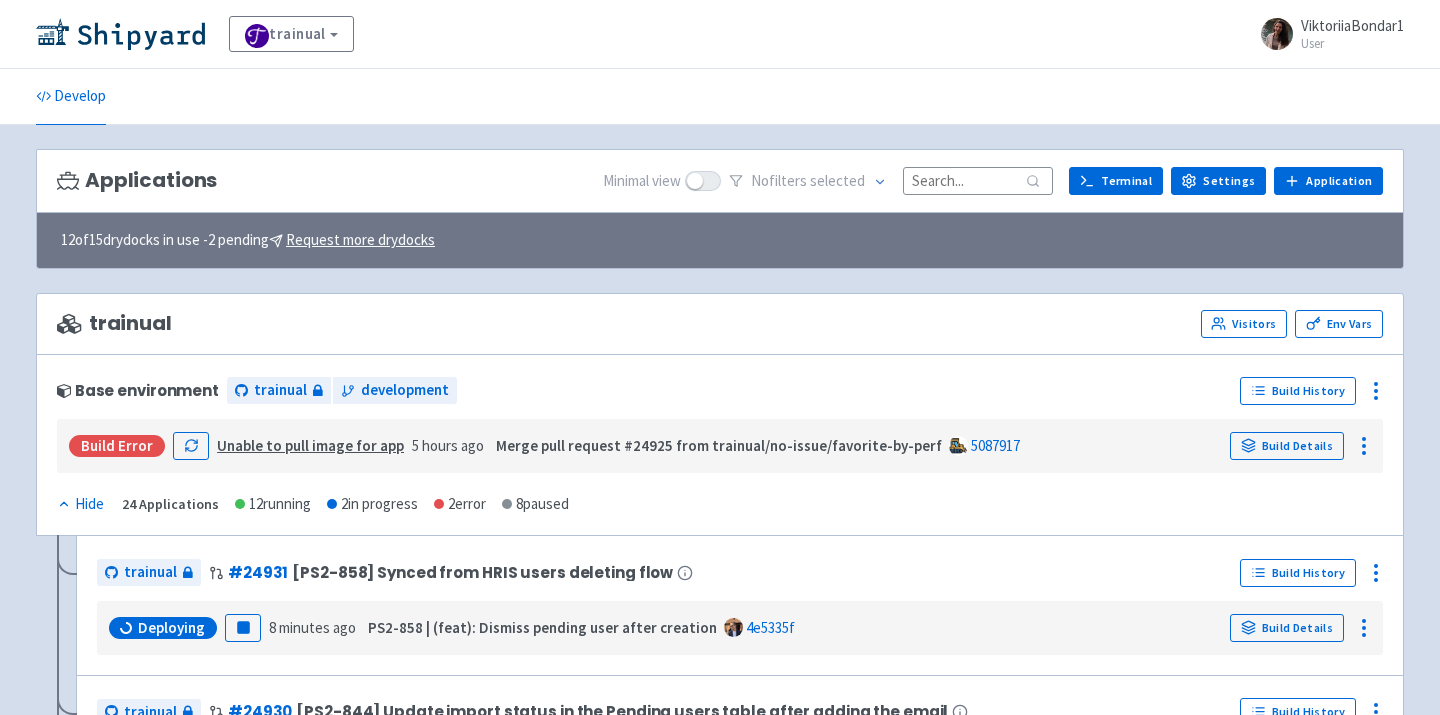 click at bounding box center (978, 180) 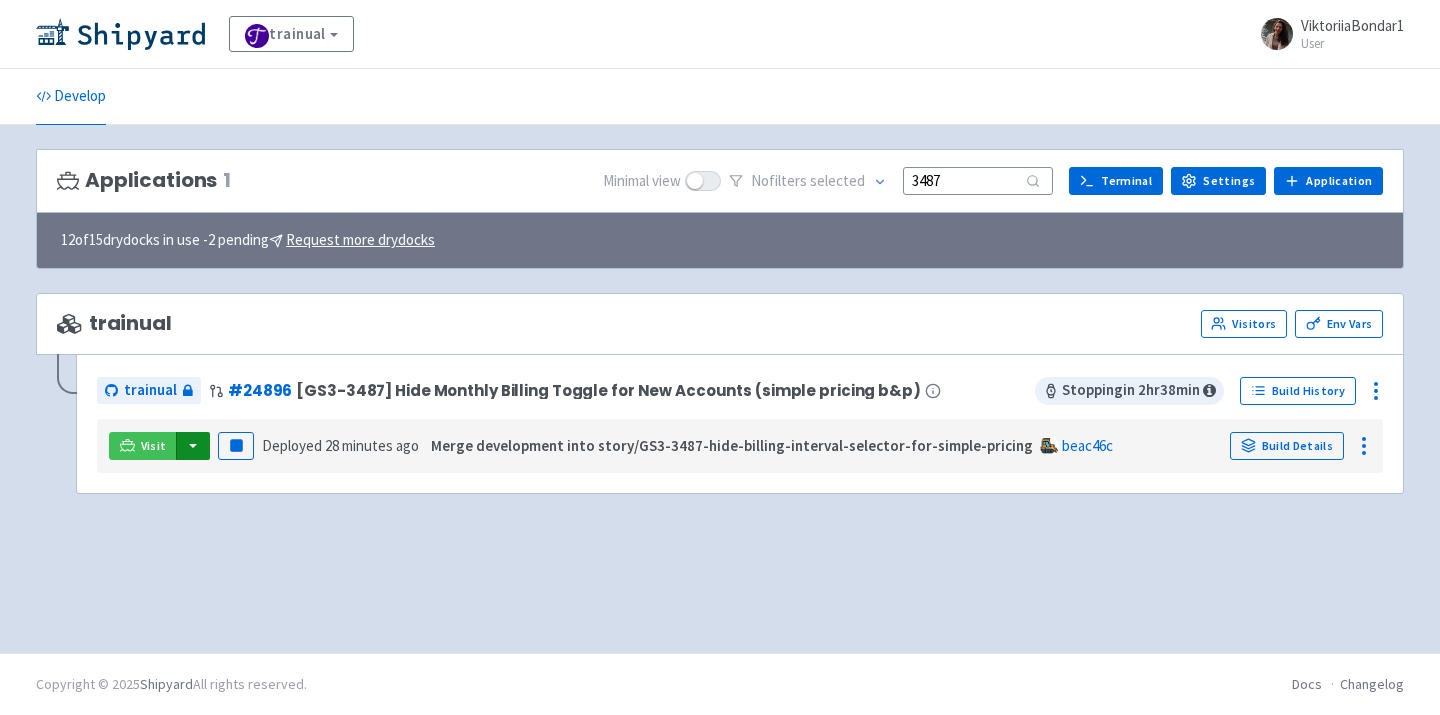 type on "3487" 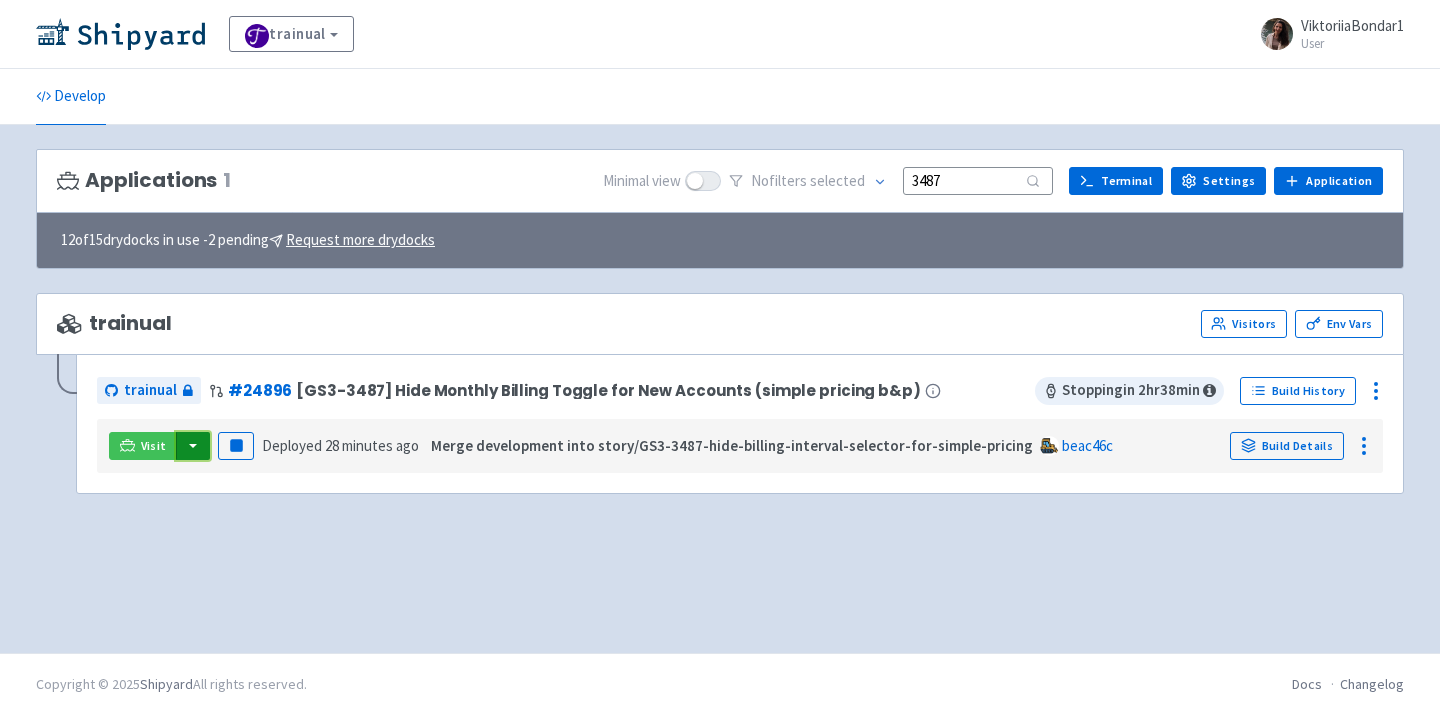 click at bounding box center [193, 446] 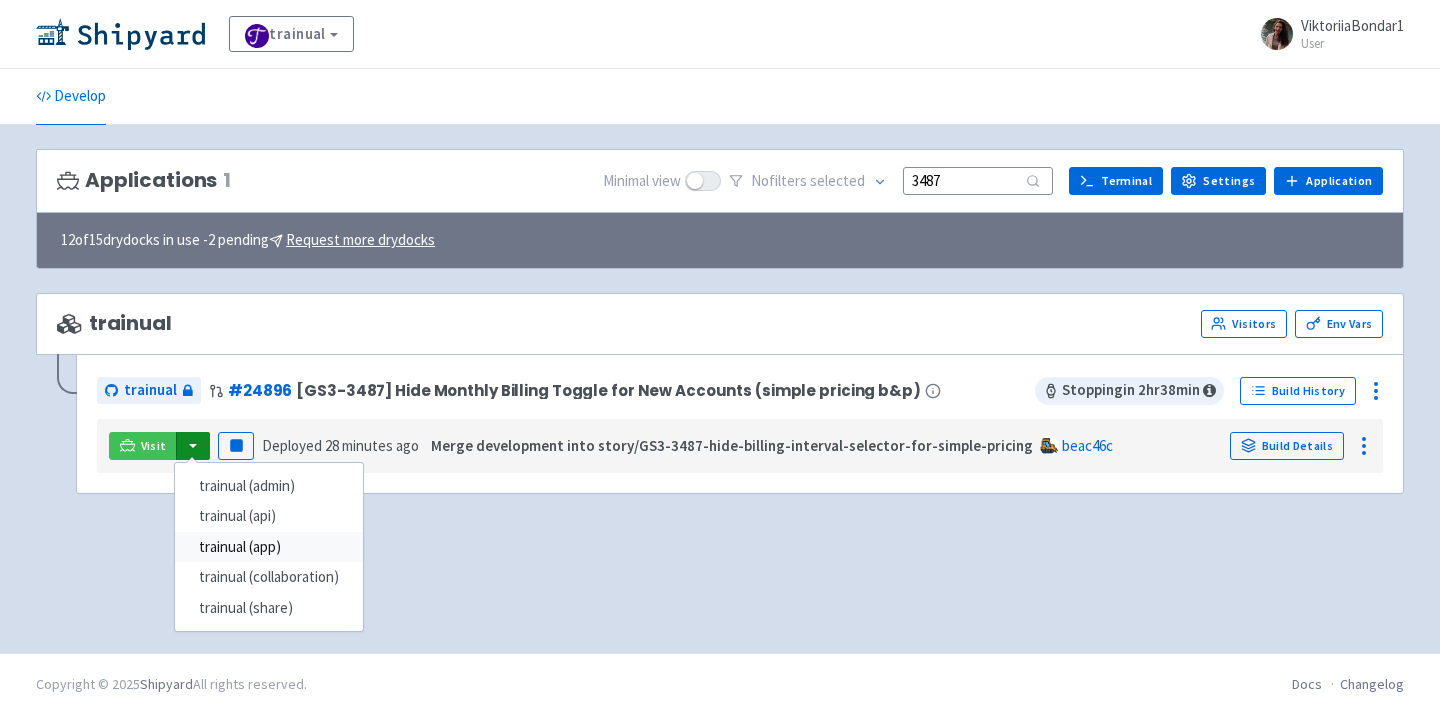 click on "trainual (app)" at bounding box center (269, 547) 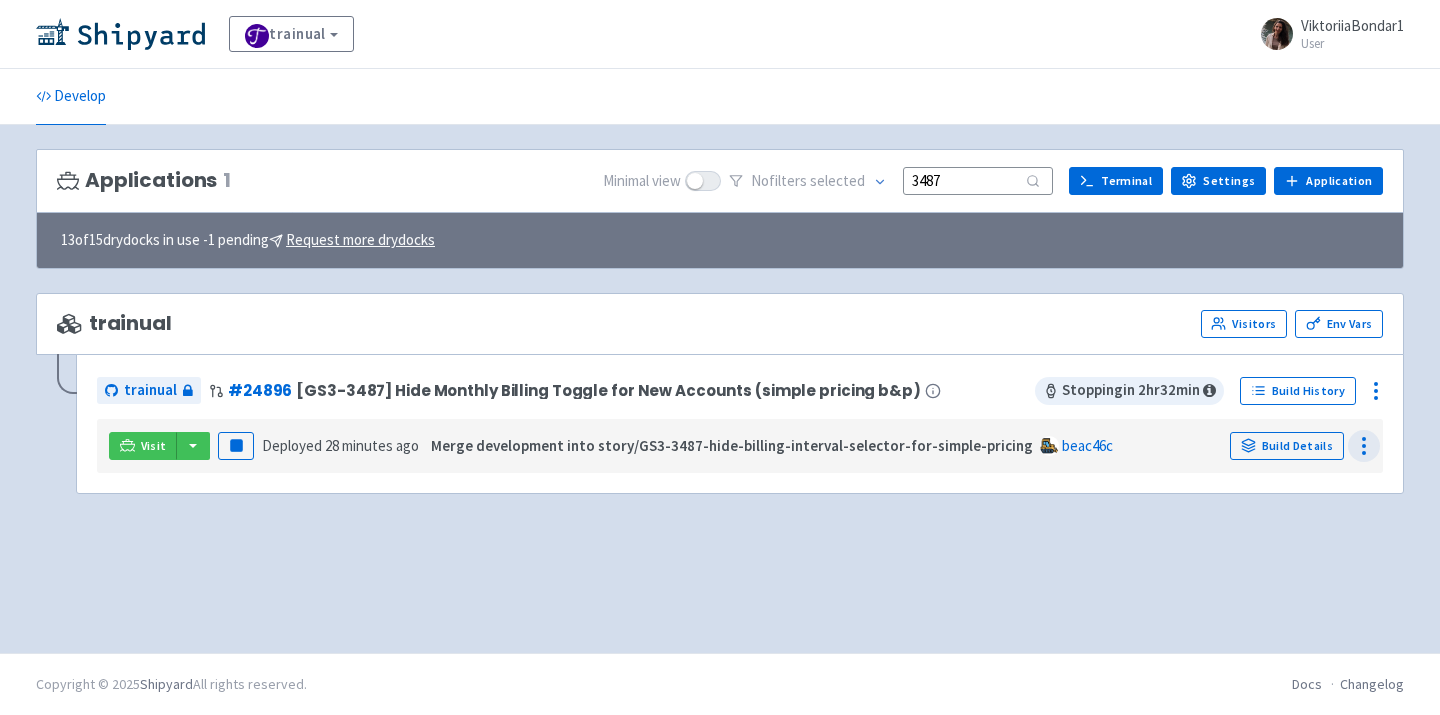 click 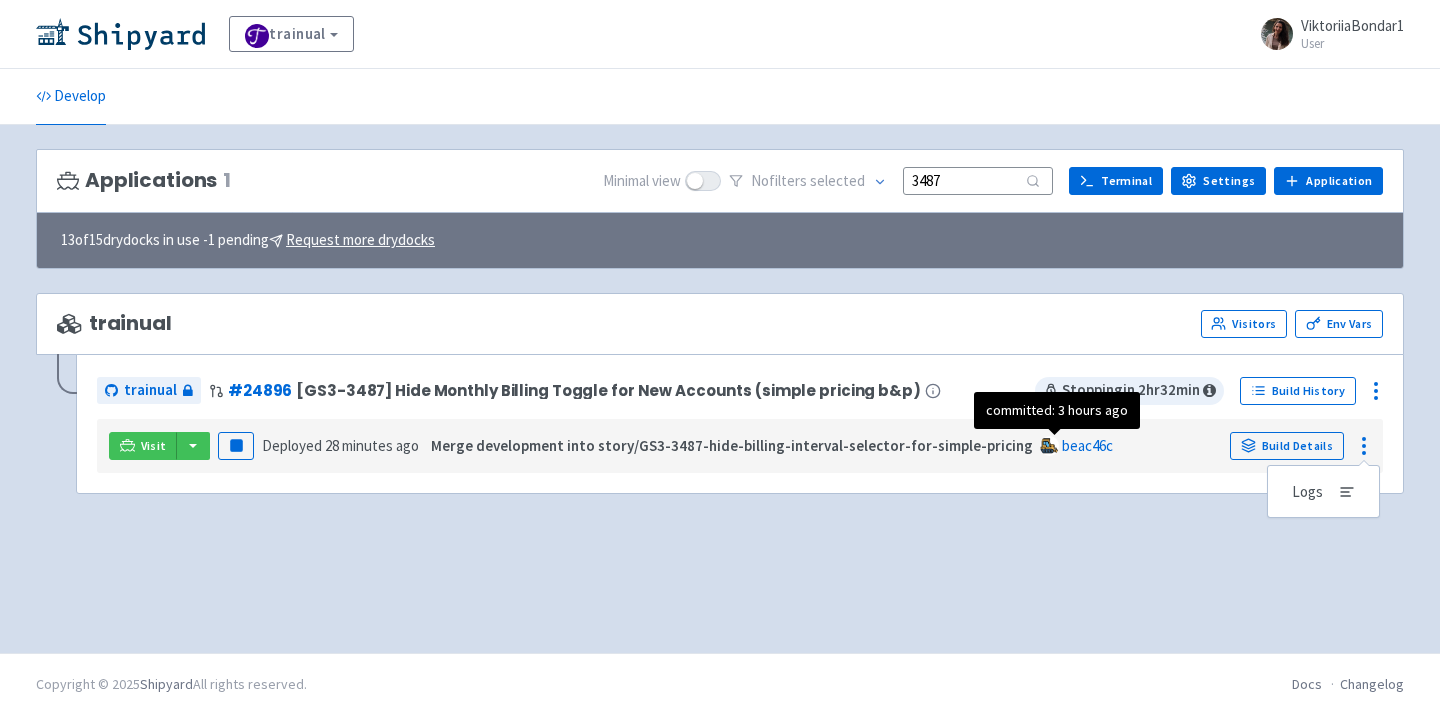 click on "beac46c" at bounding box center [1087, 446] 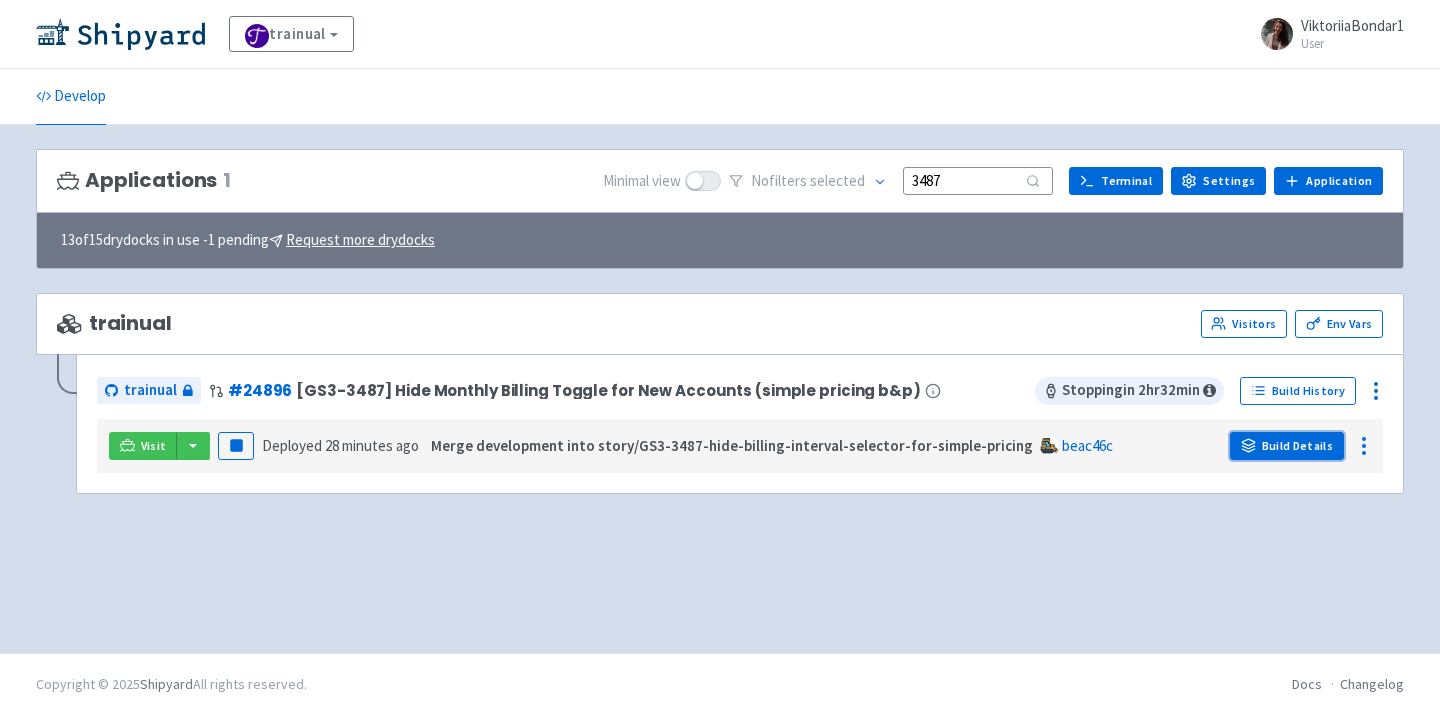 click on "Build Details" at bounding box center (1287, 446) 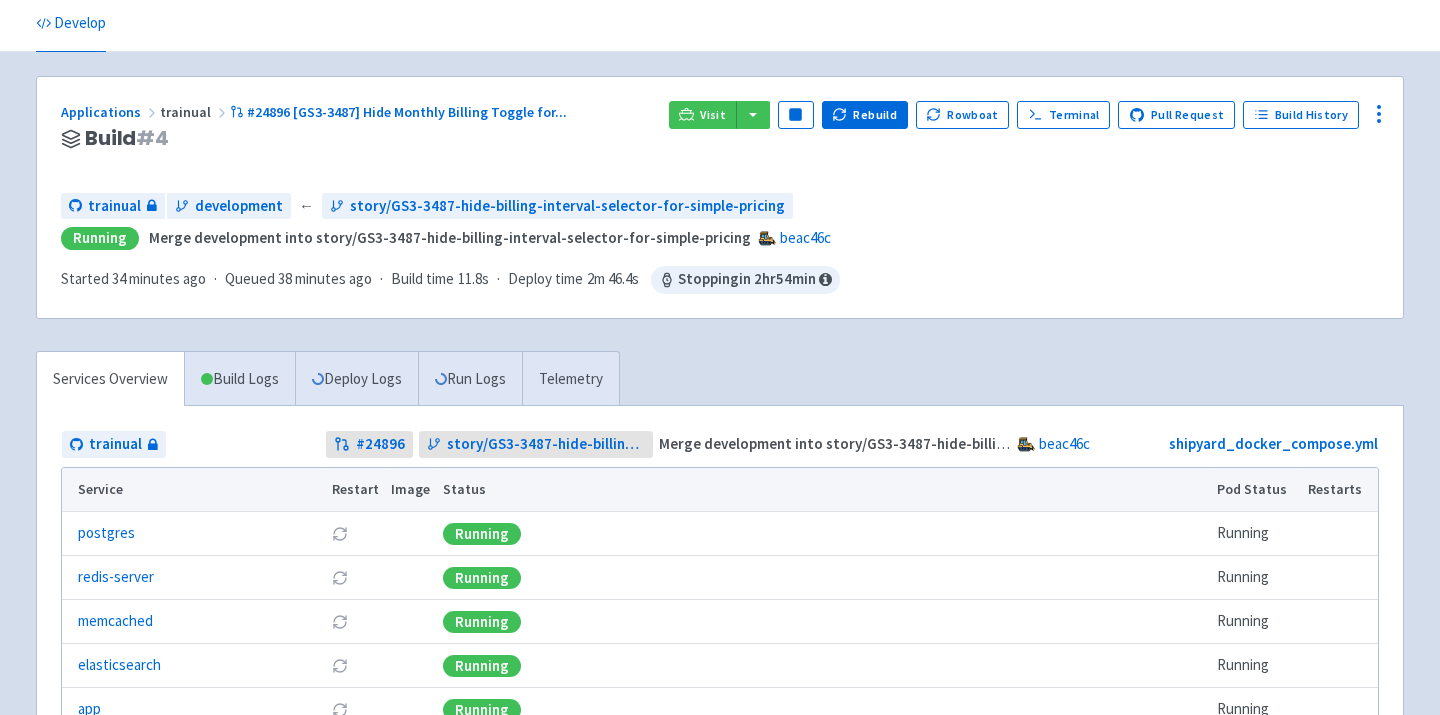 scroll, scrollTop: 91, scrollLeft: 0, axis: vertical 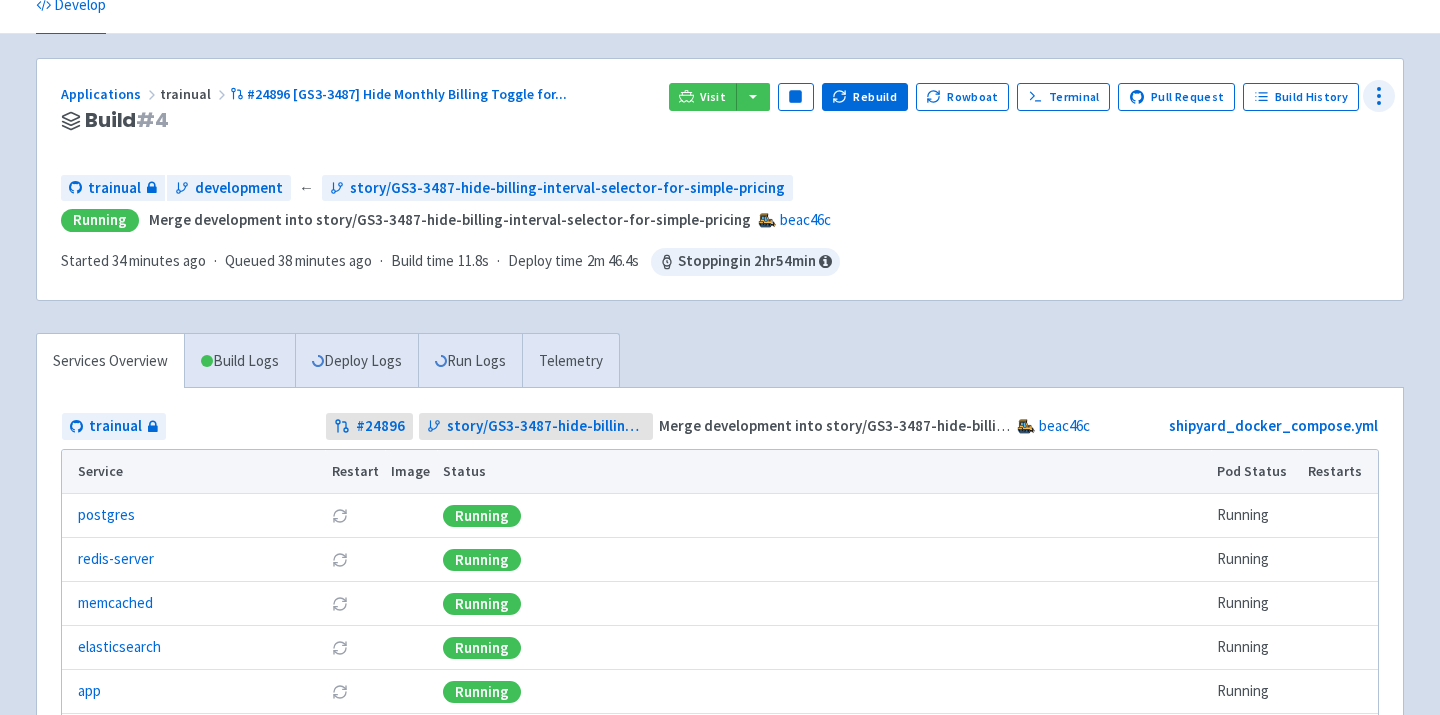 click 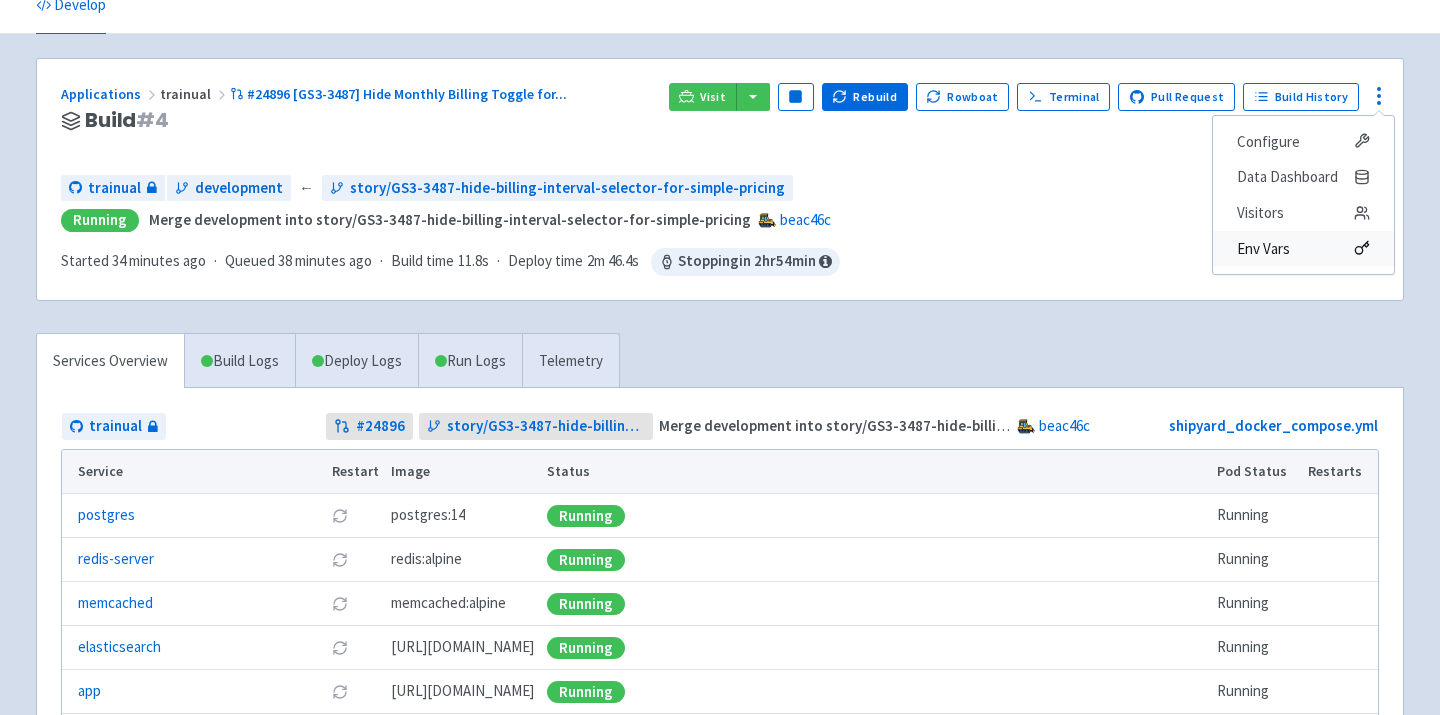 click on "Env Vars" at bounding box center [1303, 249] 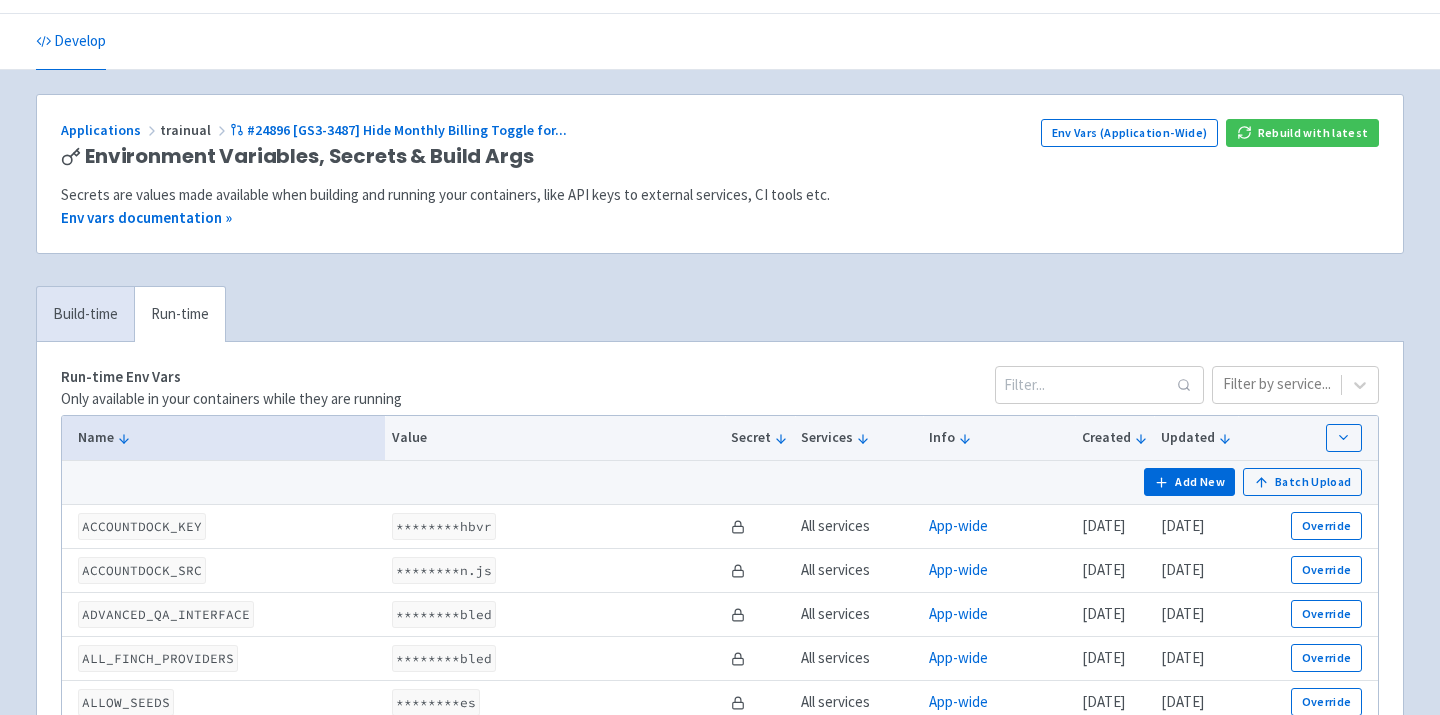 scroll, scrollTop: 0, scrollLeft: 0, axis: both 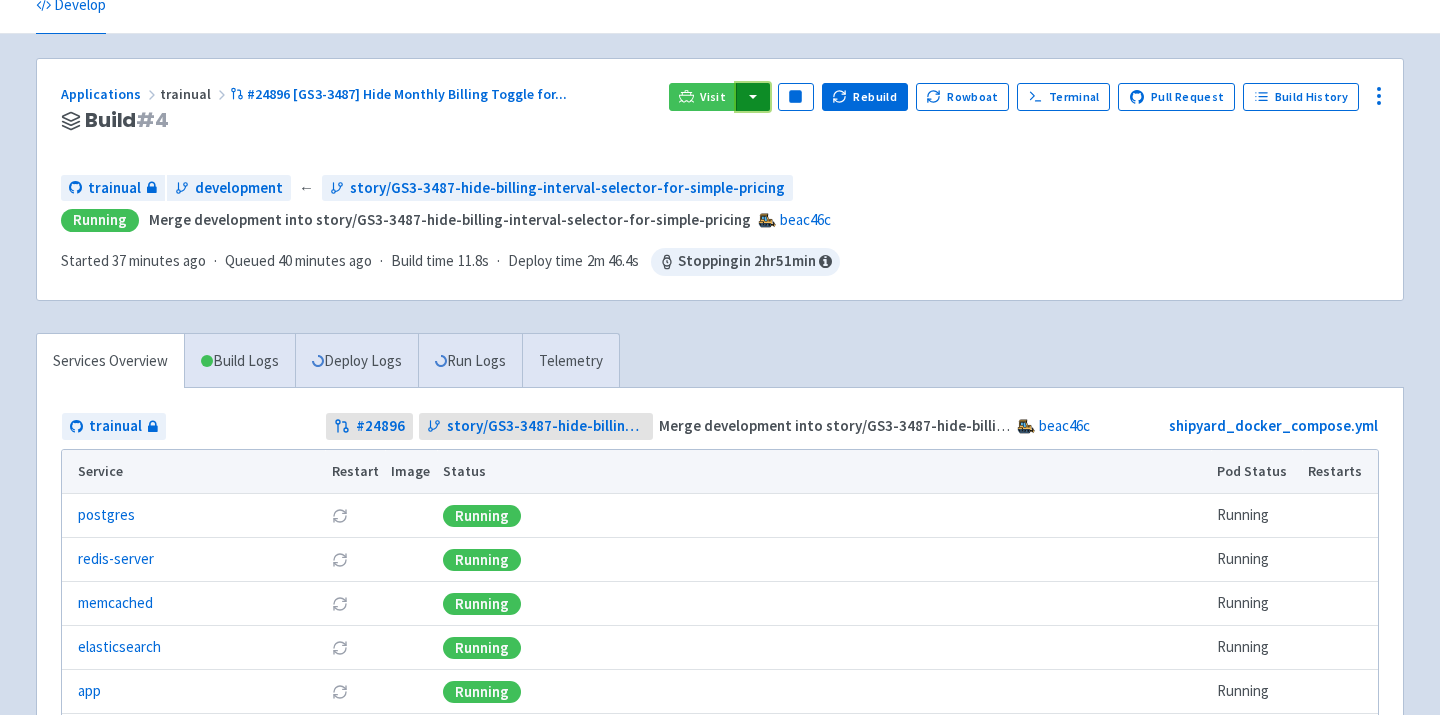 click at bounding box center [753, 97] 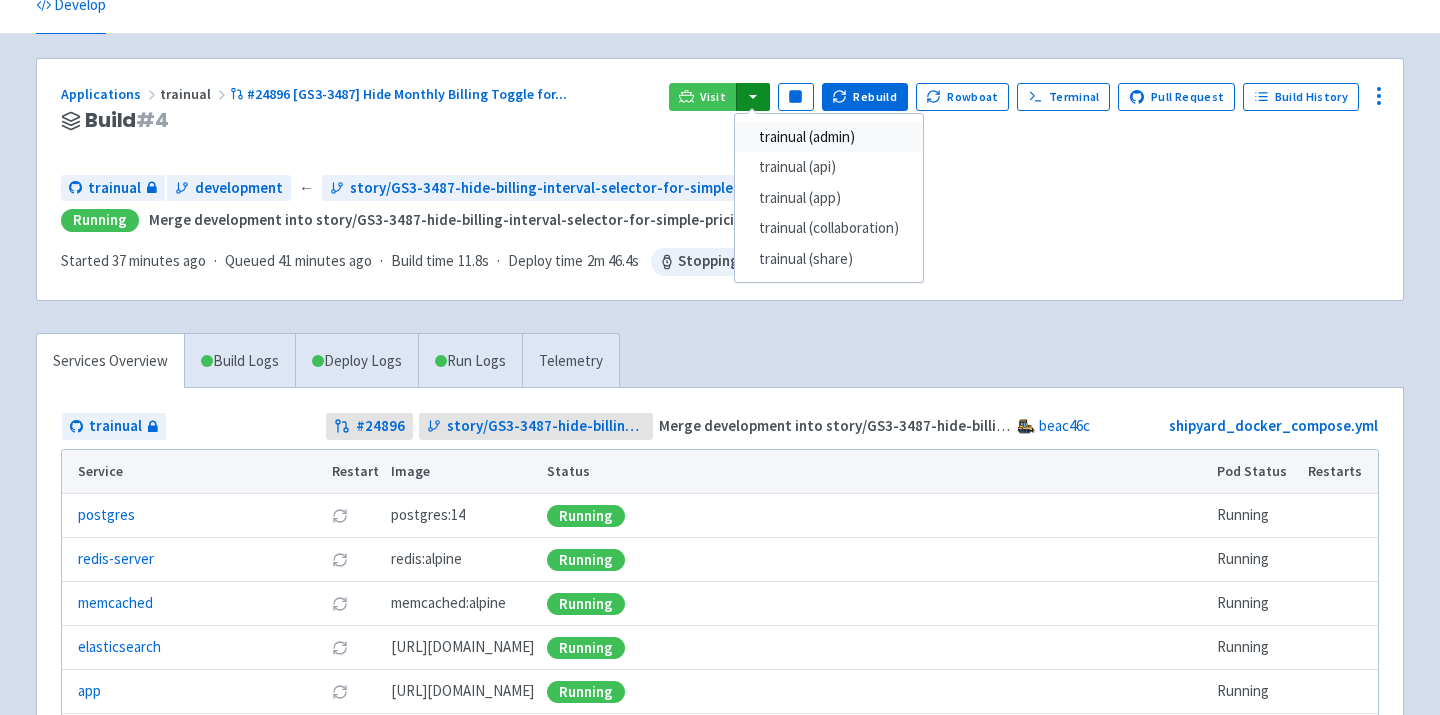 click on "trainual (admin)" at bounding box center (829, 137) 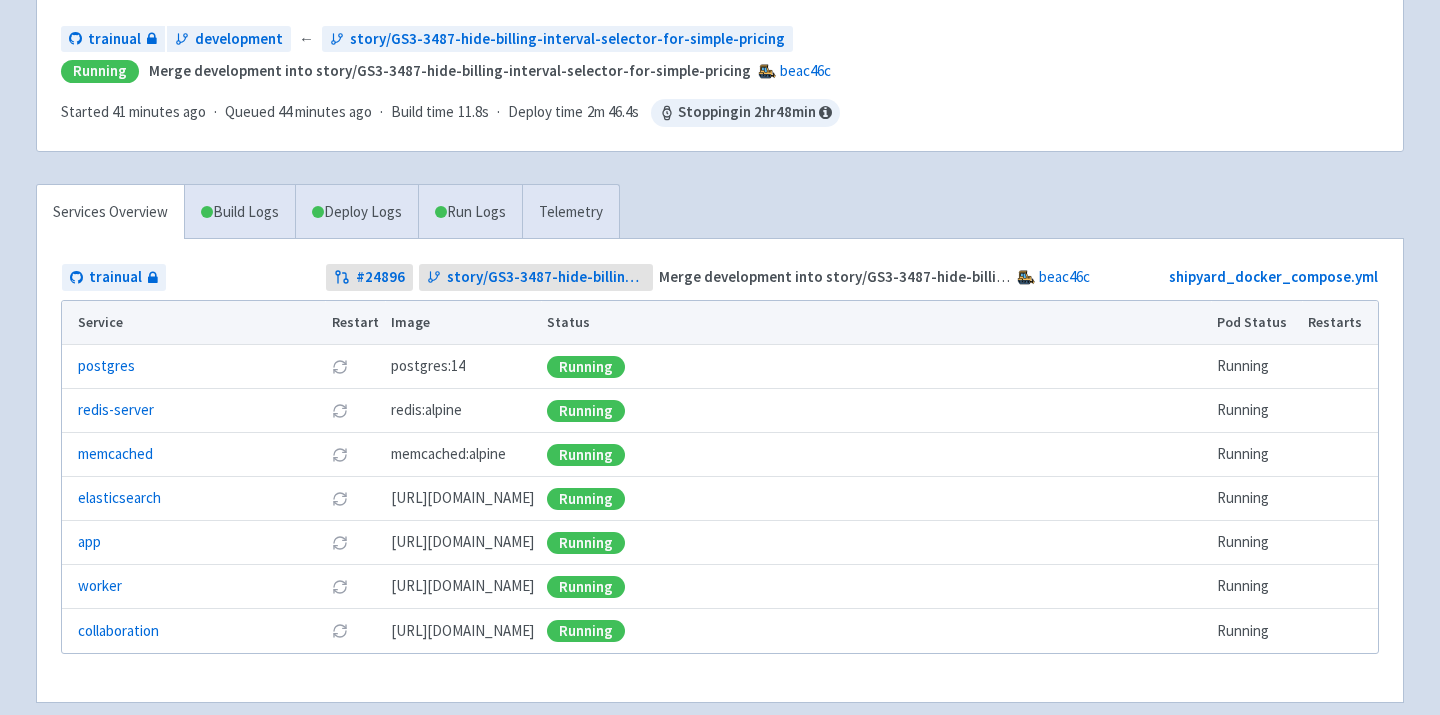 scroll, scrollTop: 242, scrollLeft: 0, axis: vertical 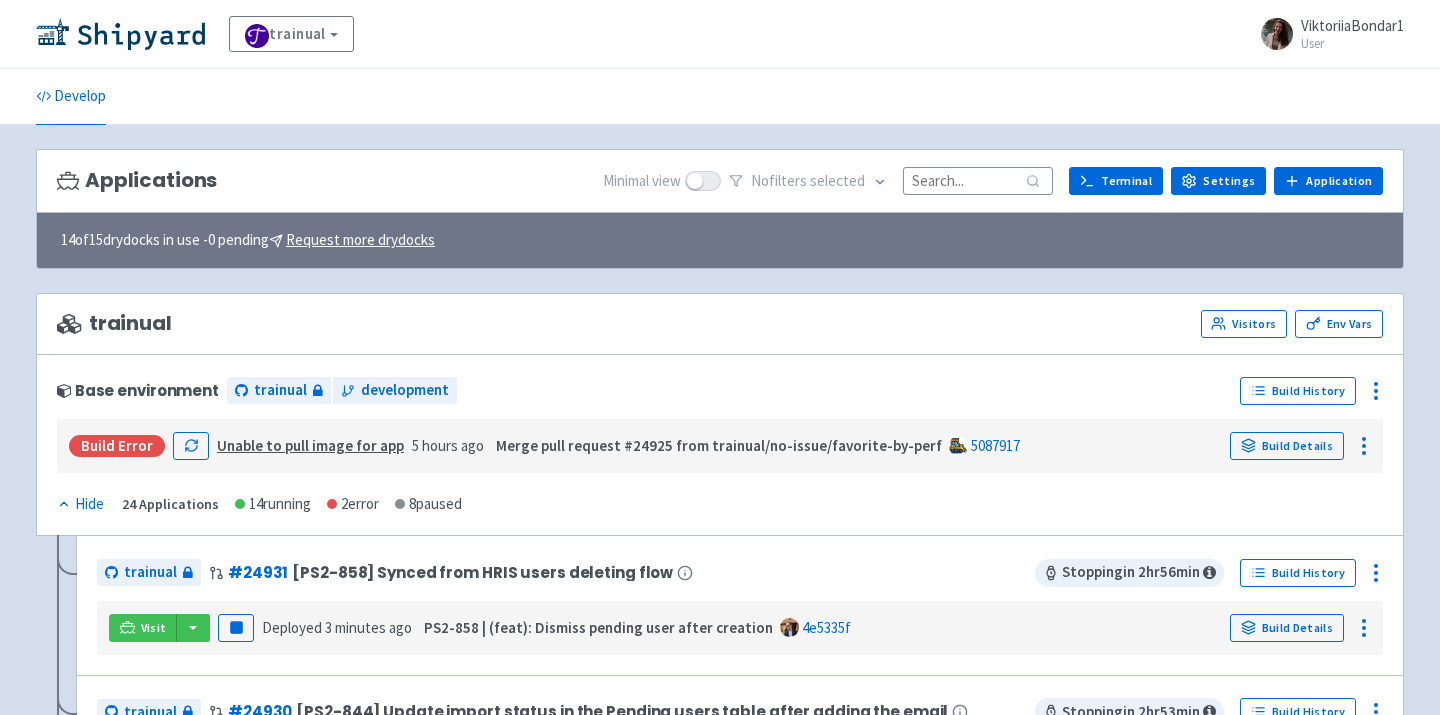 click at bounding box center (978, 180) 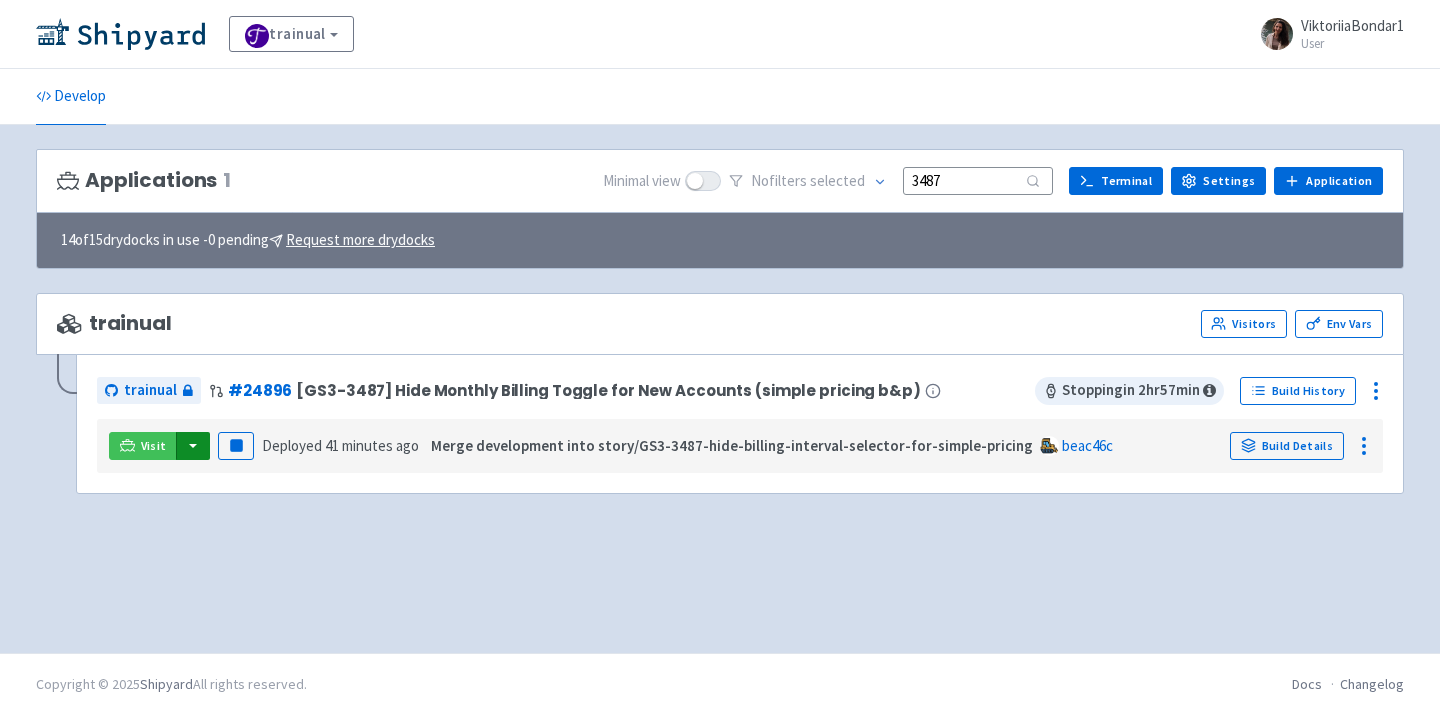 type on "3487" 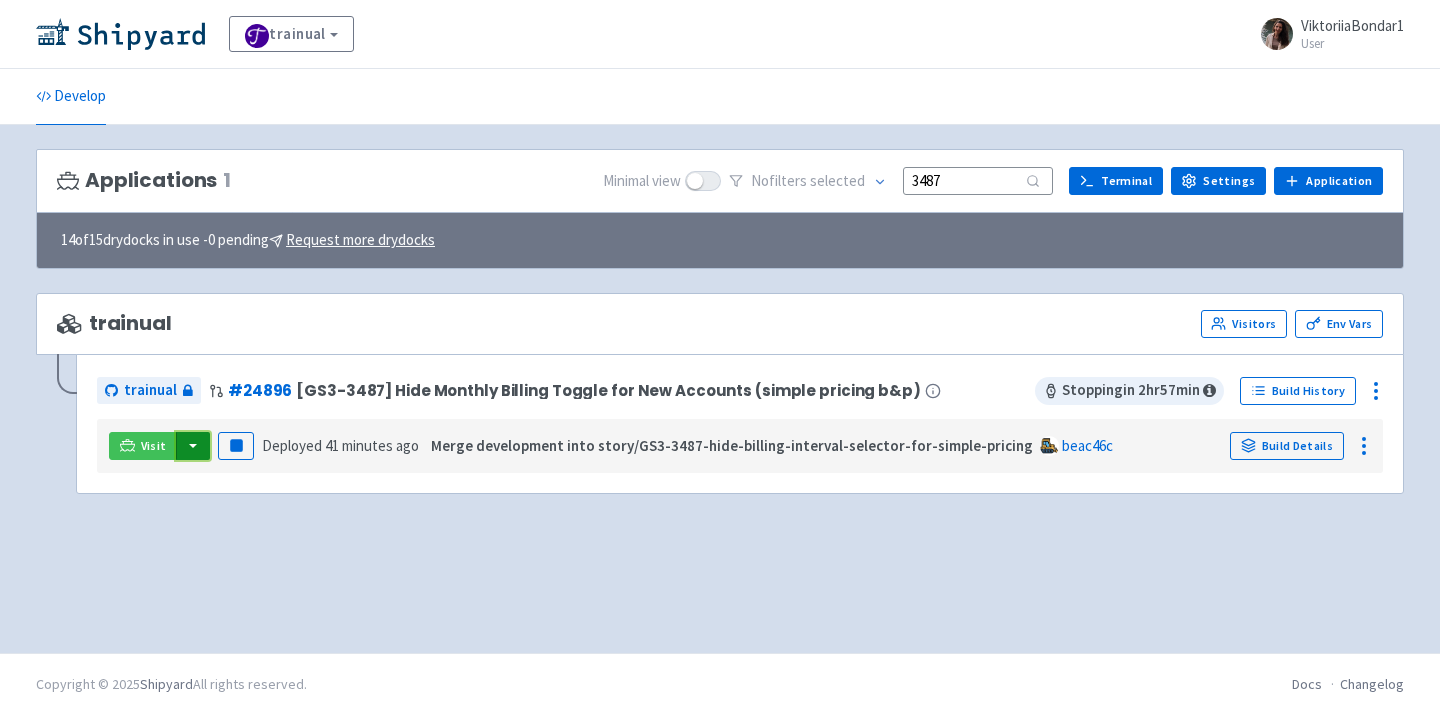 click at bounding box center [193, 446] 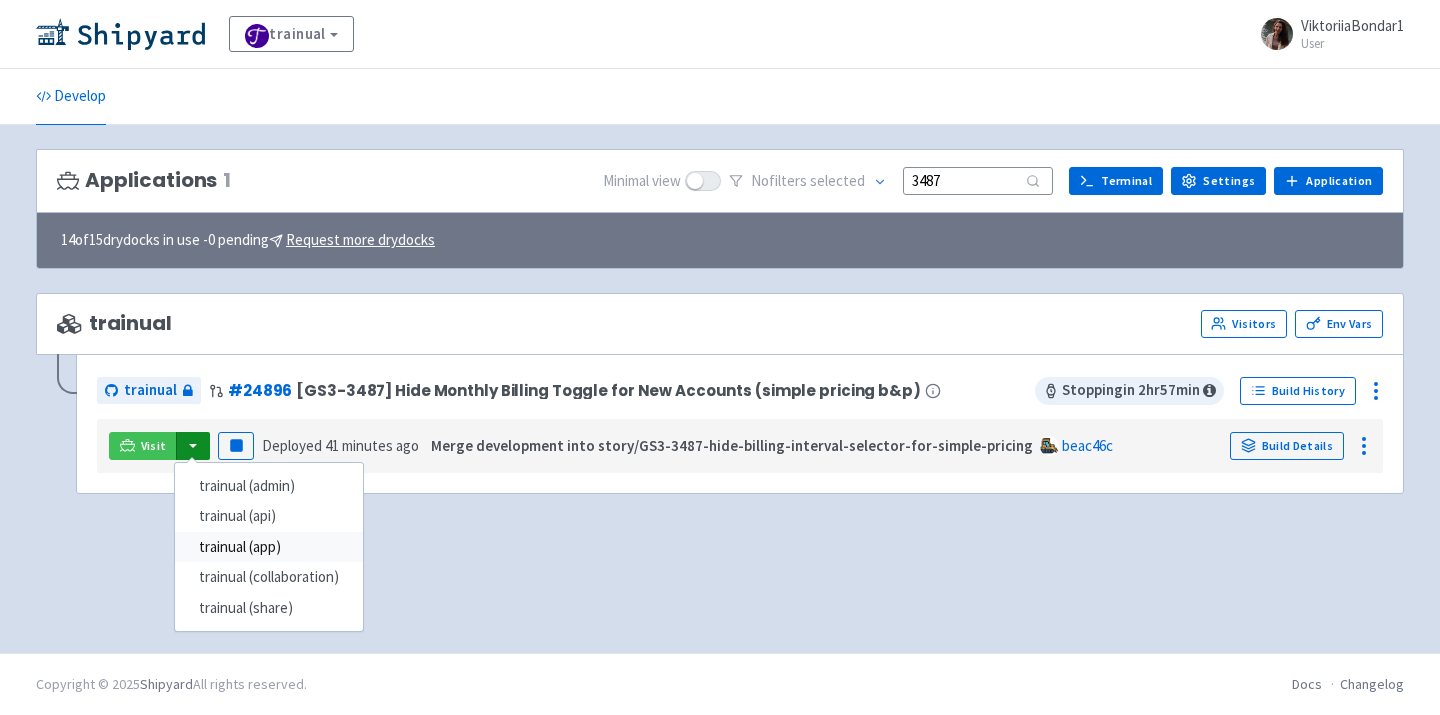 click on "trainual (app)" at bounding box center [269, 547] 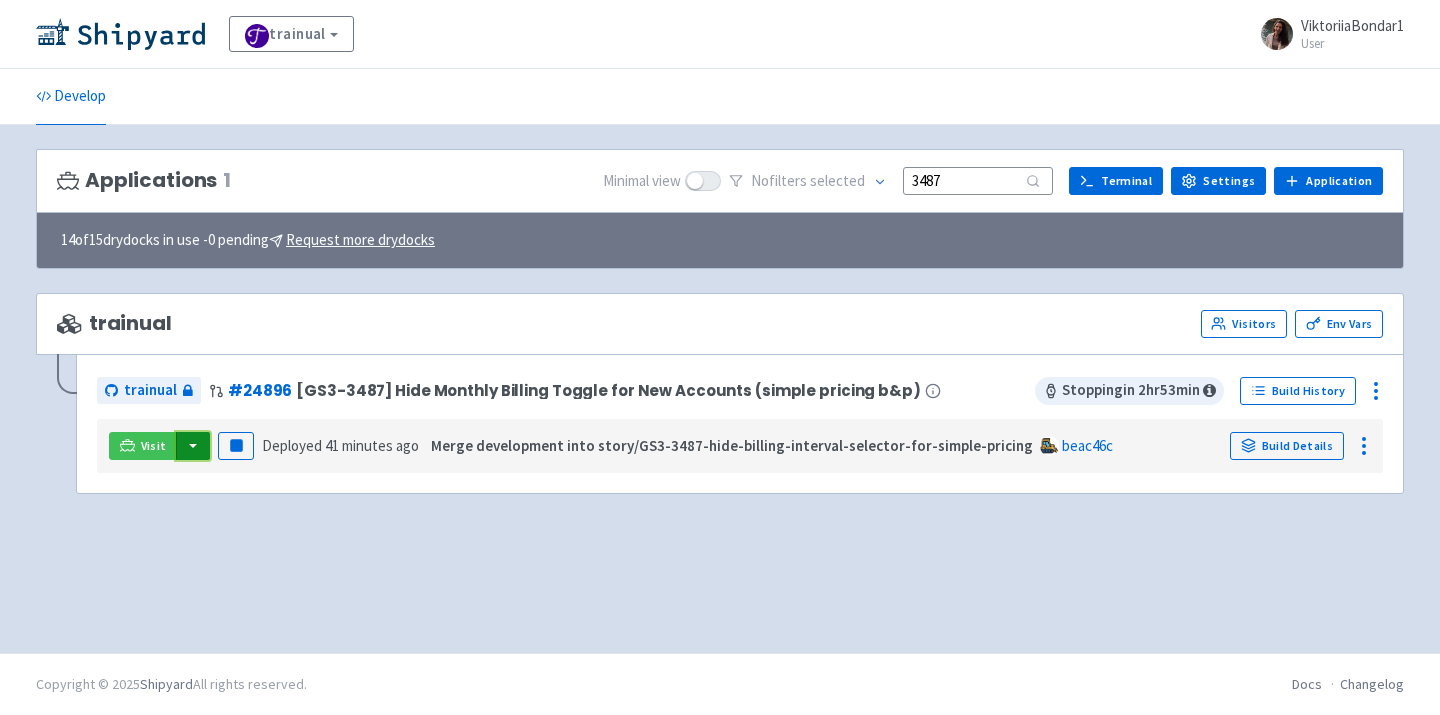 click at bounding box center (193, 446) 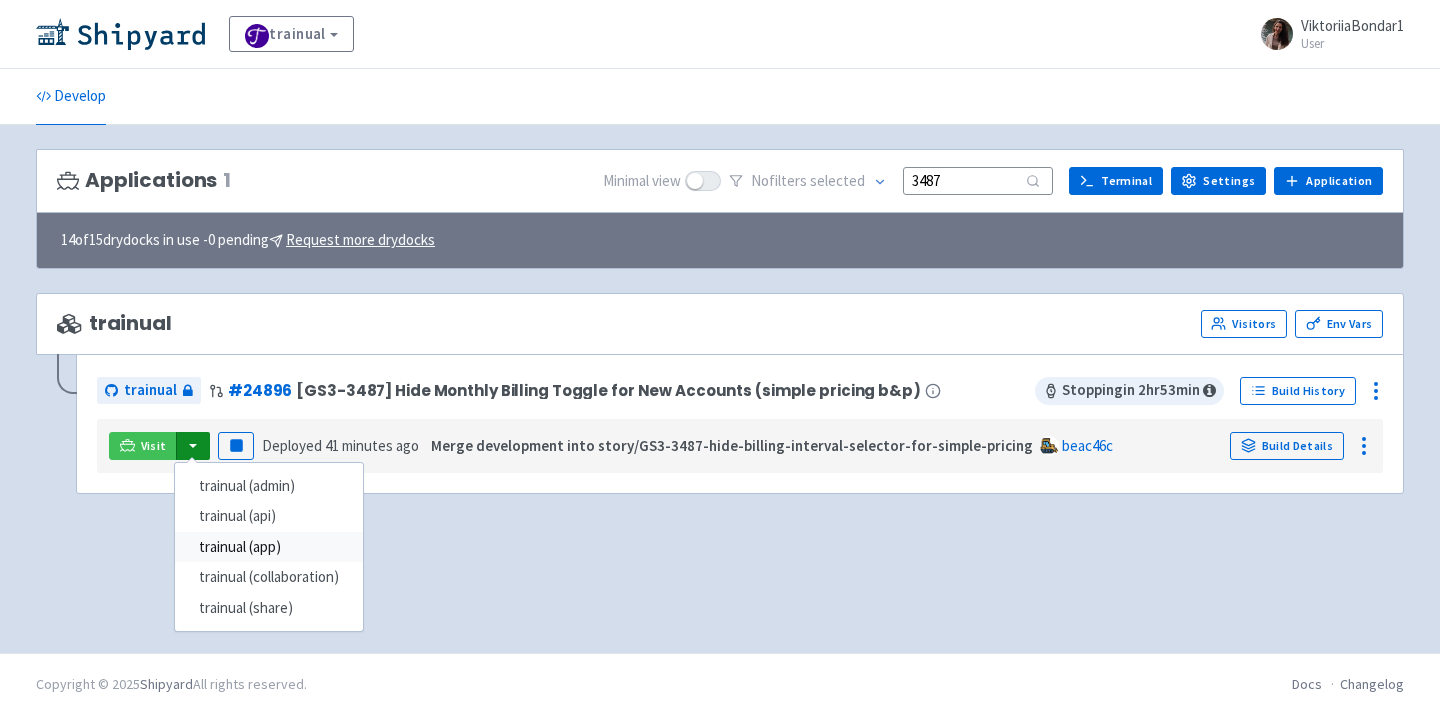 click on "trainual (app)" at bounding box center [269, 547] 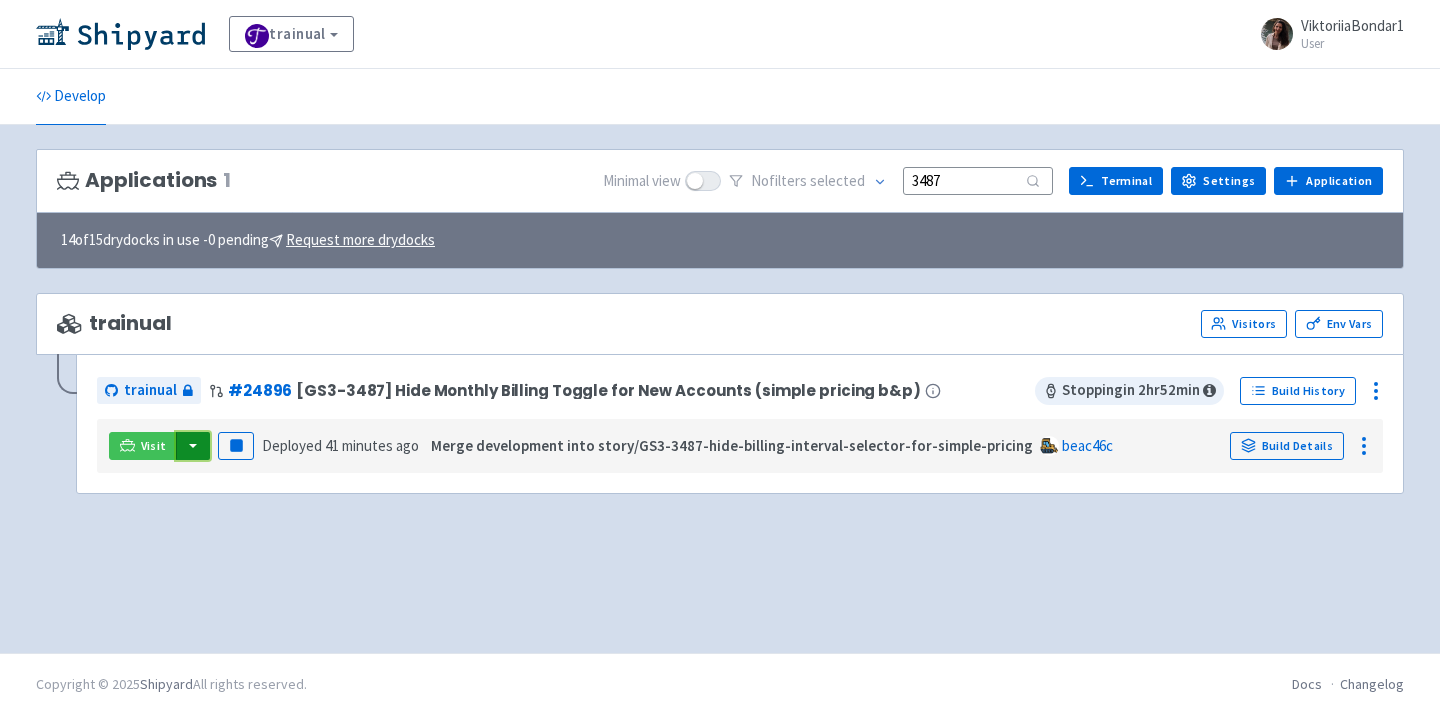 click at bounding box center (193, 446) 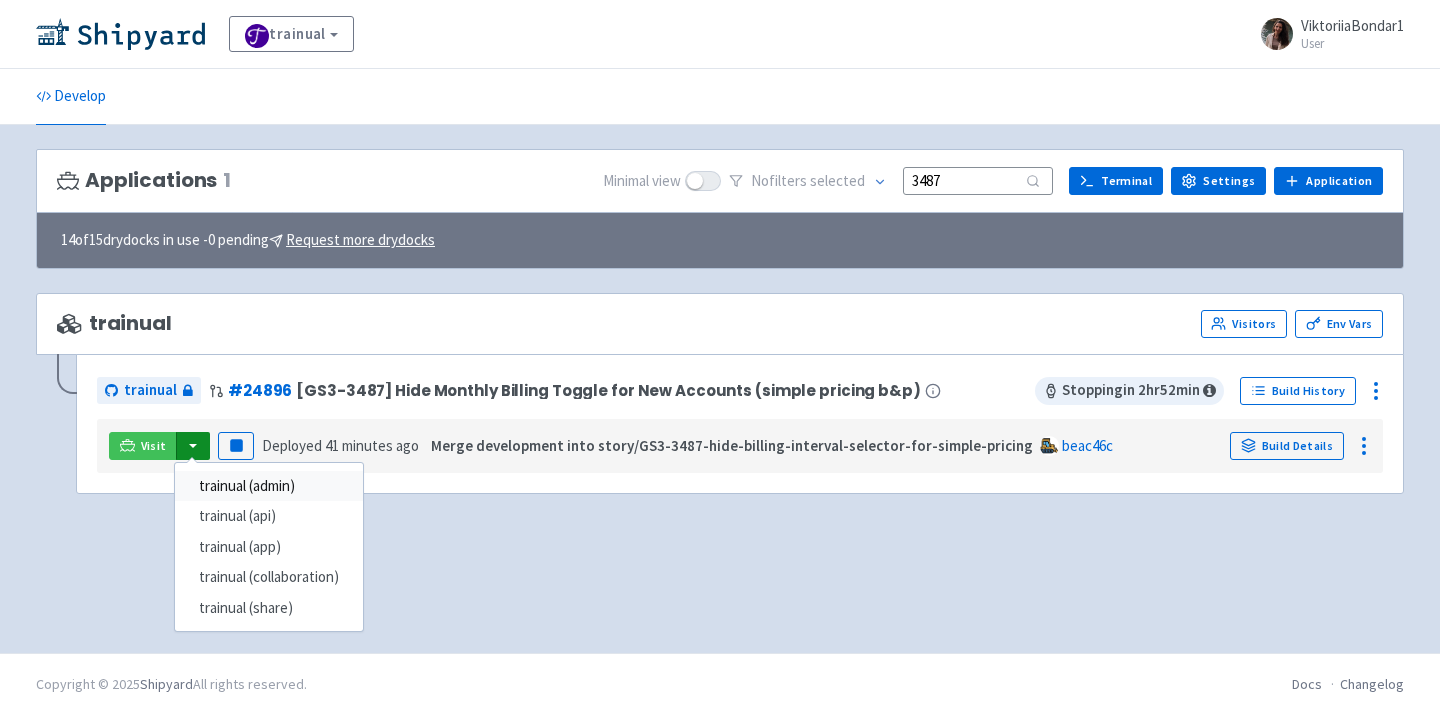 click on "trainual (admin)" at bounding box center (269, 486) 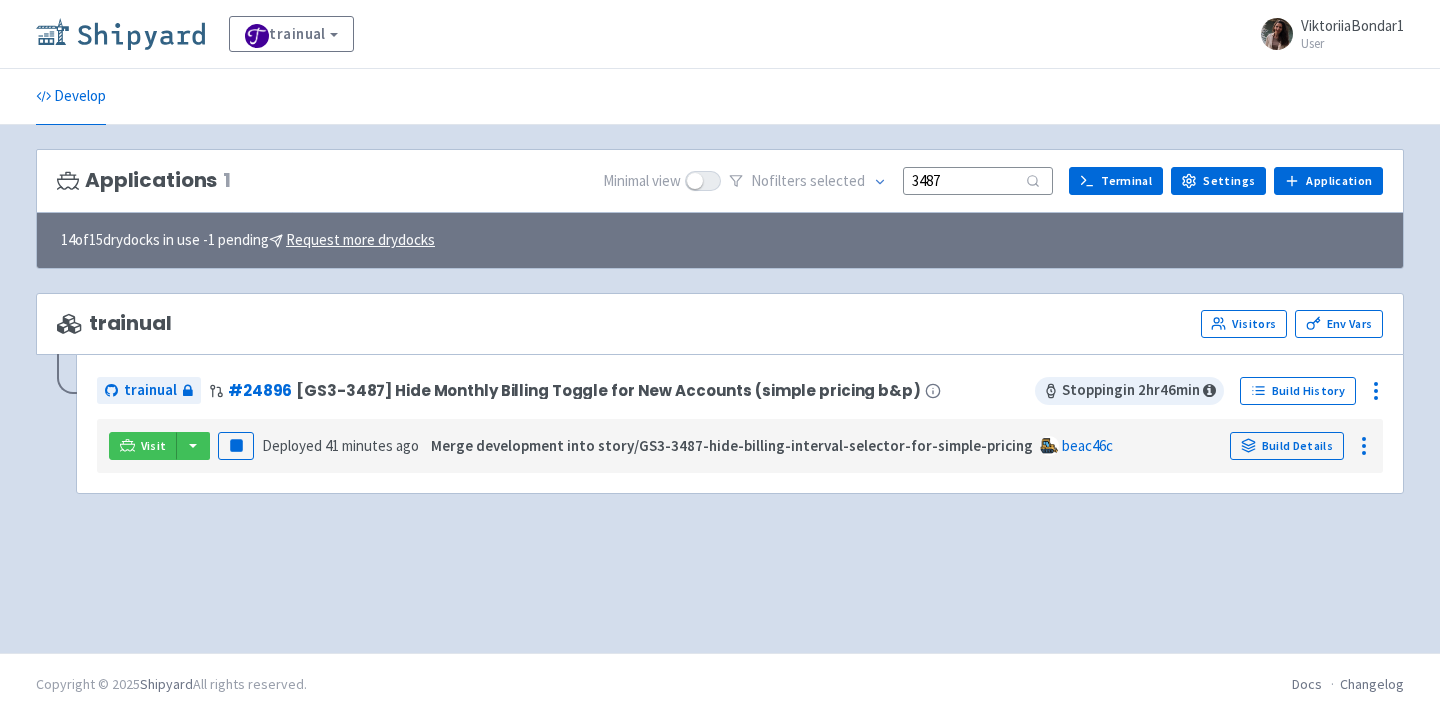click at bounding box center (120, 34) 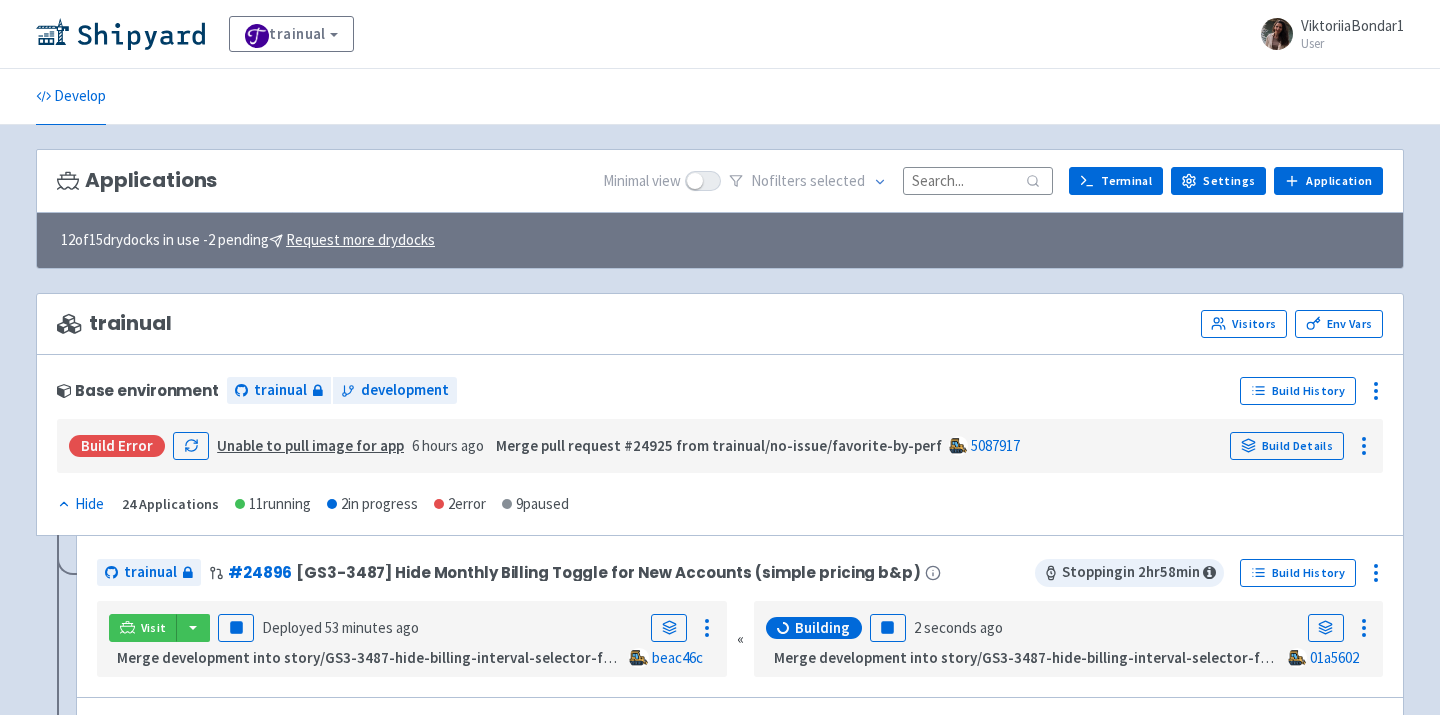 scroll, scrollTop: 0, scrollLeft: 0, axis: both 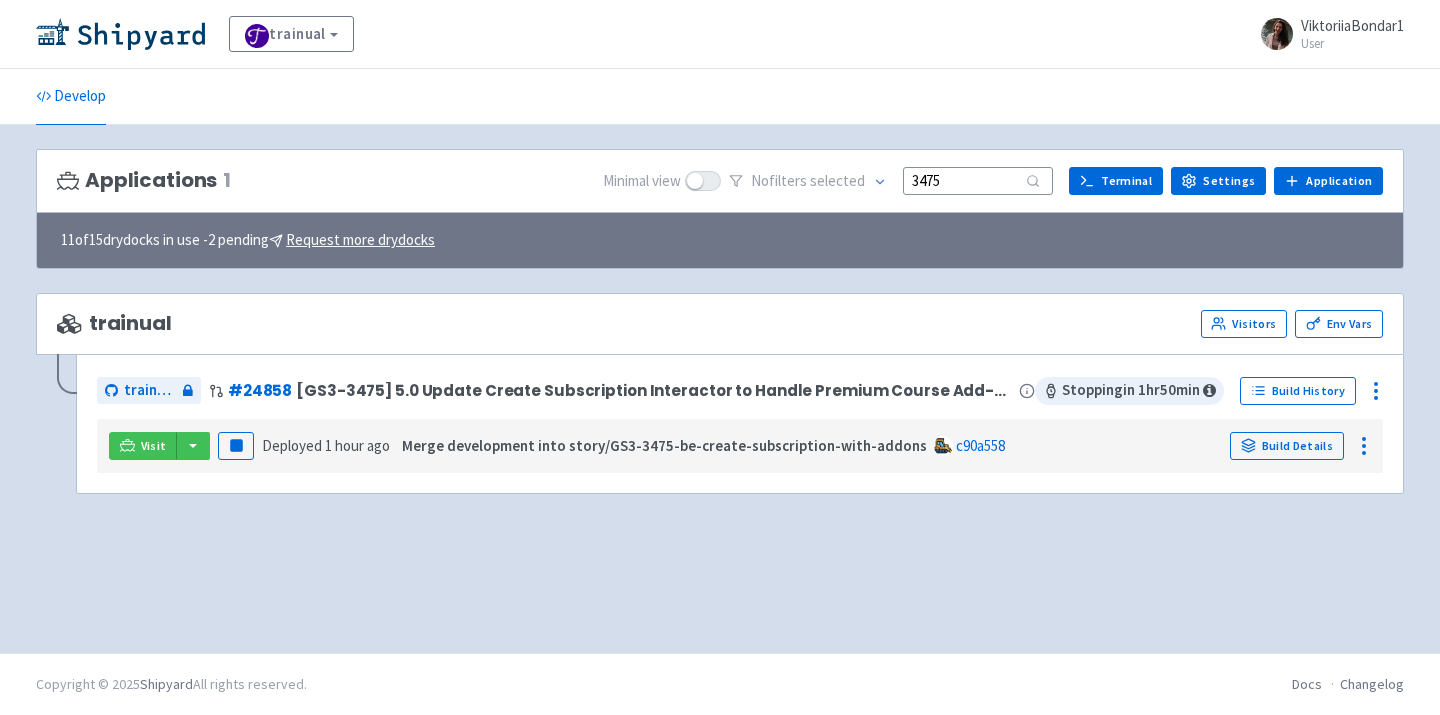 type on "3475" 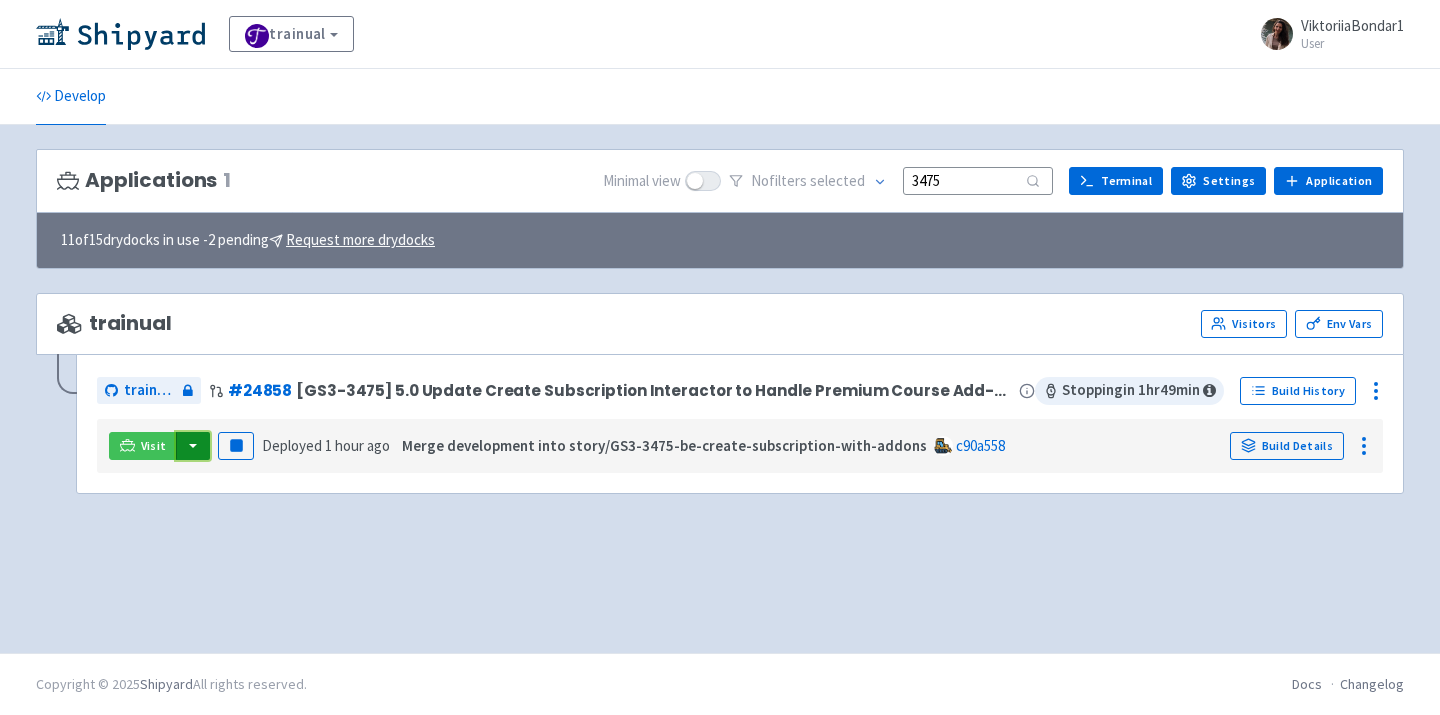 click at bounding box center (193, 446) 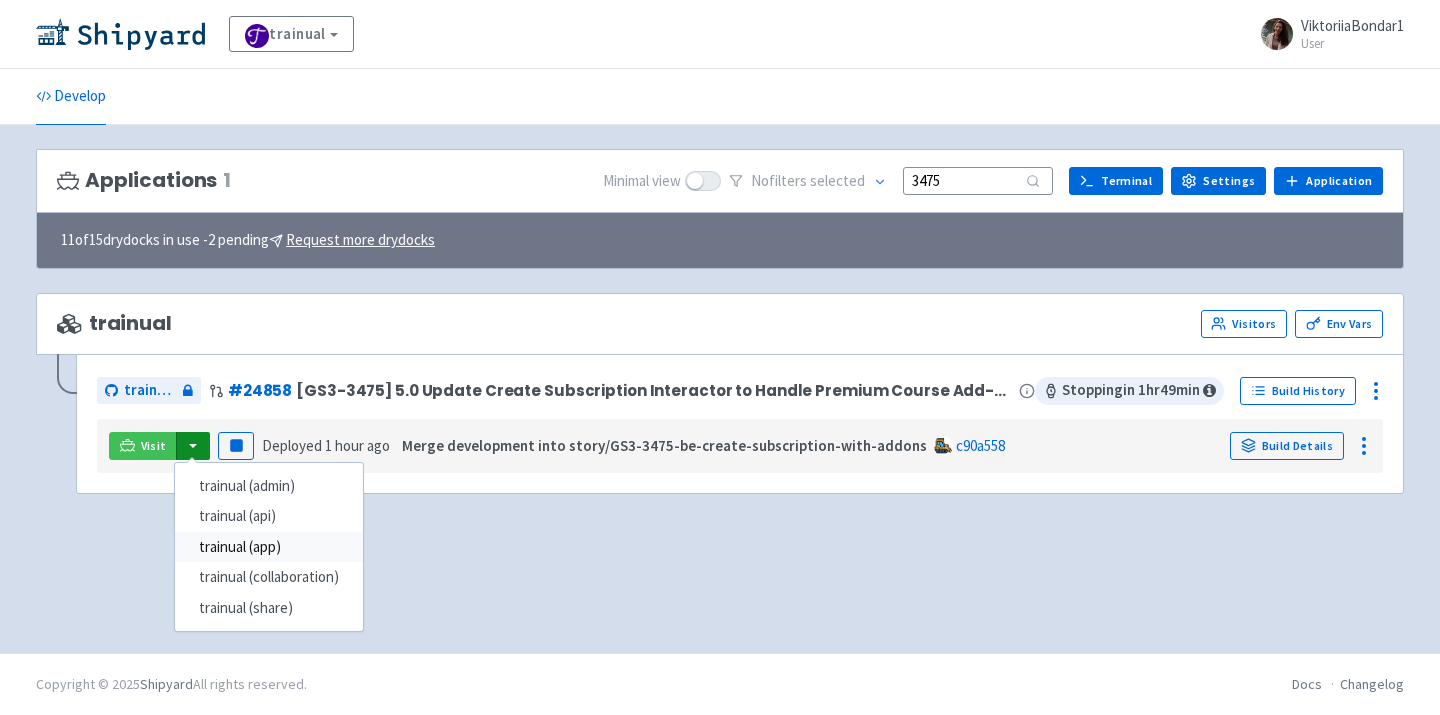 click on "trainual (app)" at bounding box center (269, 547) 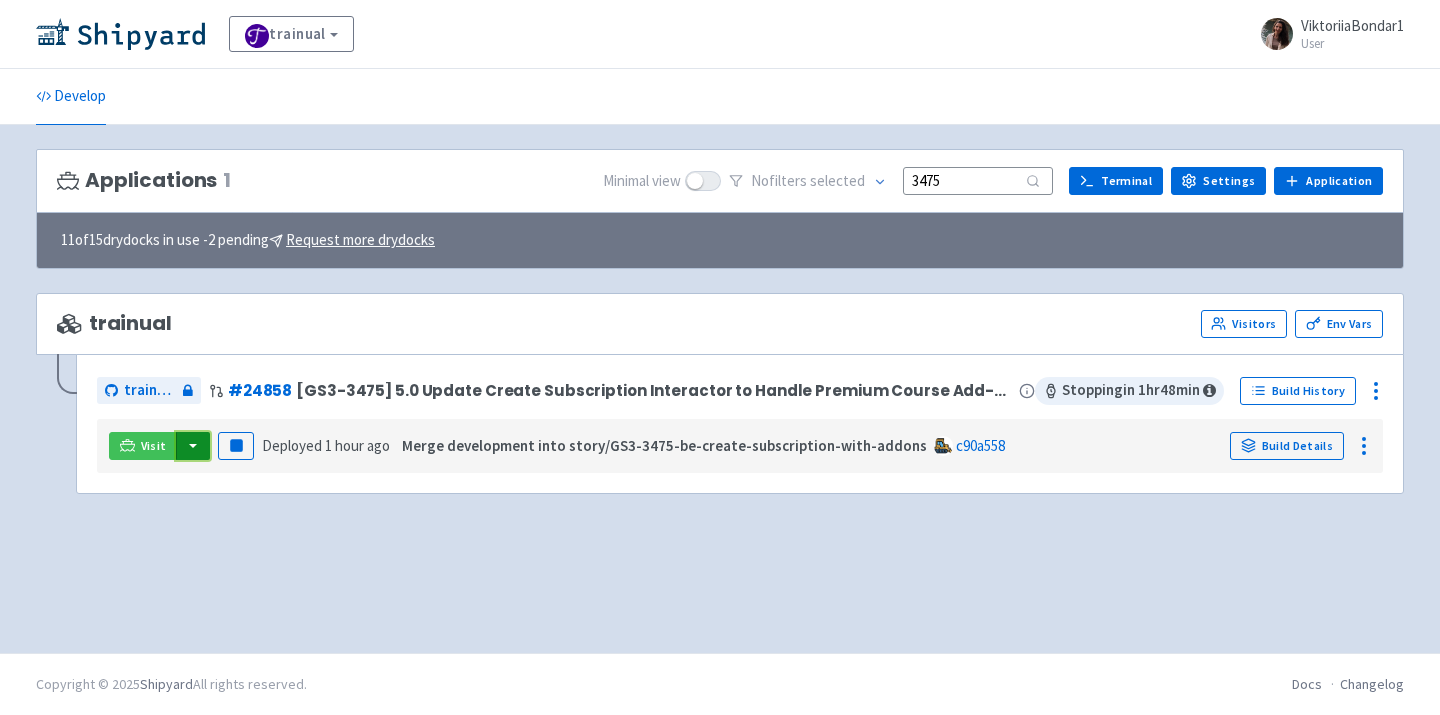 click at bounding box center (193, 446) 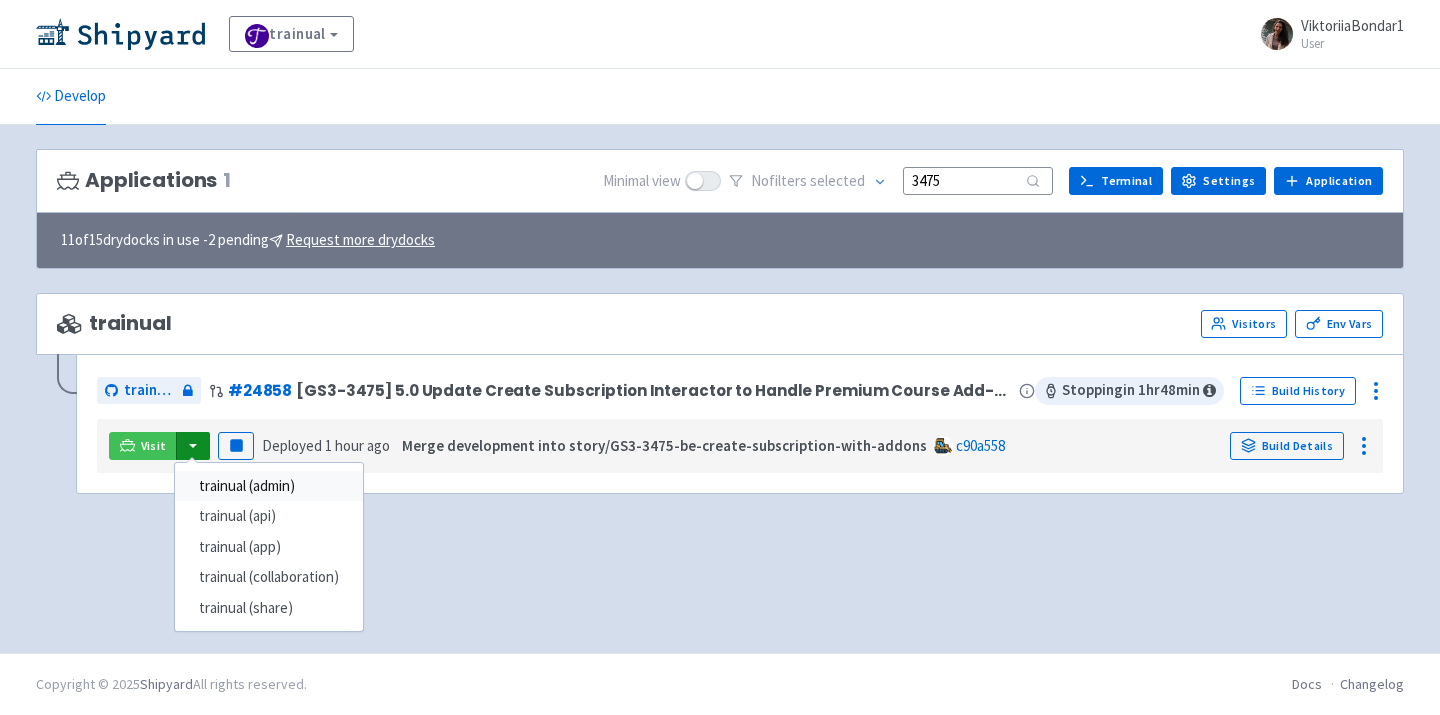 click on "trainual (admin)" at bounding box center (269, 486) 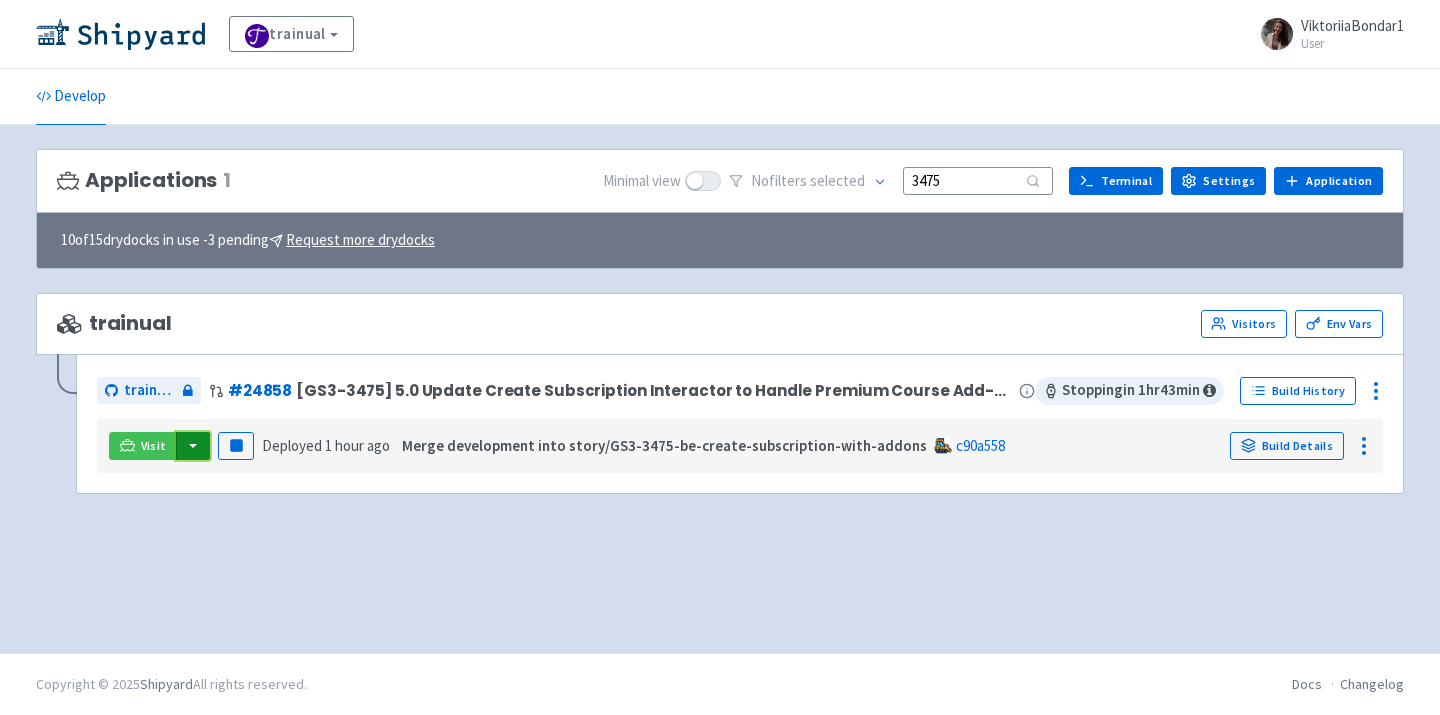 click at bounding box center [193, 446] 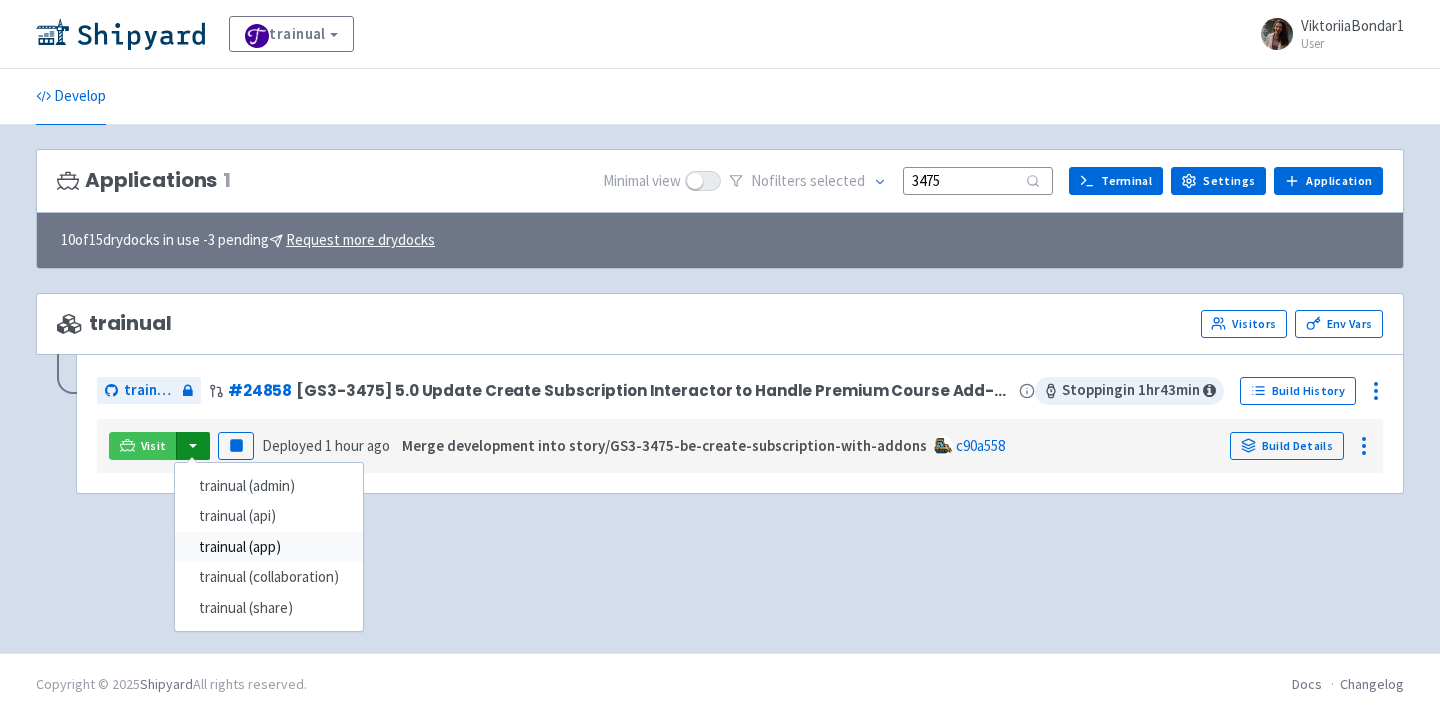 click on "trainual (app)" at bounding box center [269, 547] 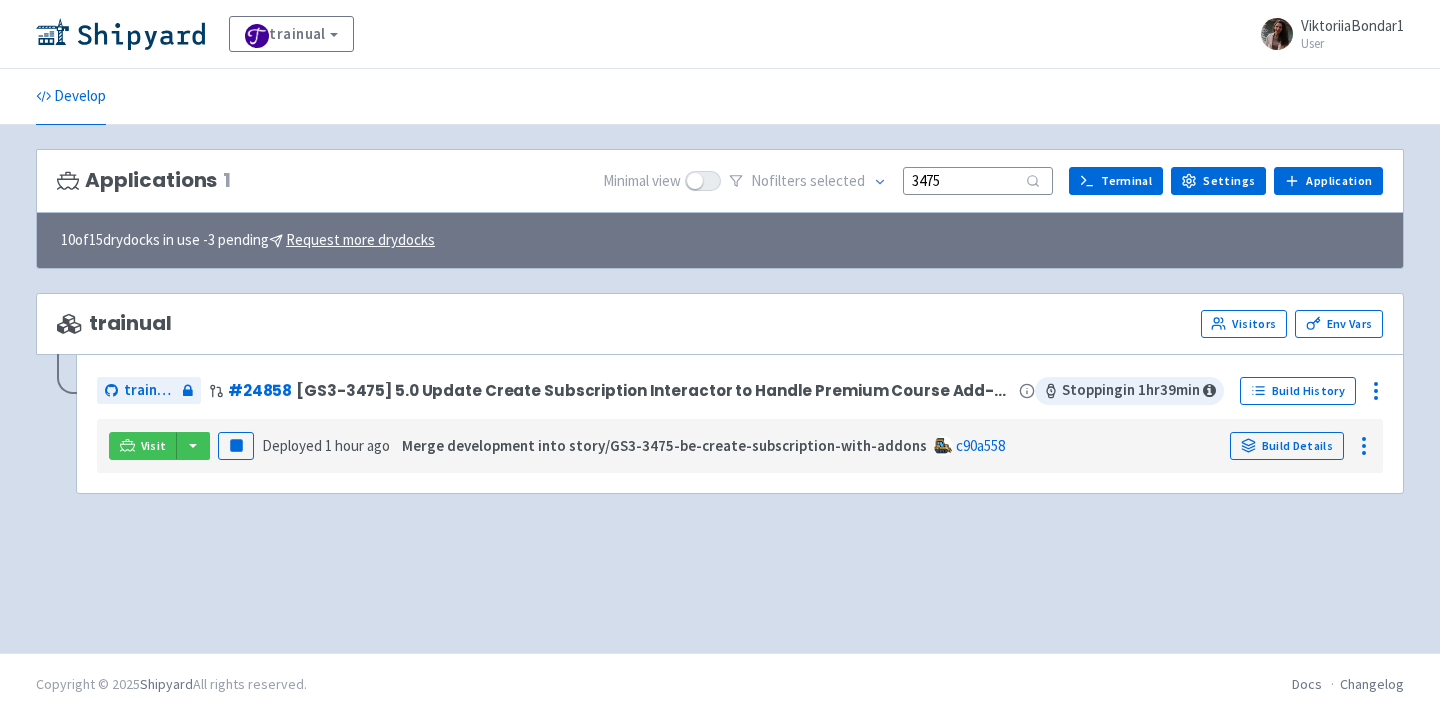 click on "Visit trainual (admin) trainual (api) trainual (app) trainual (collaboration) trainual (share) Pause Deployed   1 hour ago Merge development into story/GS3-3475-be-create-subscription-with-addons     c90a558 Build Details" at bounding box center [740, 446] 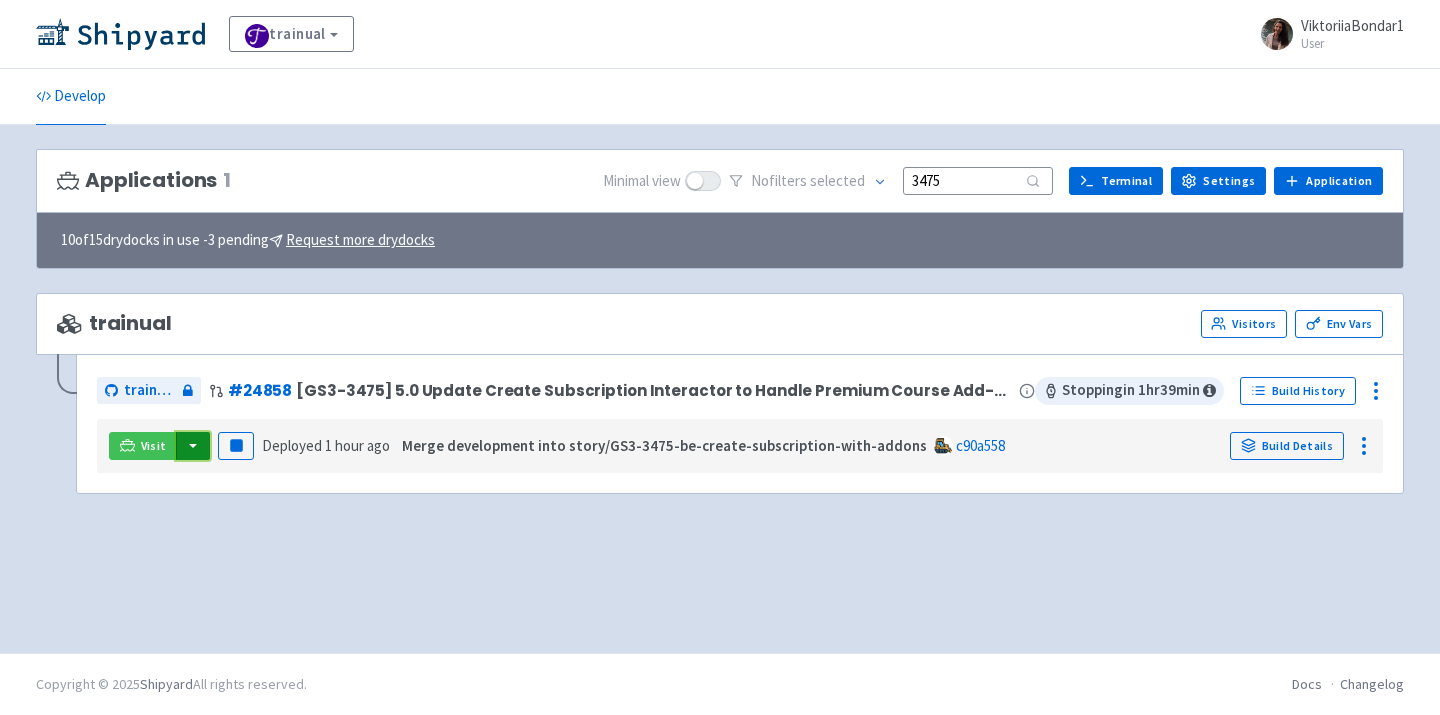 click at bounding box center (193, 446) 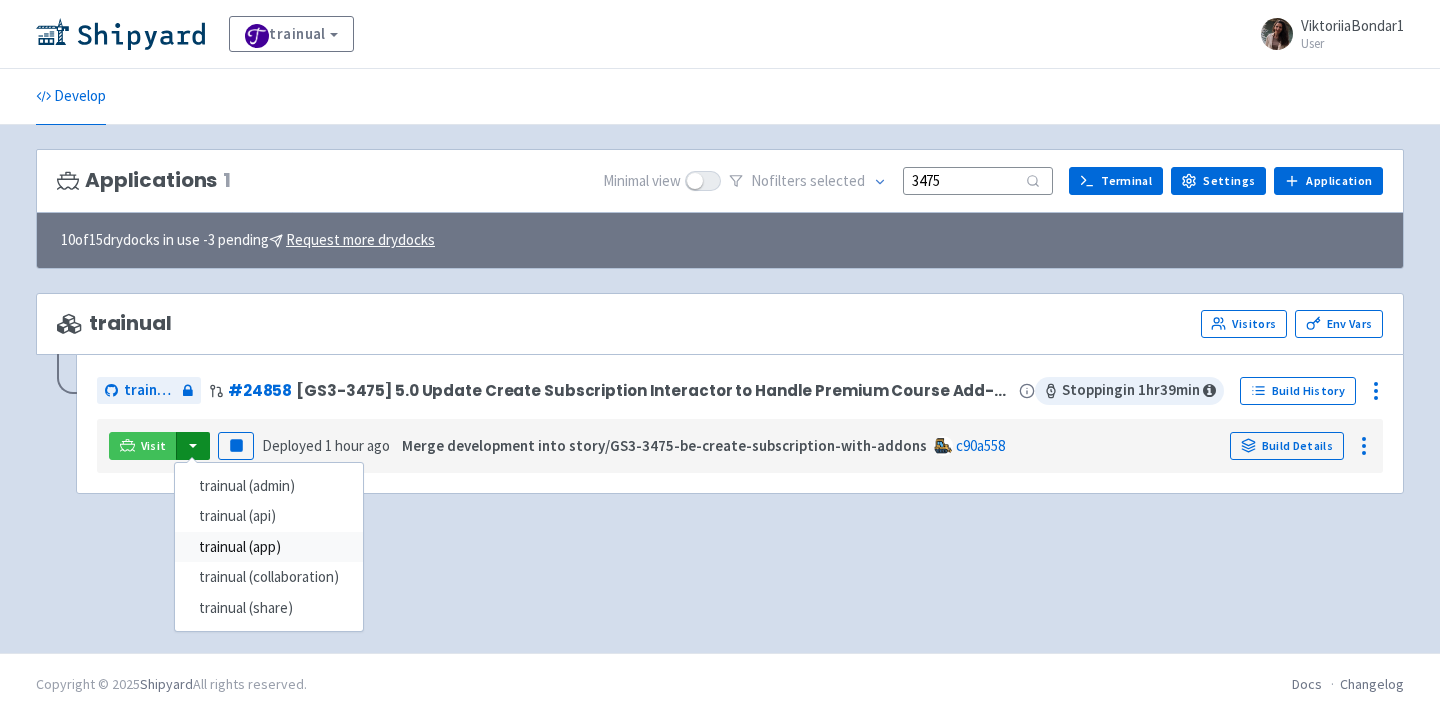 click on "trainual (app)" at bounding box center (269, 547) 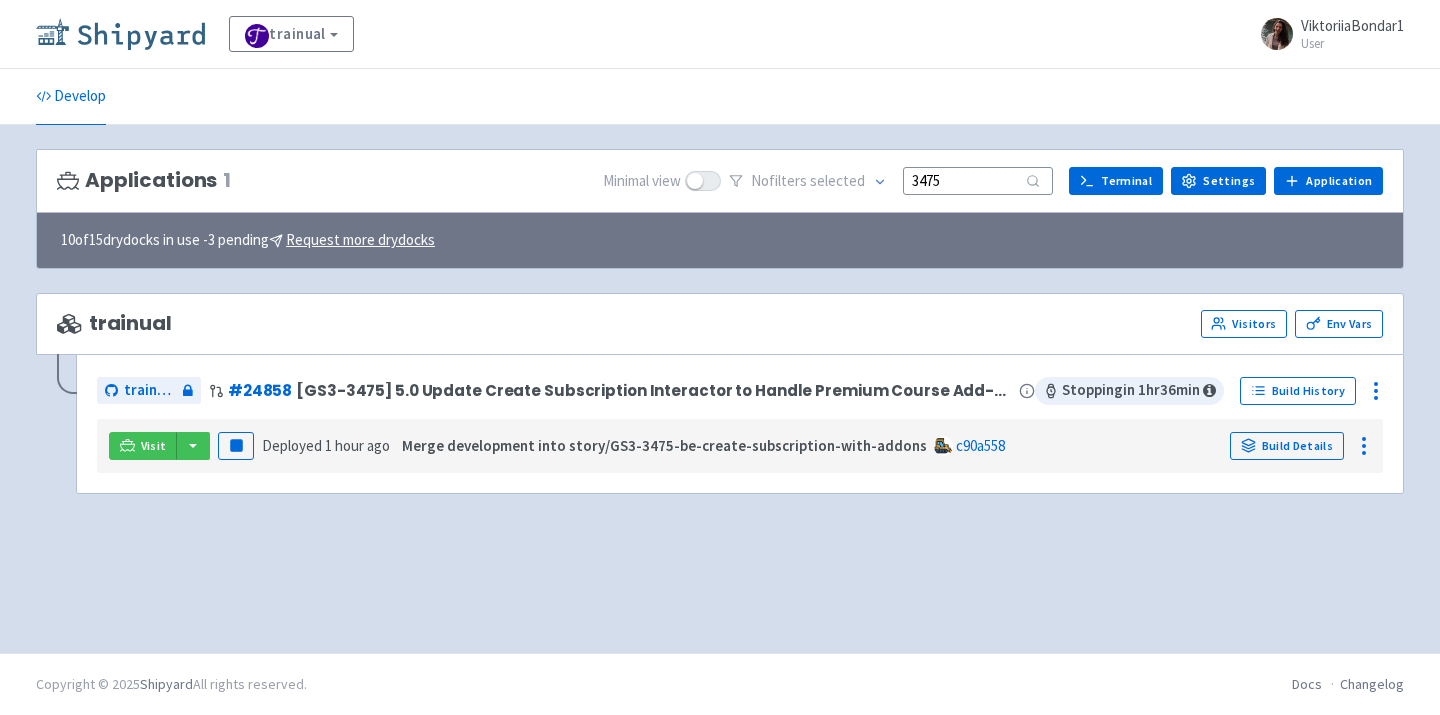 click at bounding box center (120, 34) 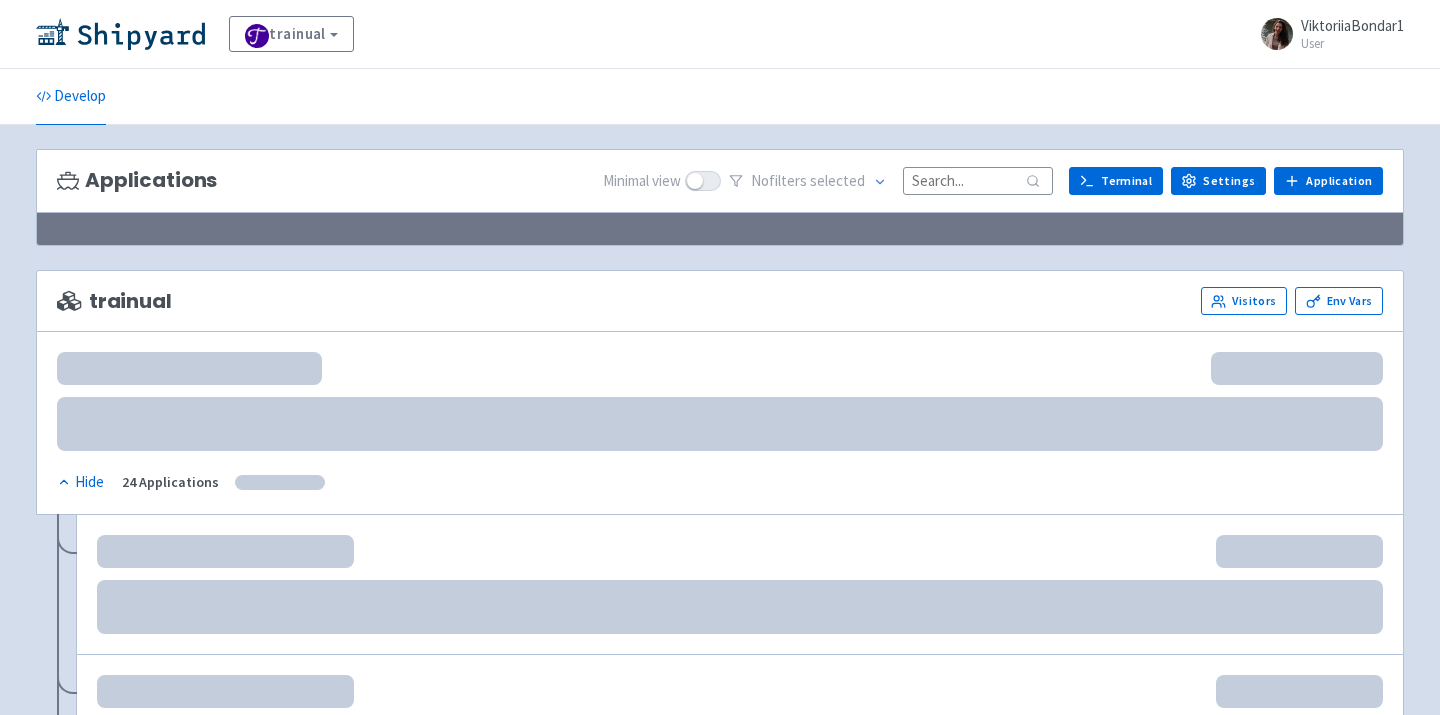 scroll, scrollTop: 0, scrollLeft: 0, axis: both 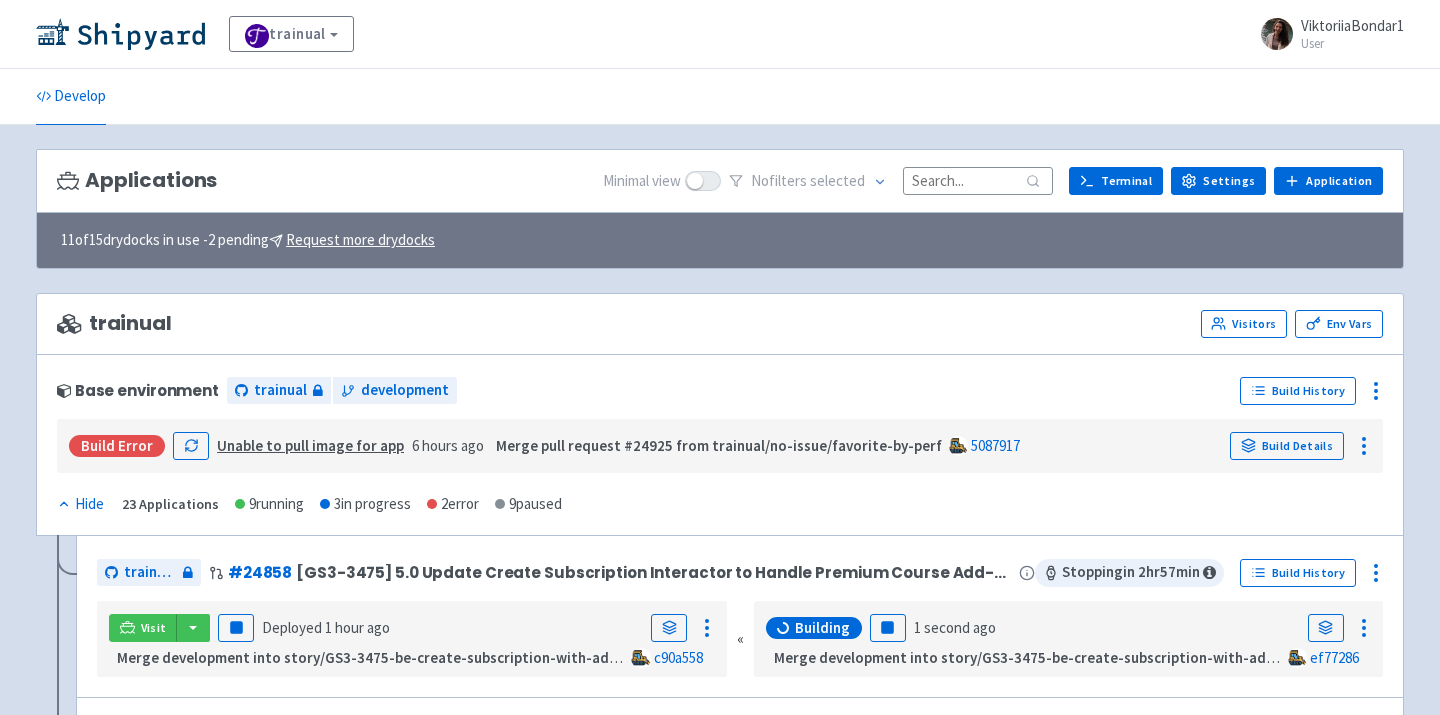 click at bounding box center (978, 180) 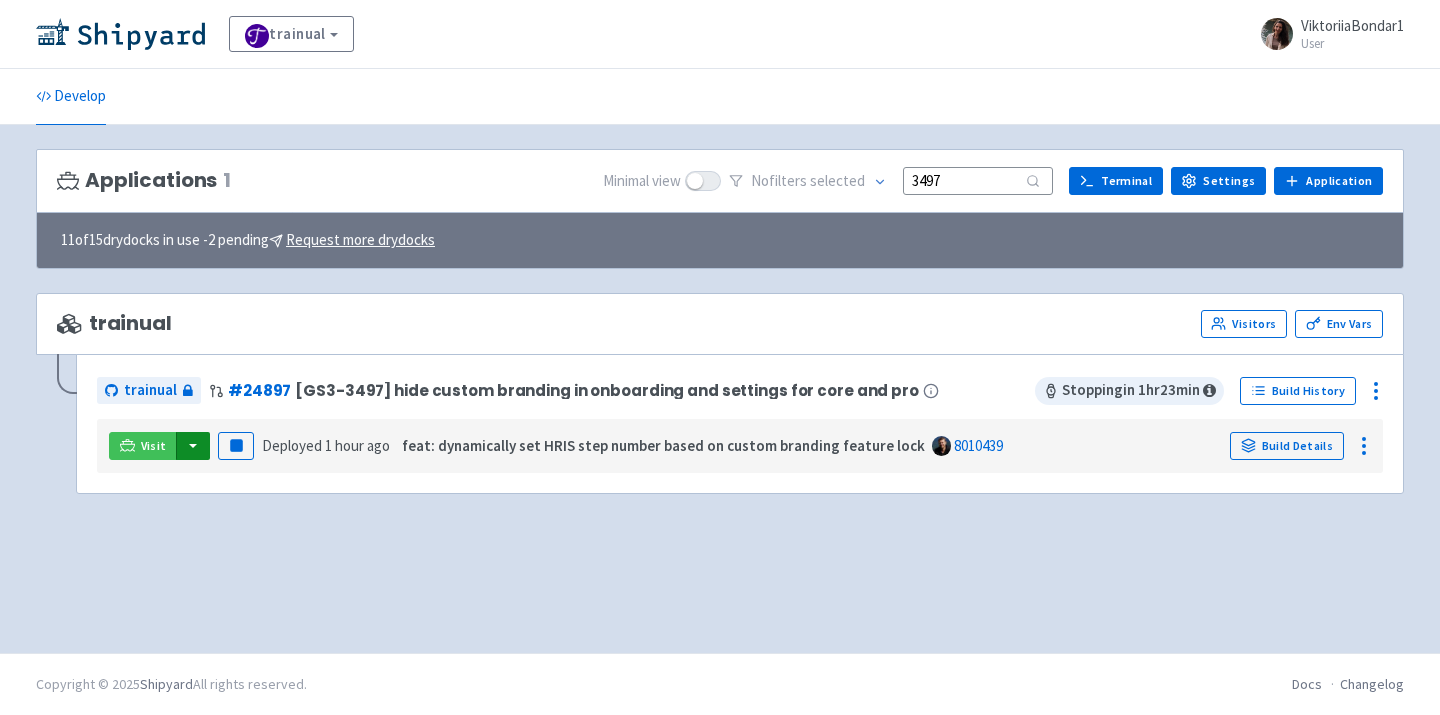 type on "3497" 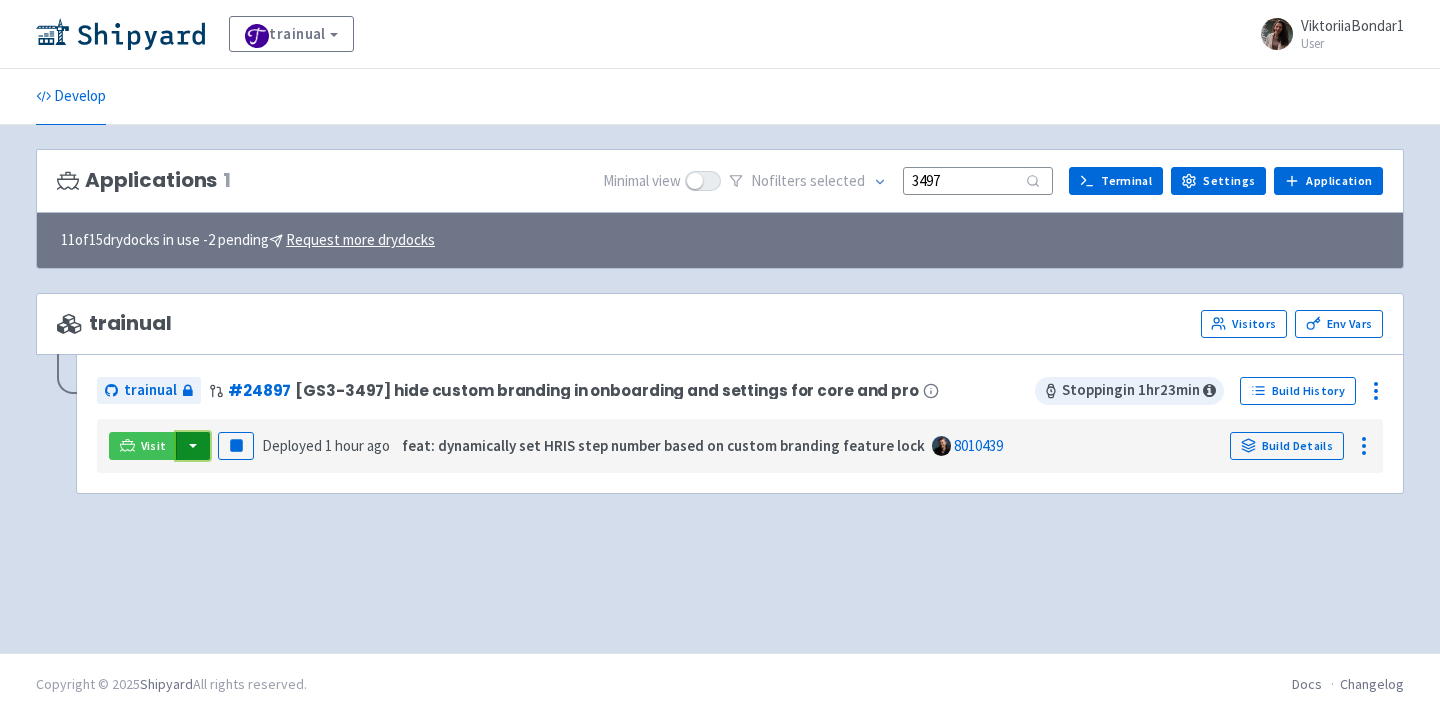 click at bounding box center (193, 446) 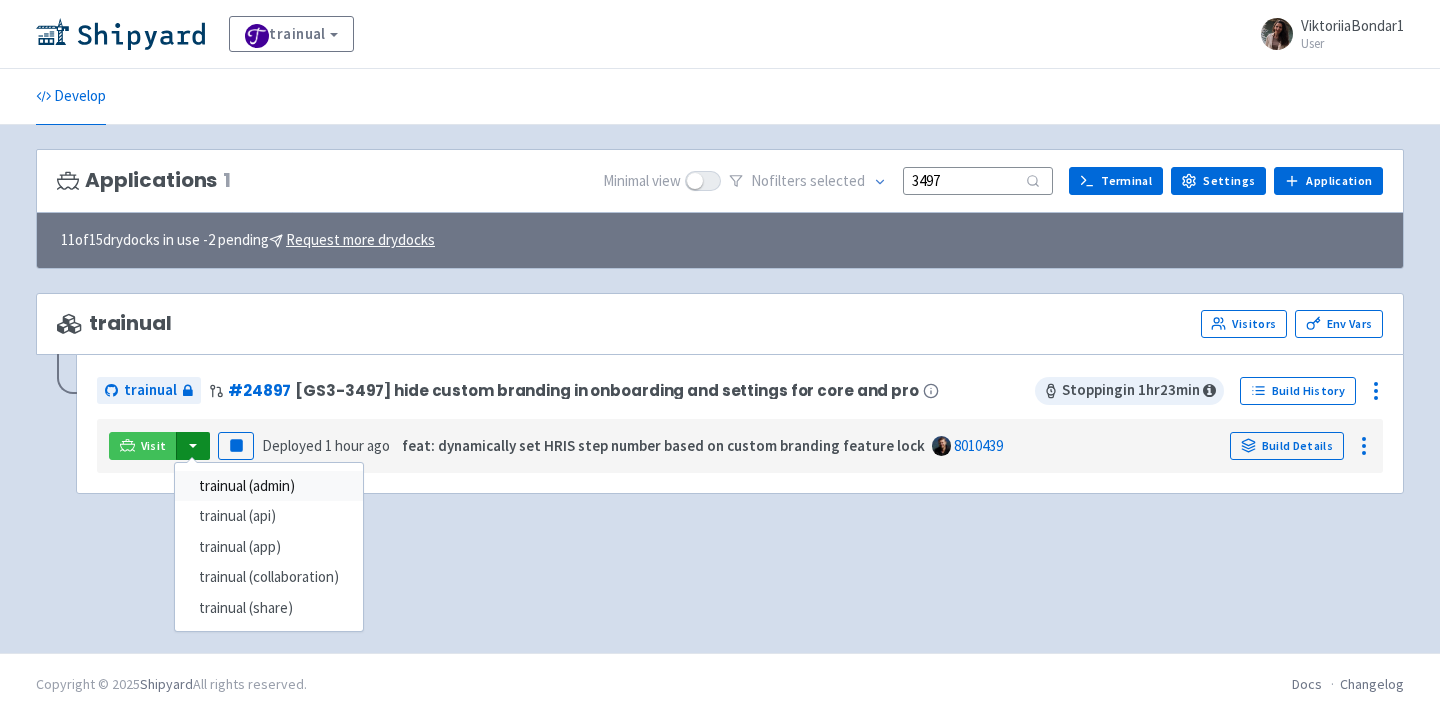 click on "trainual (admin)" at bounding box center [269, 486] 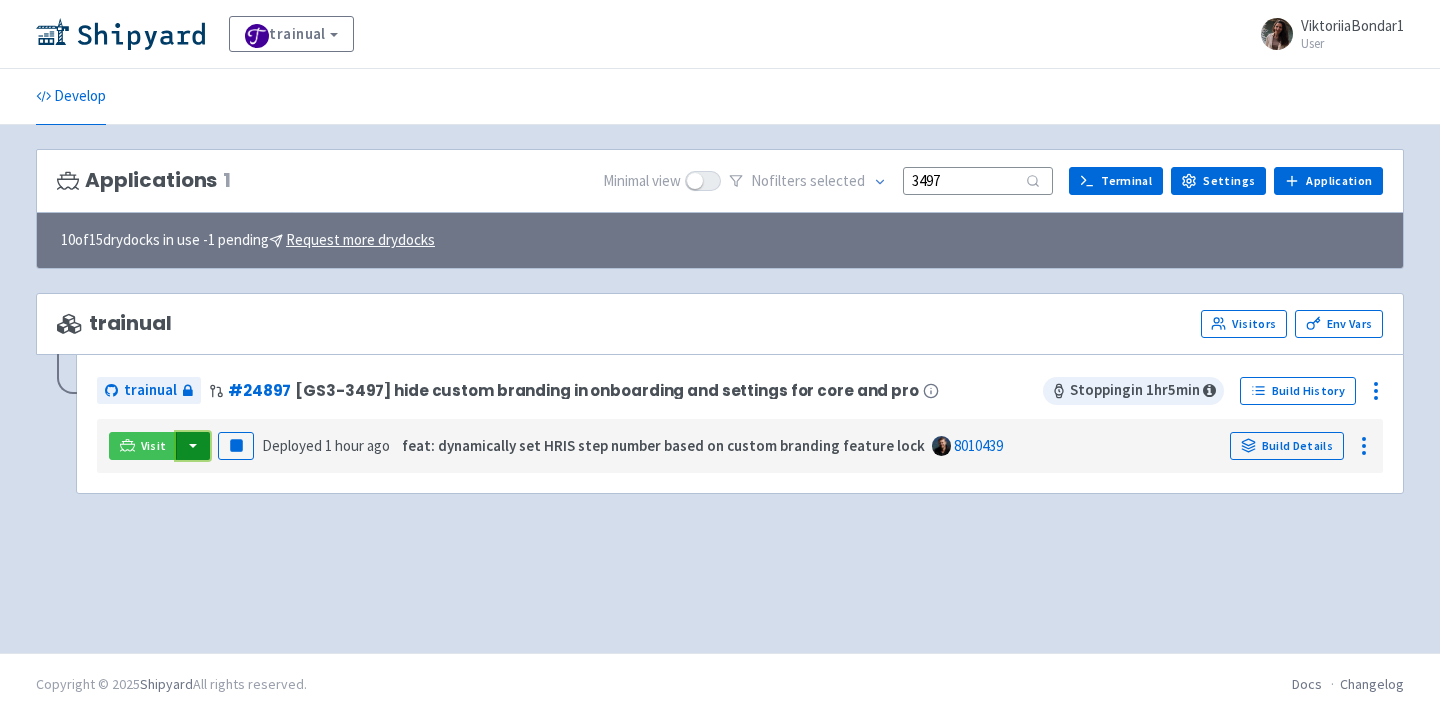 click at bounding box center (193, 446) 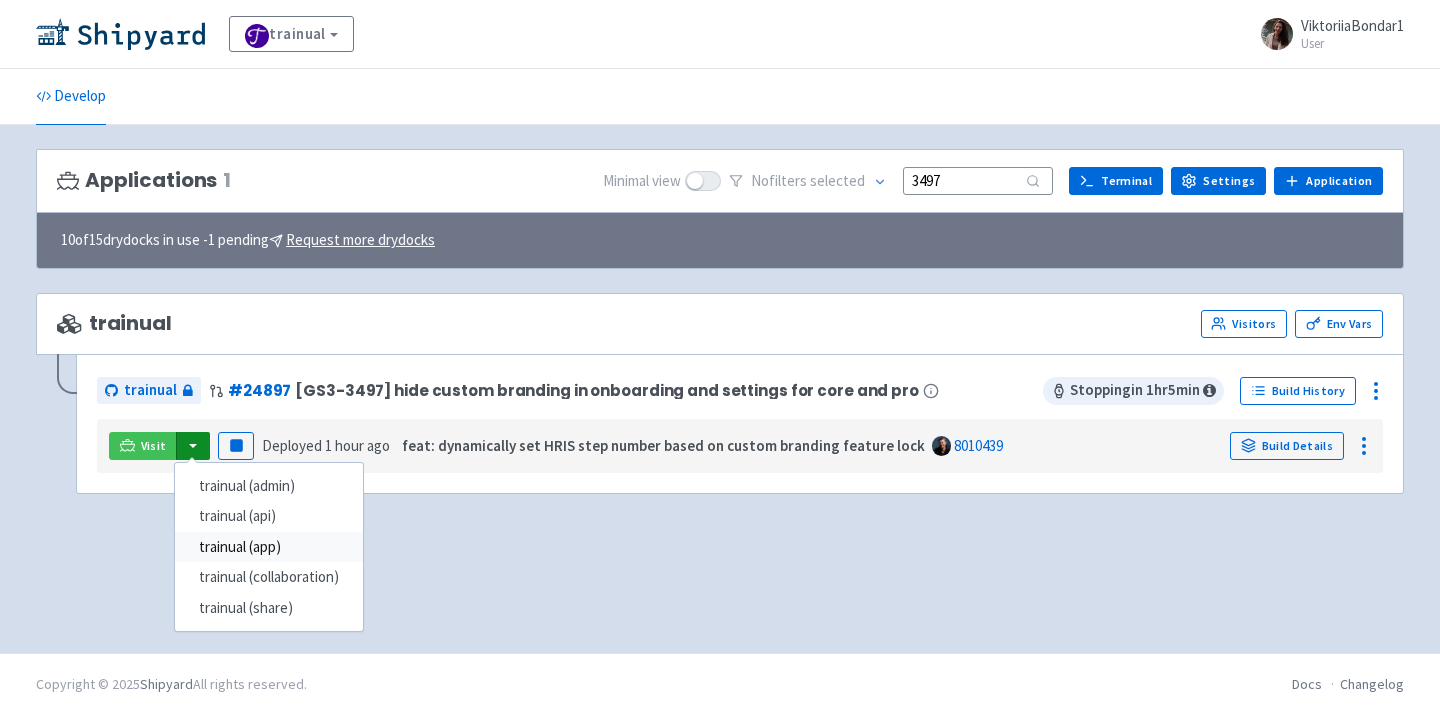 click on "trainual (app)" at bounding box center (269, 547) 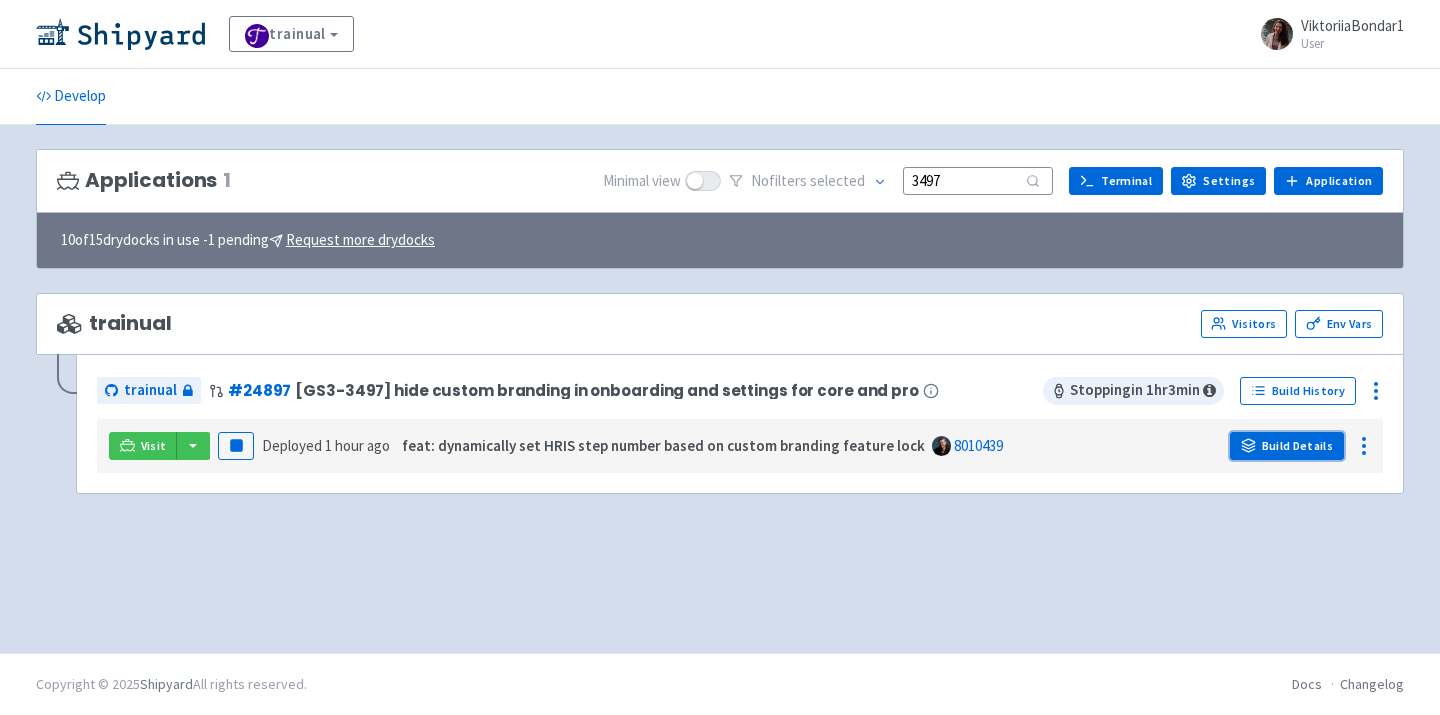 click on "Build Details" at bounding box center (1287, 446) 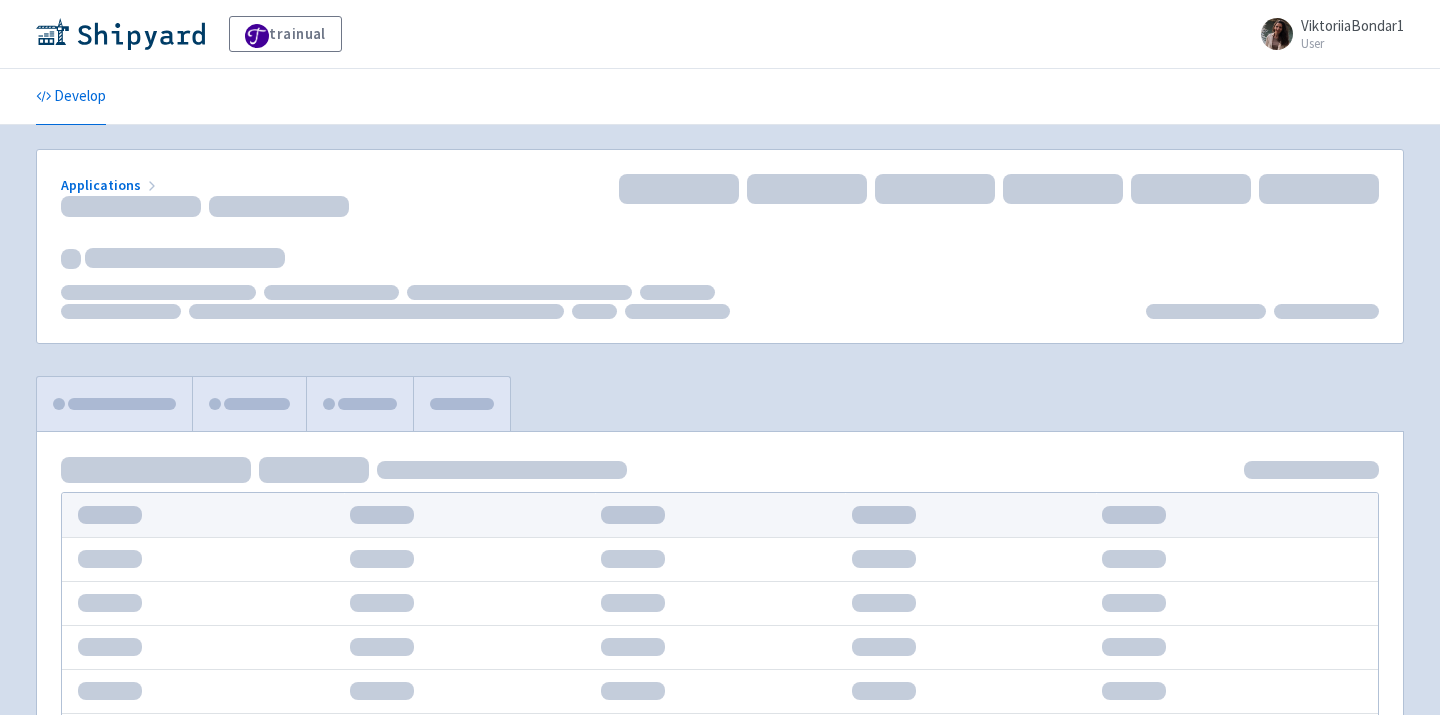 scroll, scrollTop: 0, scrollLeft: 0, axis: both 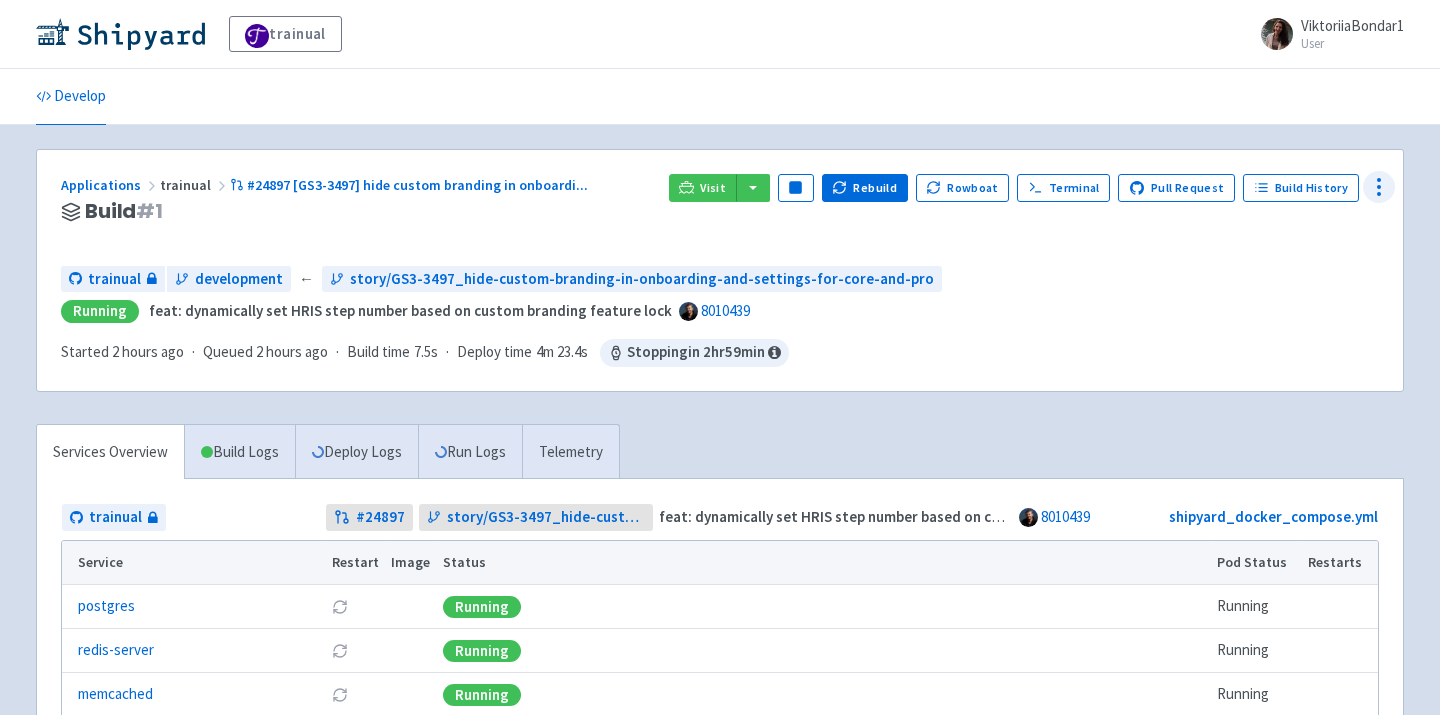 click 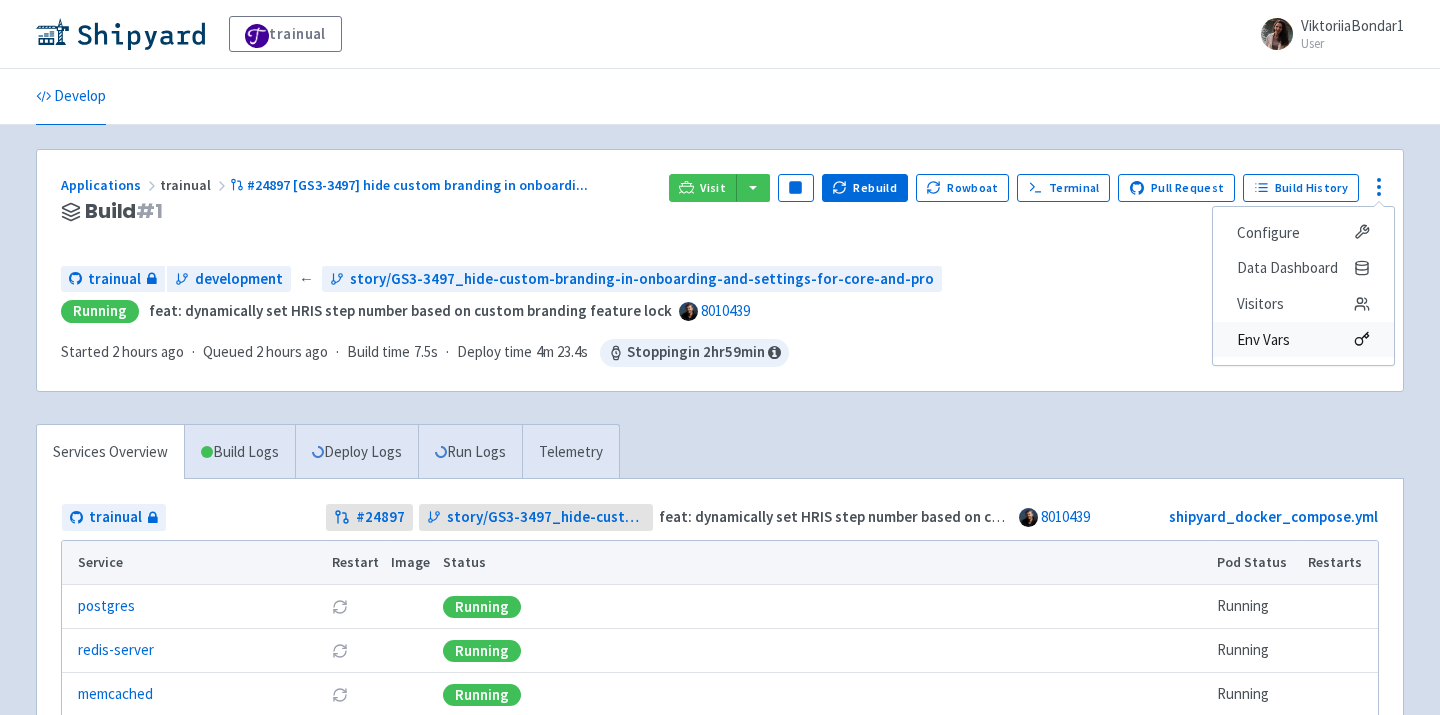 click on "Env Vars" at bounding box center (1303, 340) 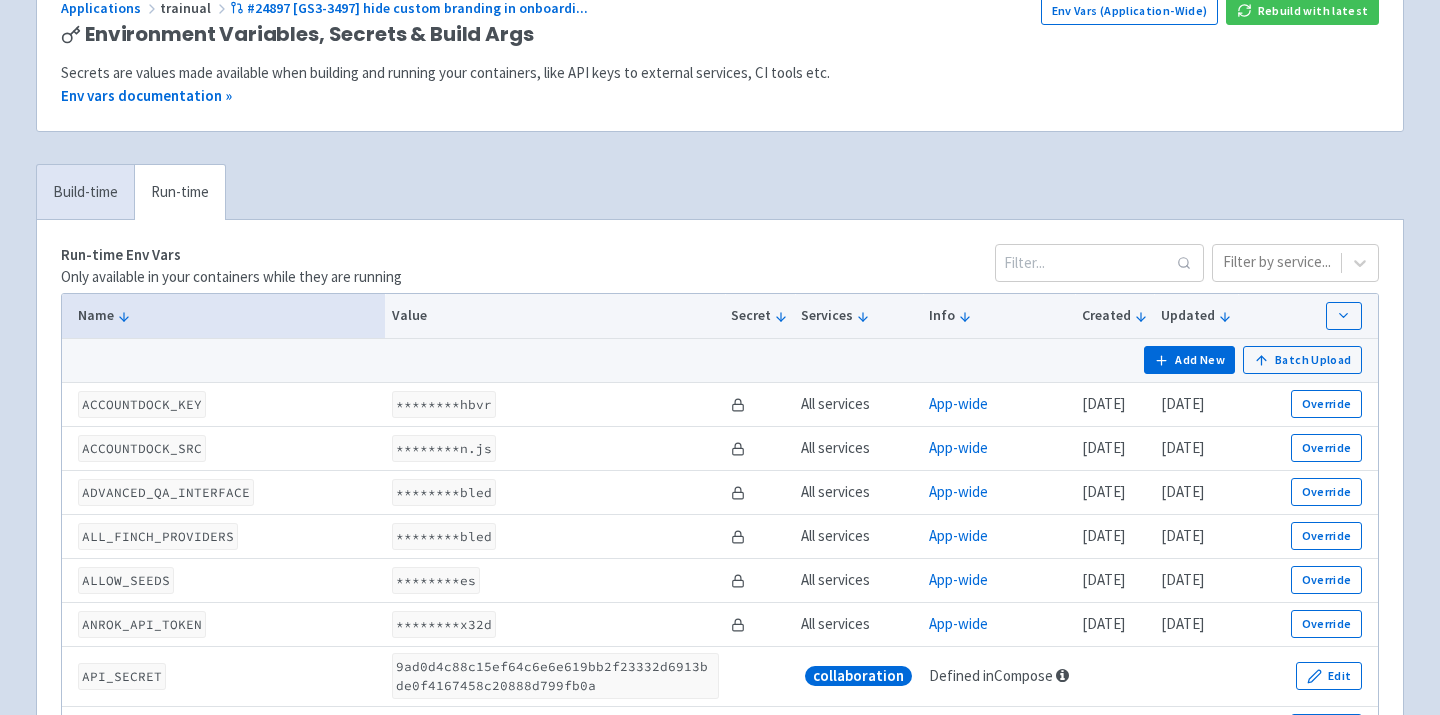 scroll, scrollTop: 0, scrollLeft: 0, axis: both 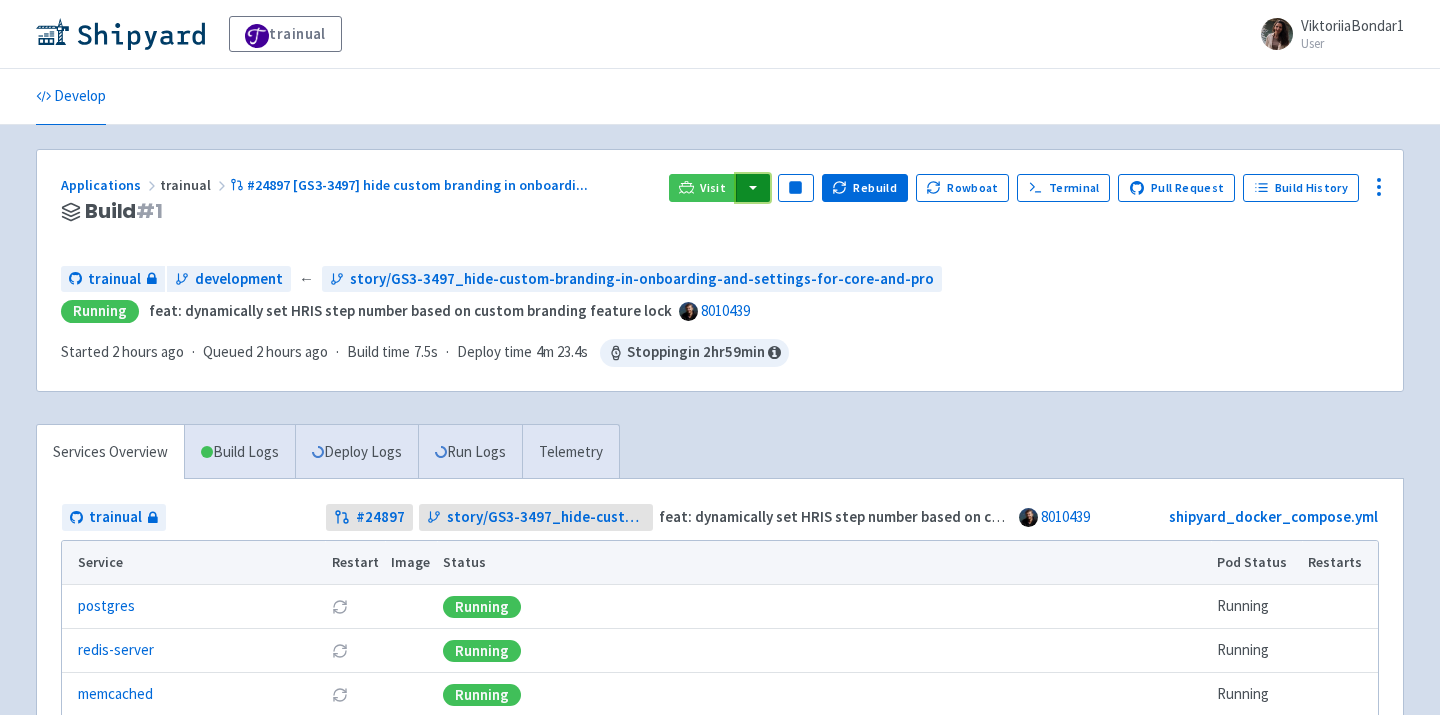 click at bounding box center [753, 188] 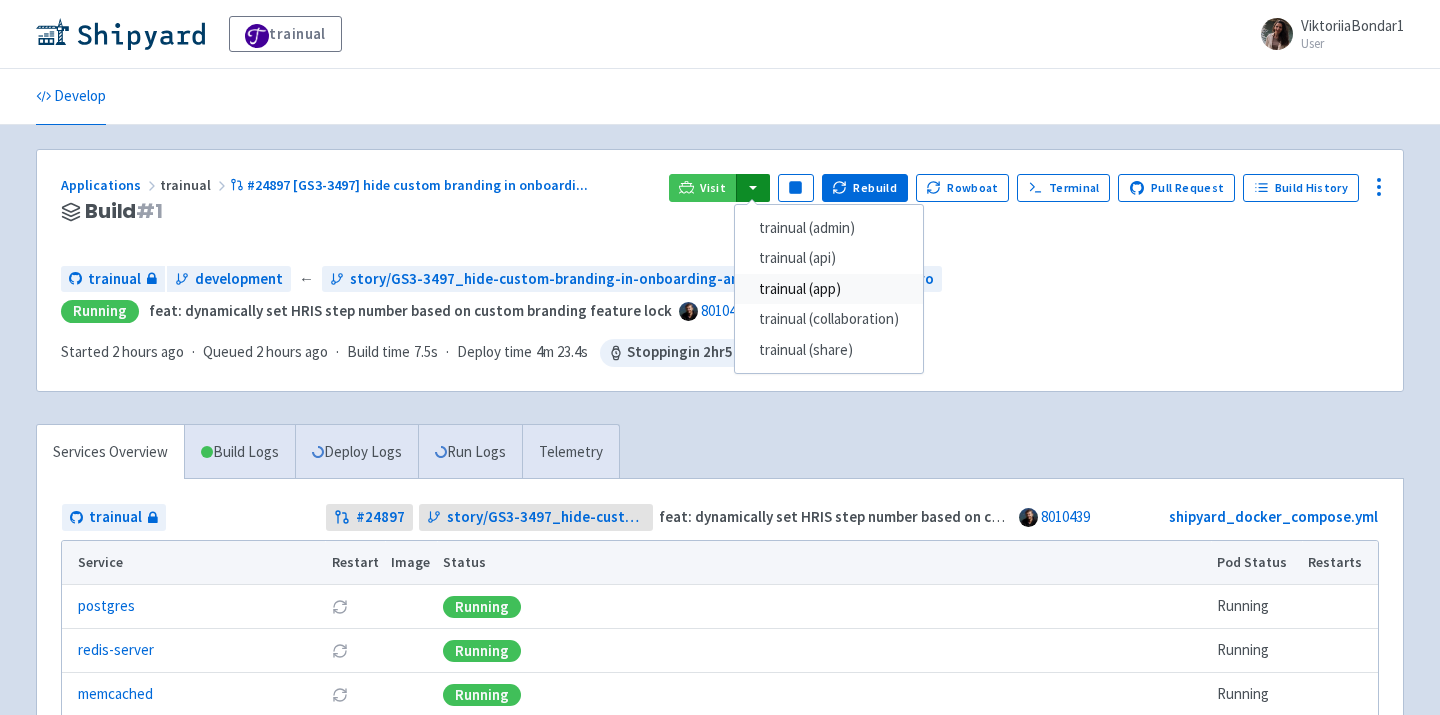click on "trainual (app)" at bounding box center (829, 289) 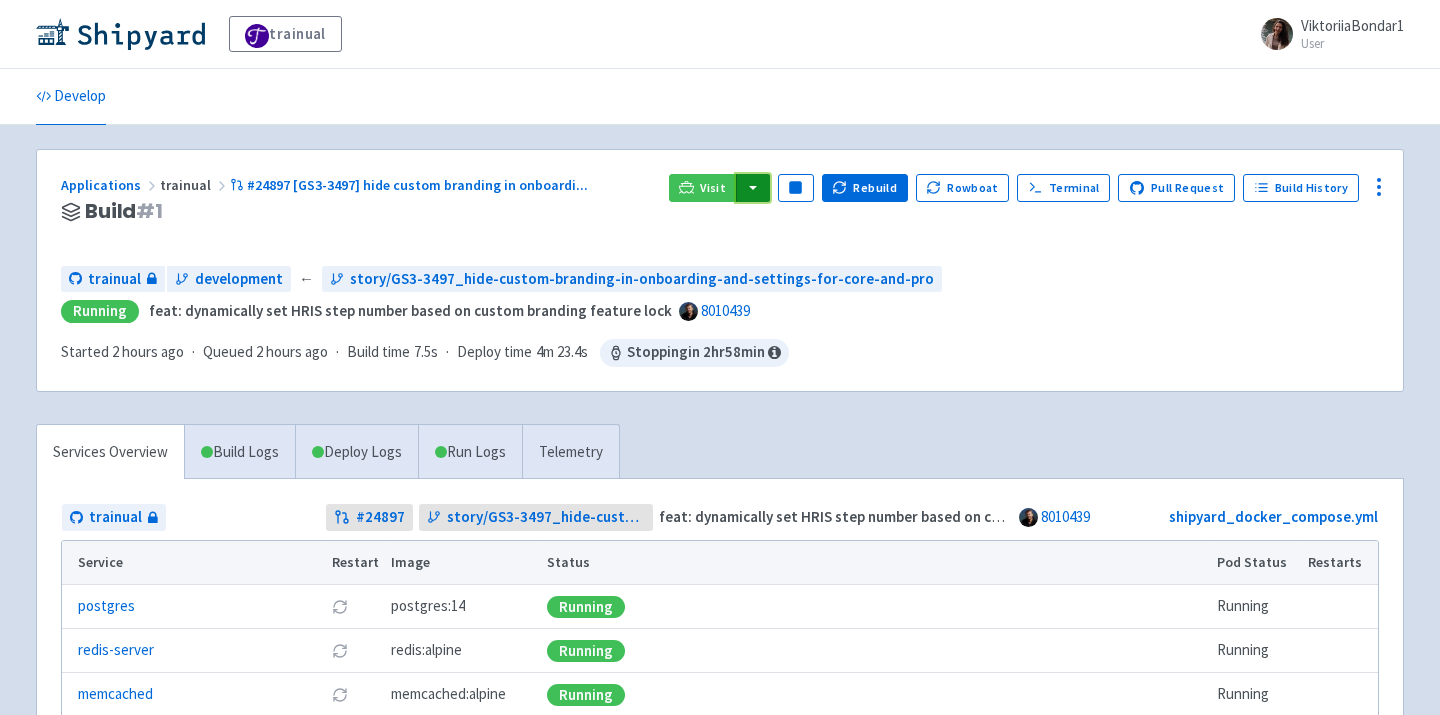 click at bounding box center [753, 188] 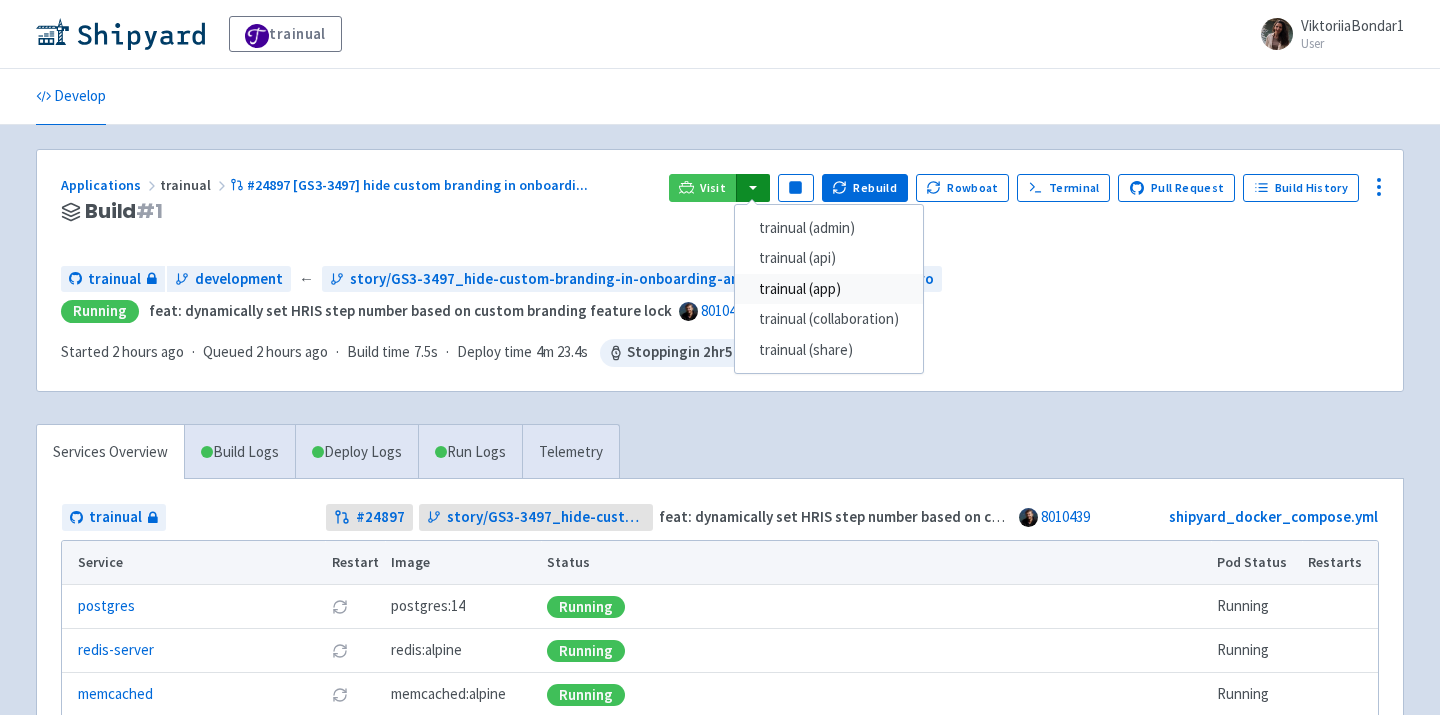 click on "trainual (app)" at bounding box center (829, 289) 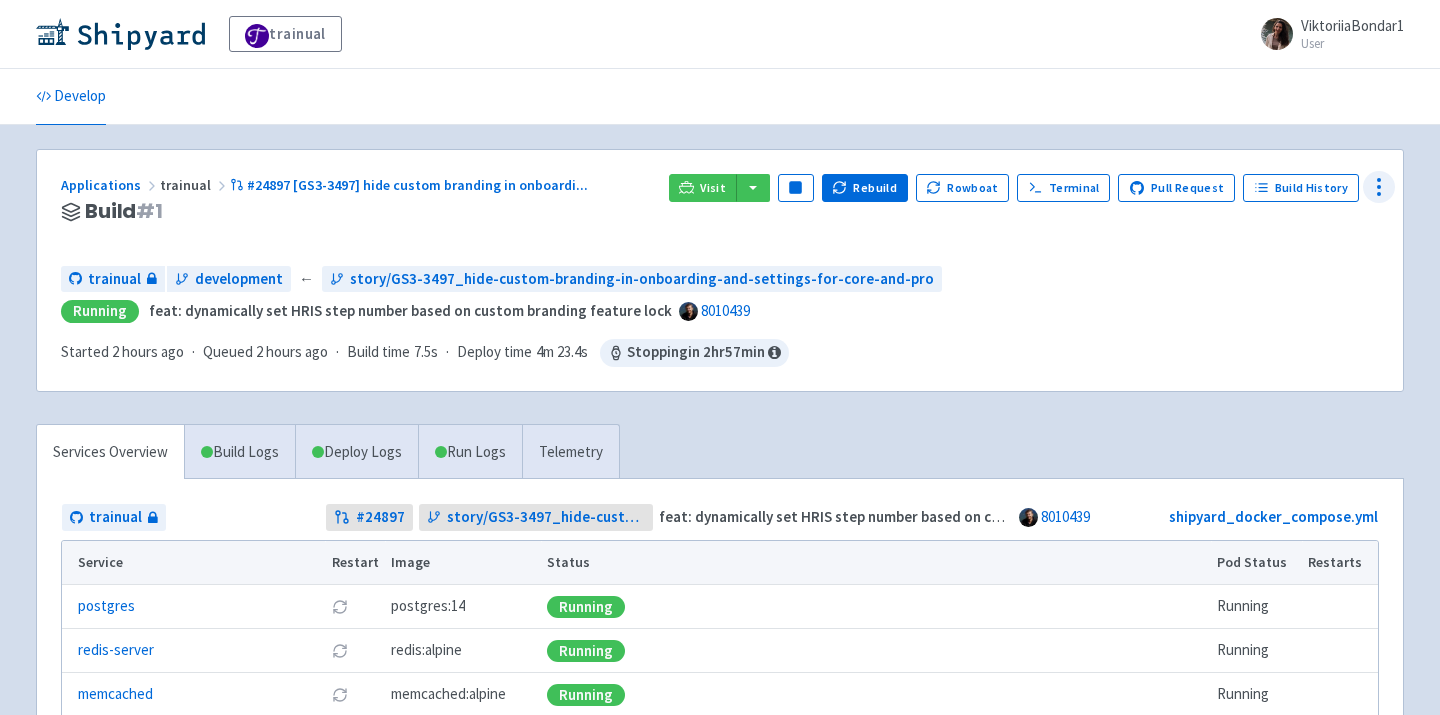click 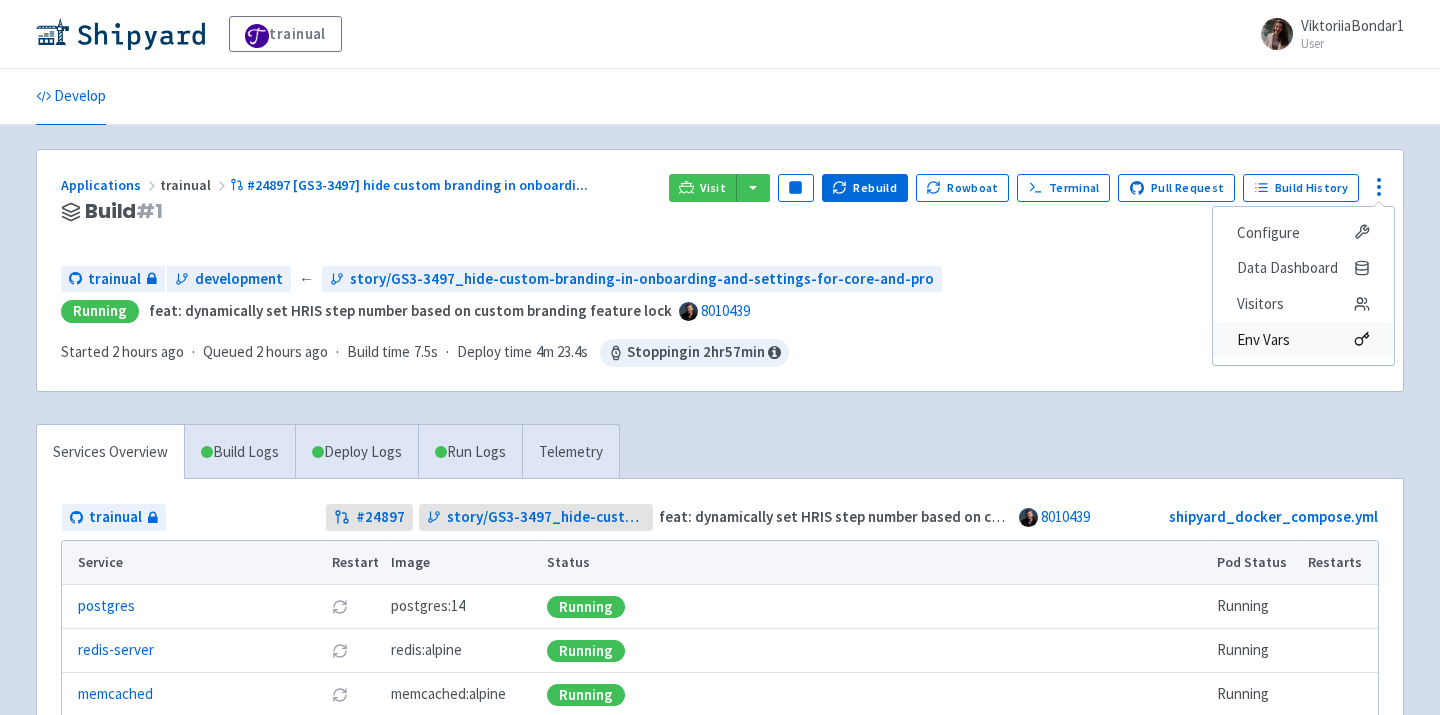 click on "Env Vars" at bounding box center [1303, 340] 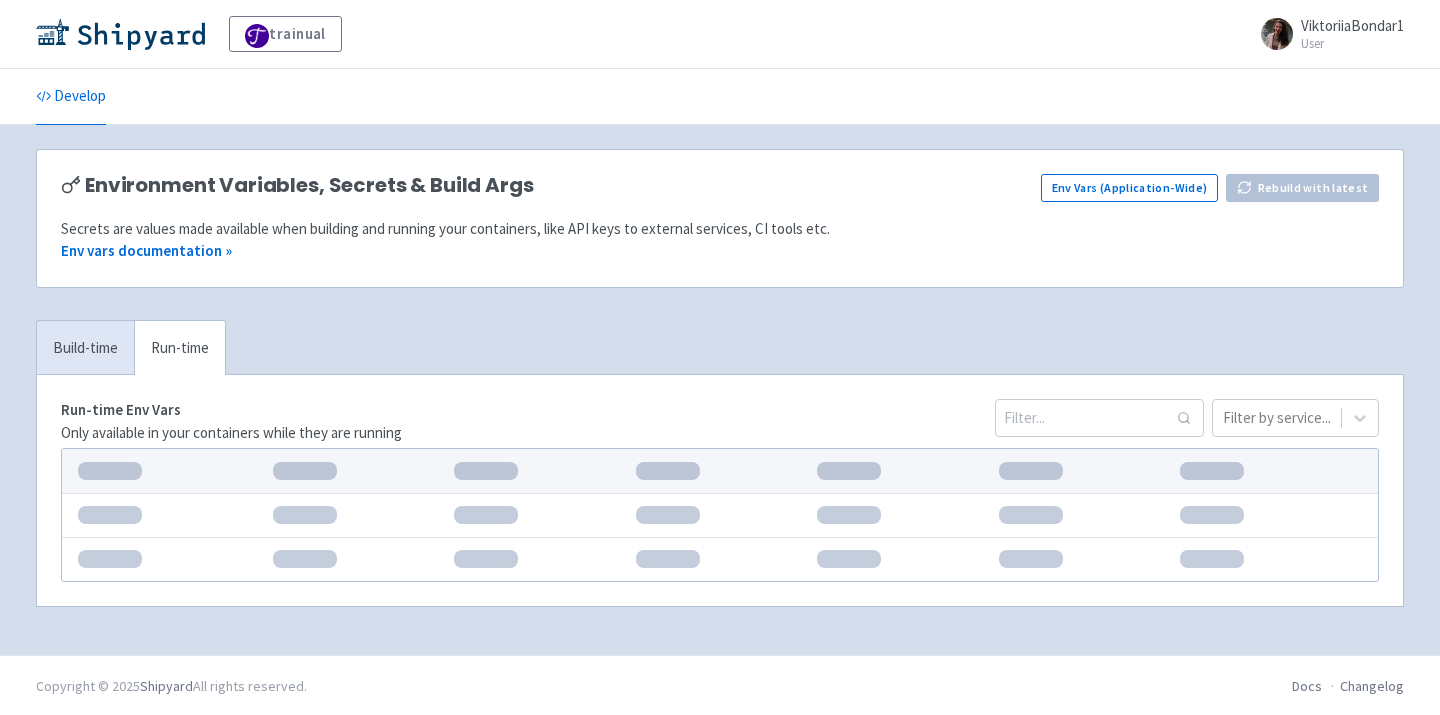 scroll, scrollTop: 0, scrollLeft: 0, axis: both 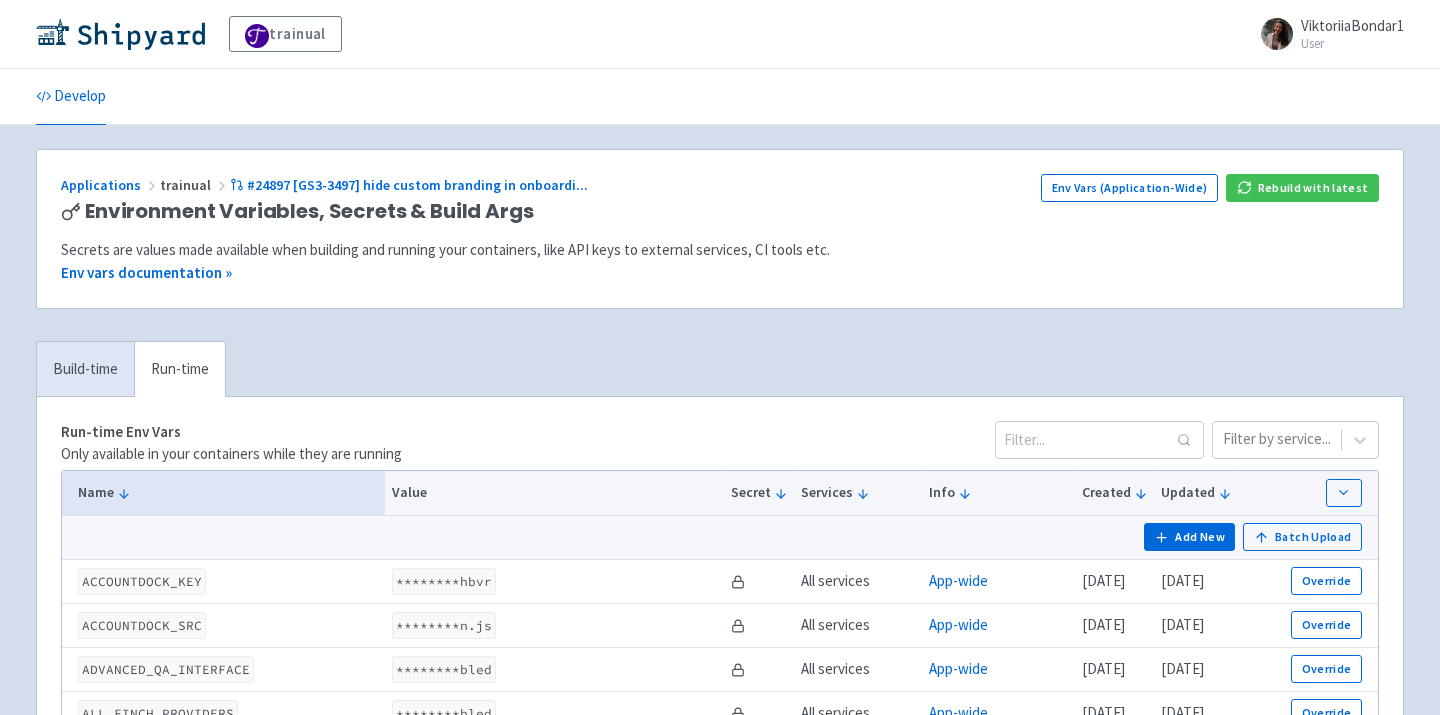 click on "Add New Batch Upload" at bounding box center [720, 537] 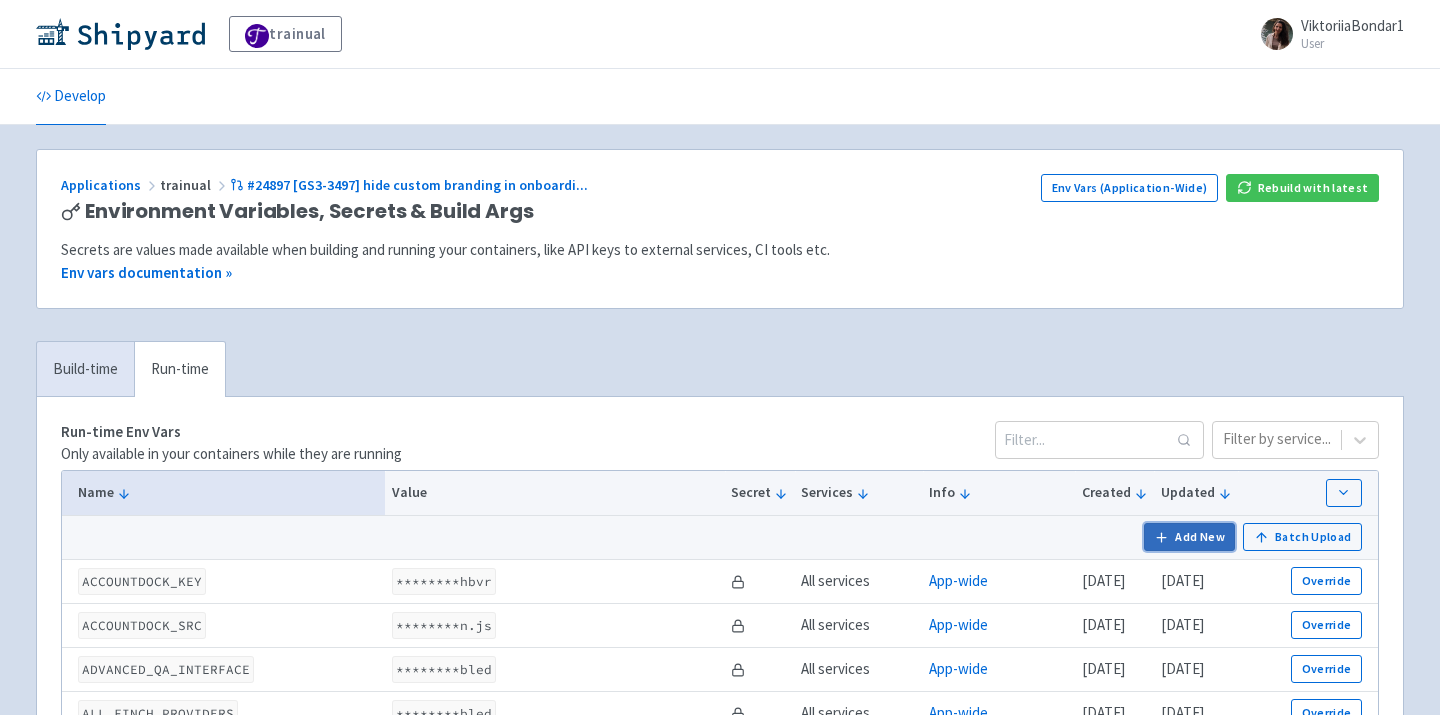 click on "Add New" at bounding box center [1190, 537] 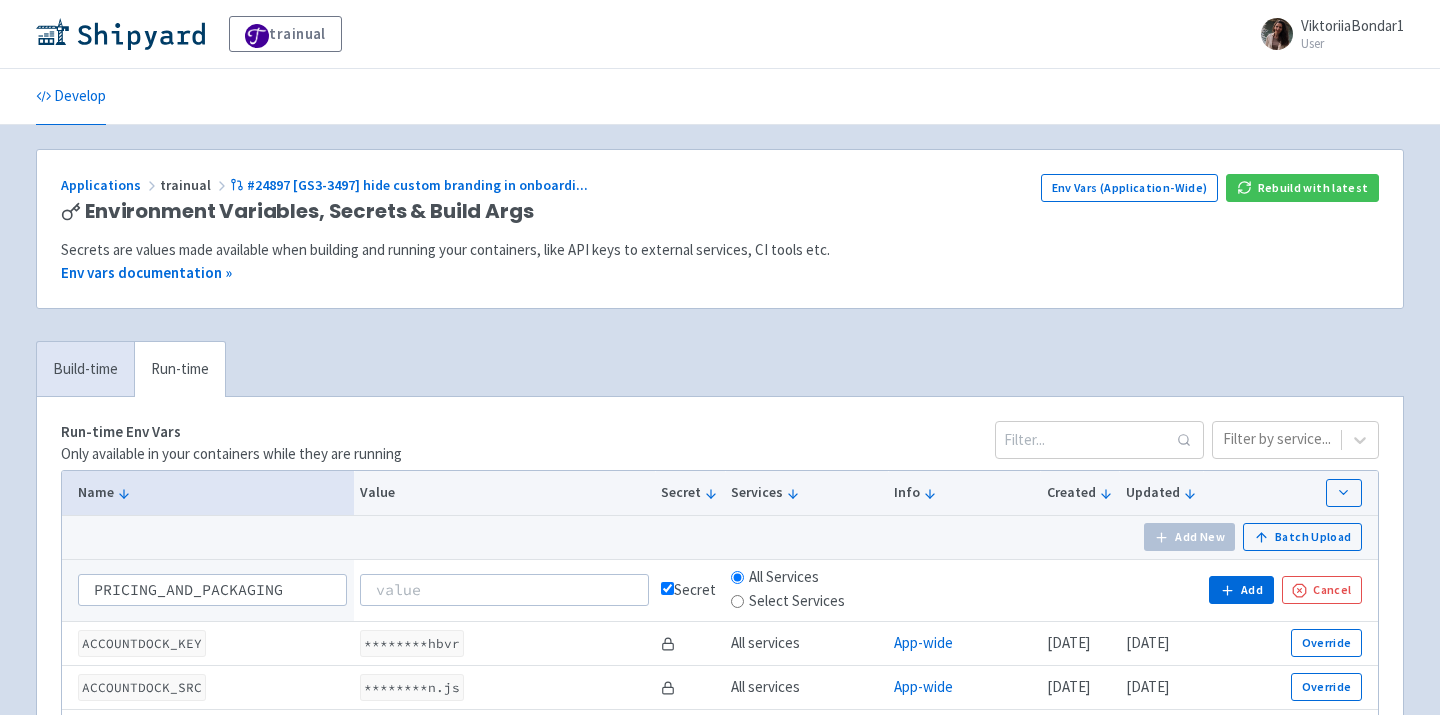 type on "PRICING_AND_PACKAGING" 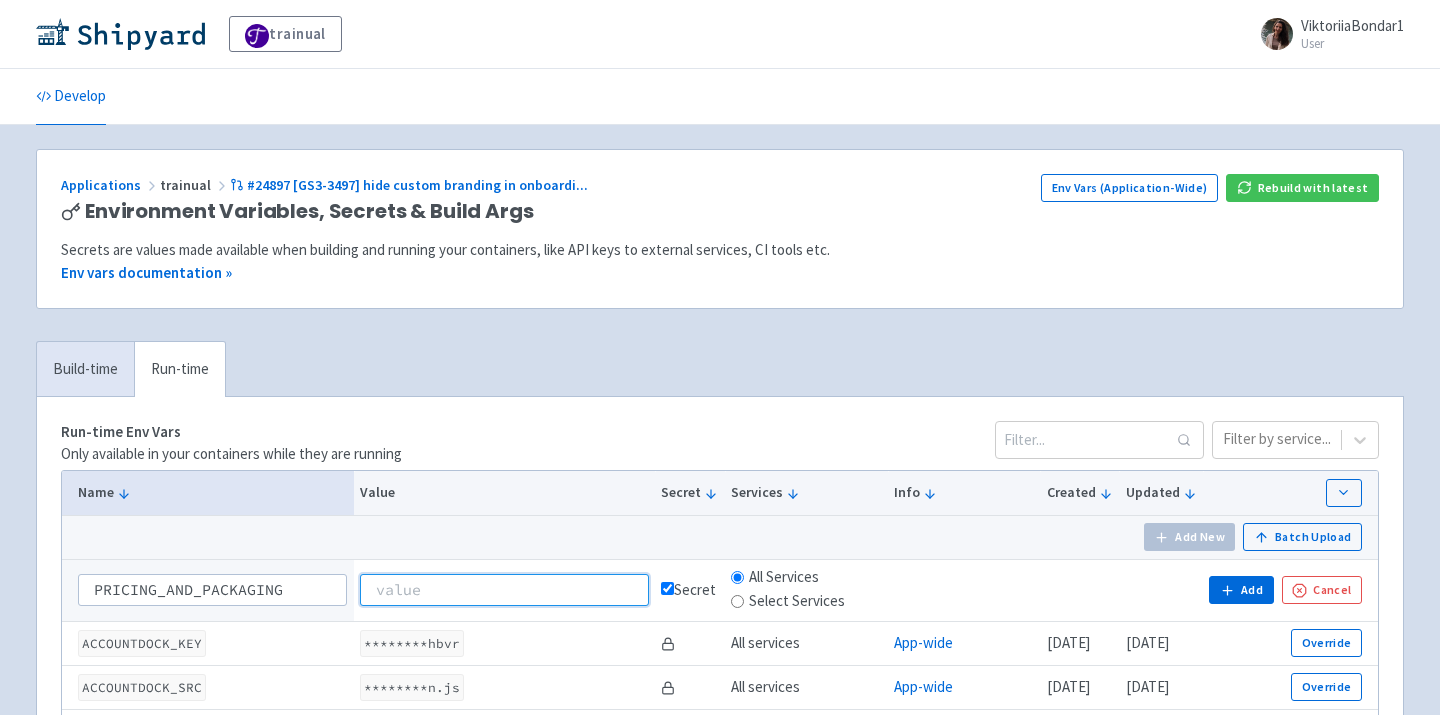 click at bounding box center [504, 590] 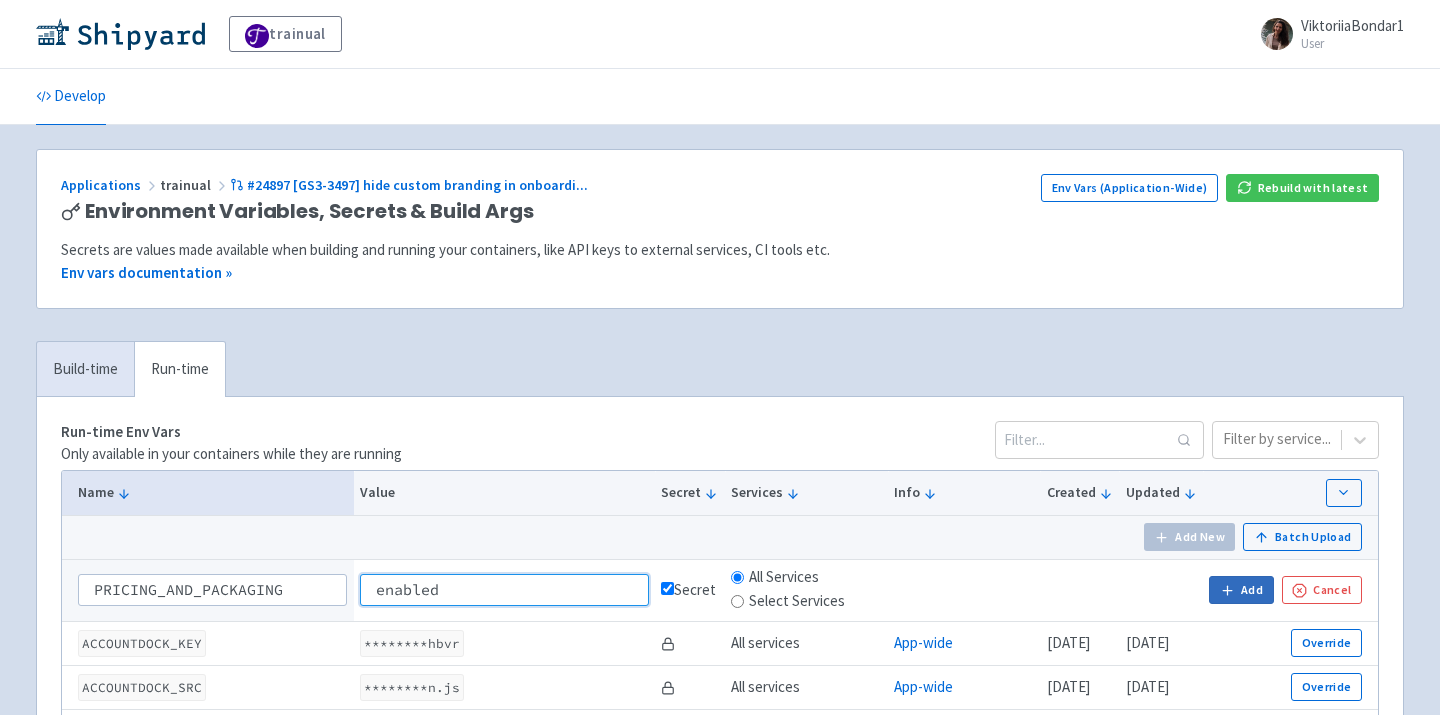 type on "enabled" 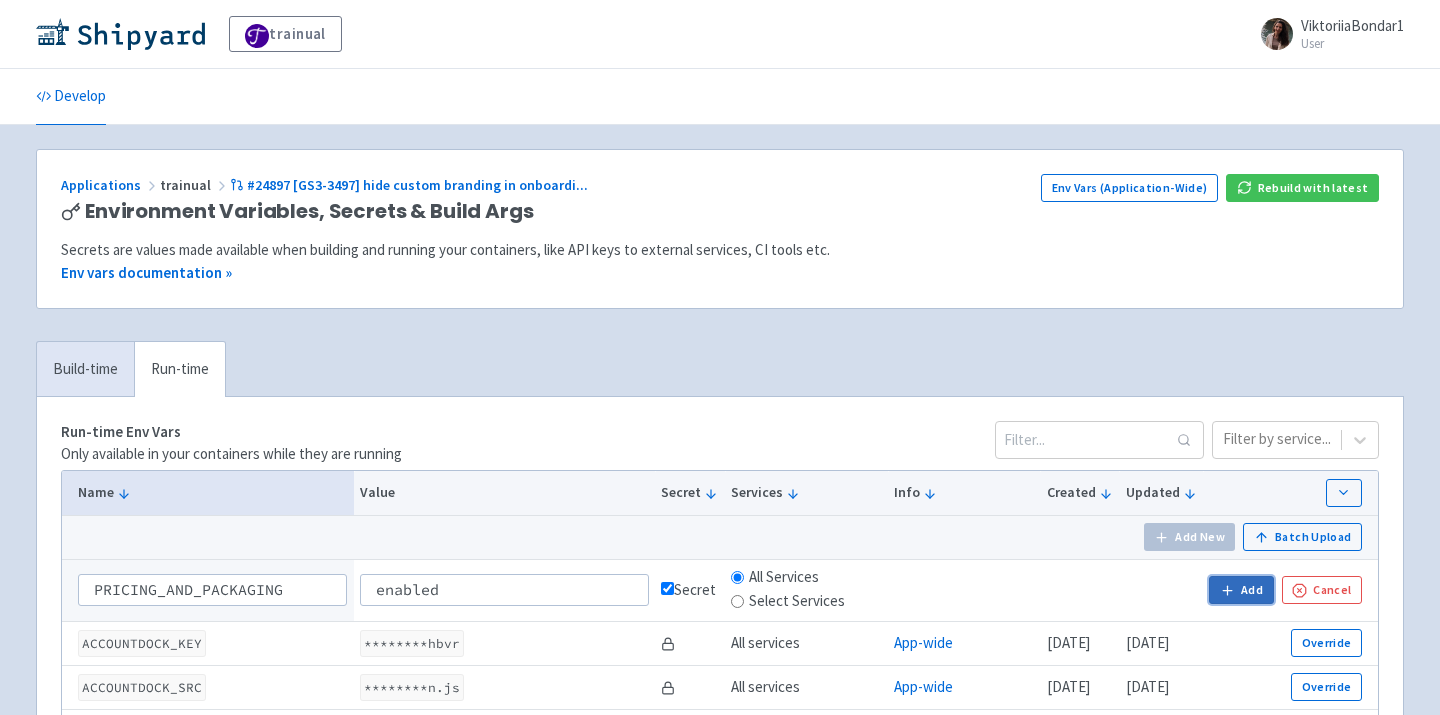 click 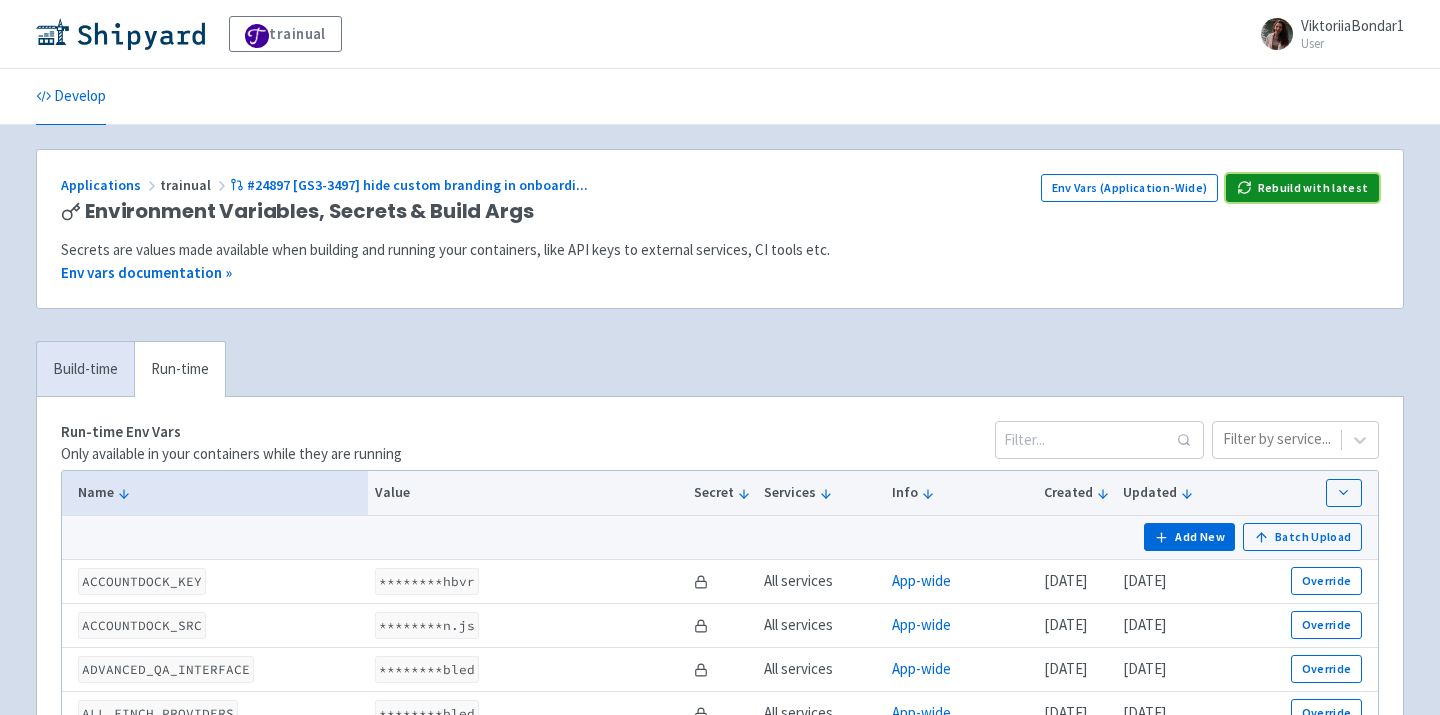 click on "Rebuild with latest" at bounding box center [1302, 188] 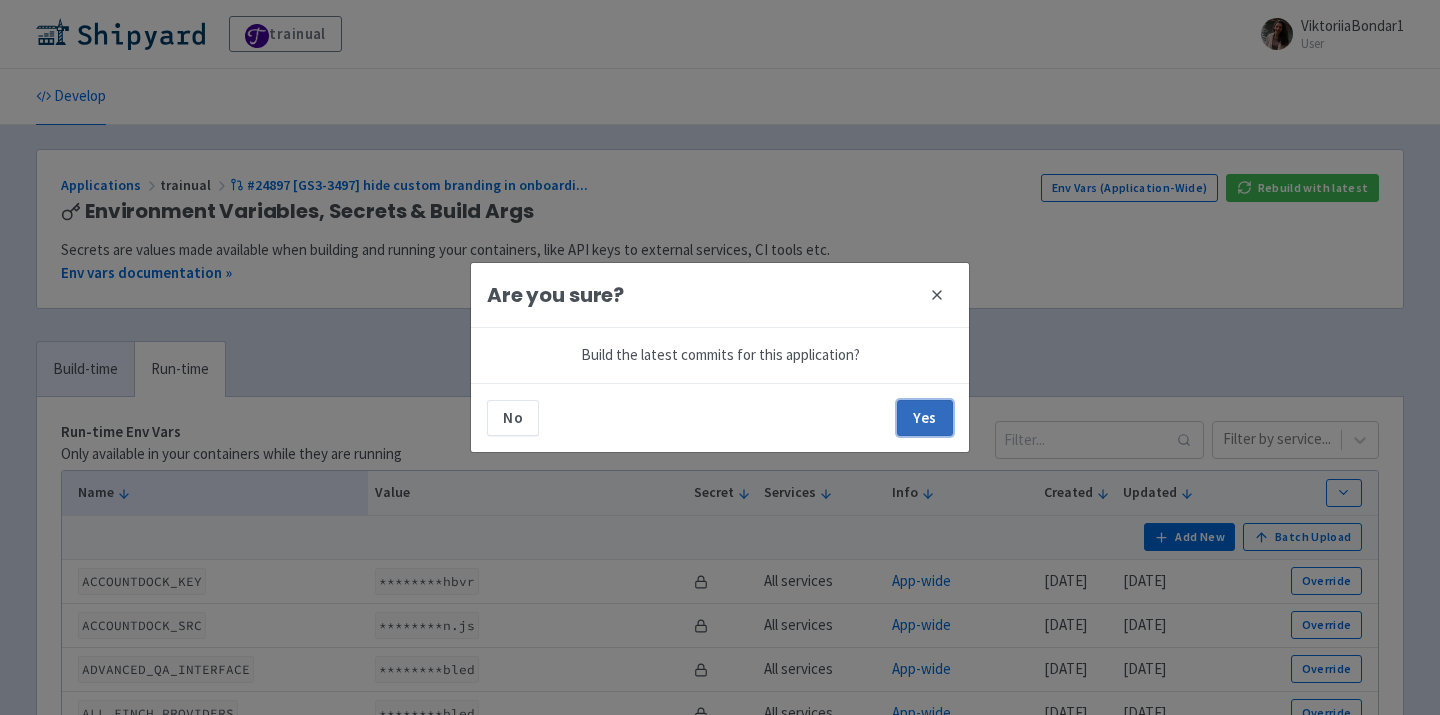 click on "Yes" at bounding box center [925, 418] 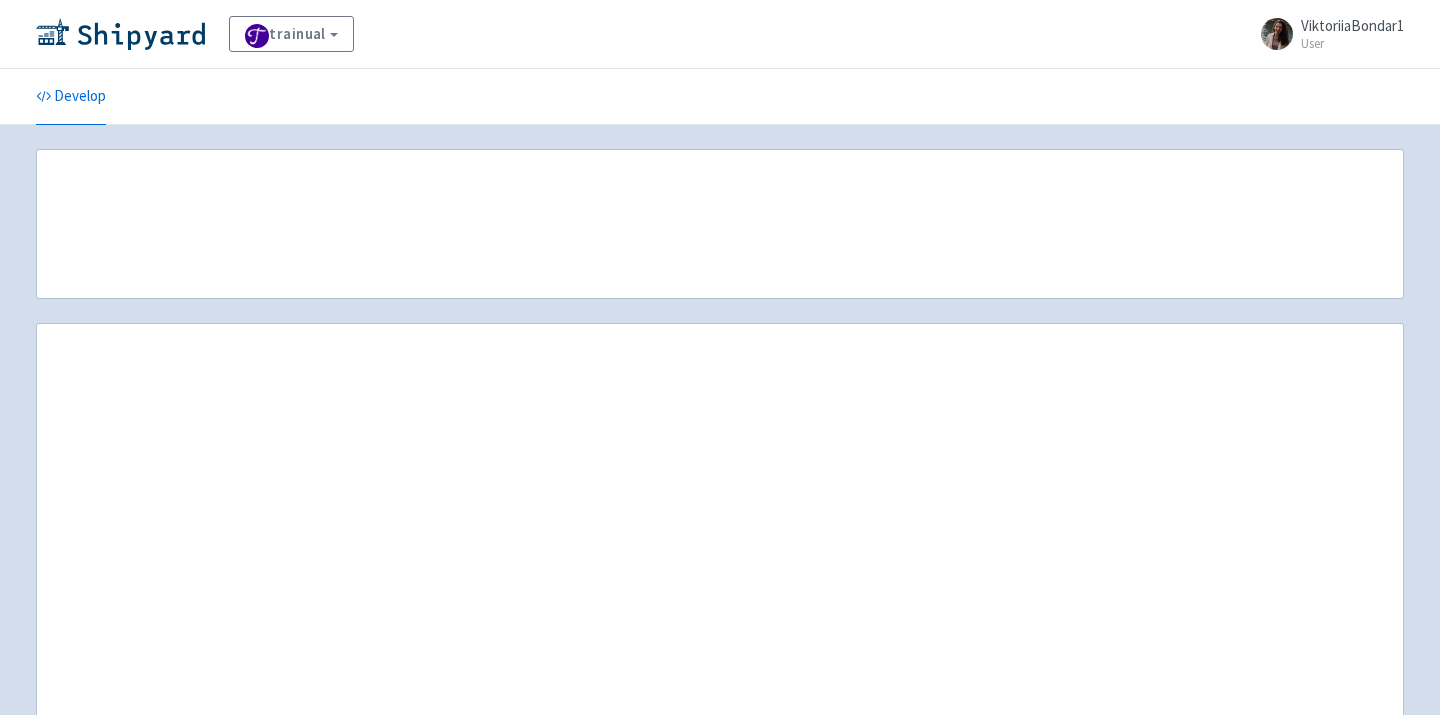 scroll, scrollTop: 0, scrollLeft: 0, axis: both 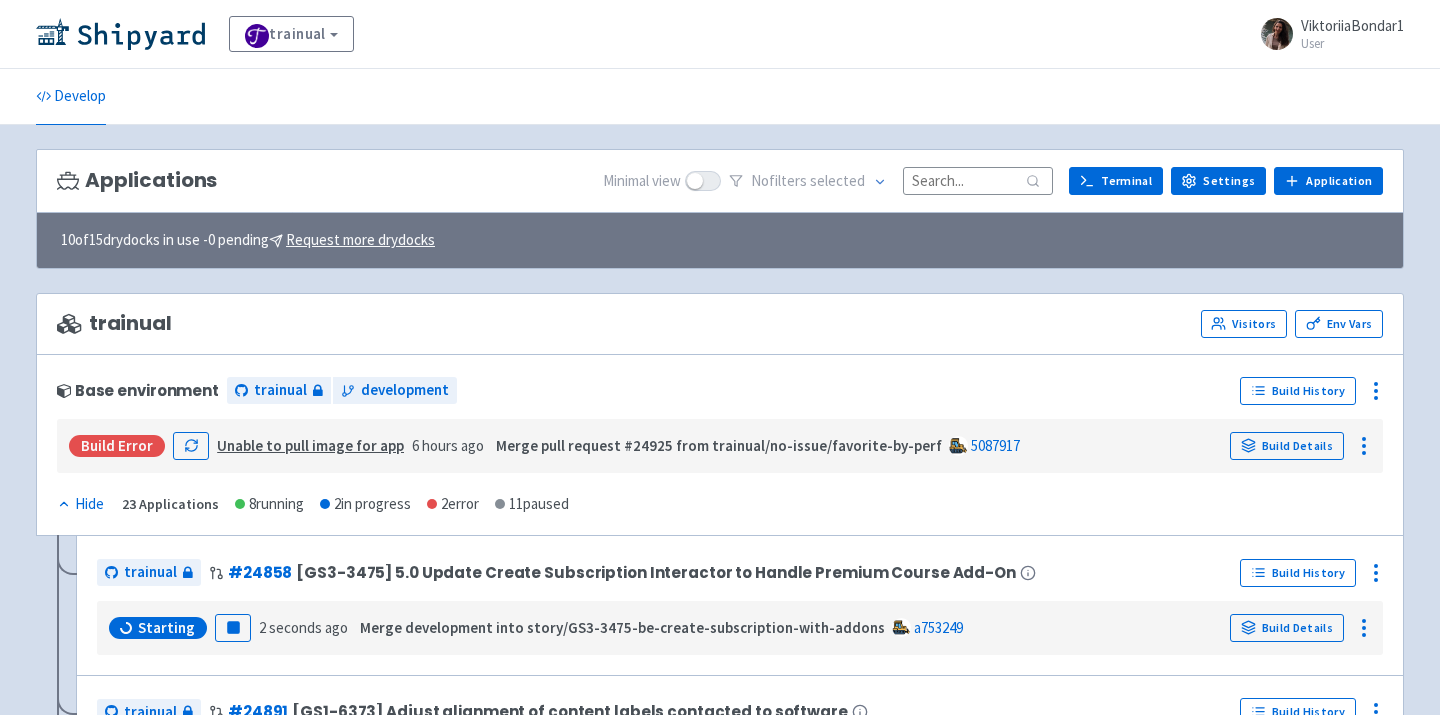 click at bounding box center [978, 180] 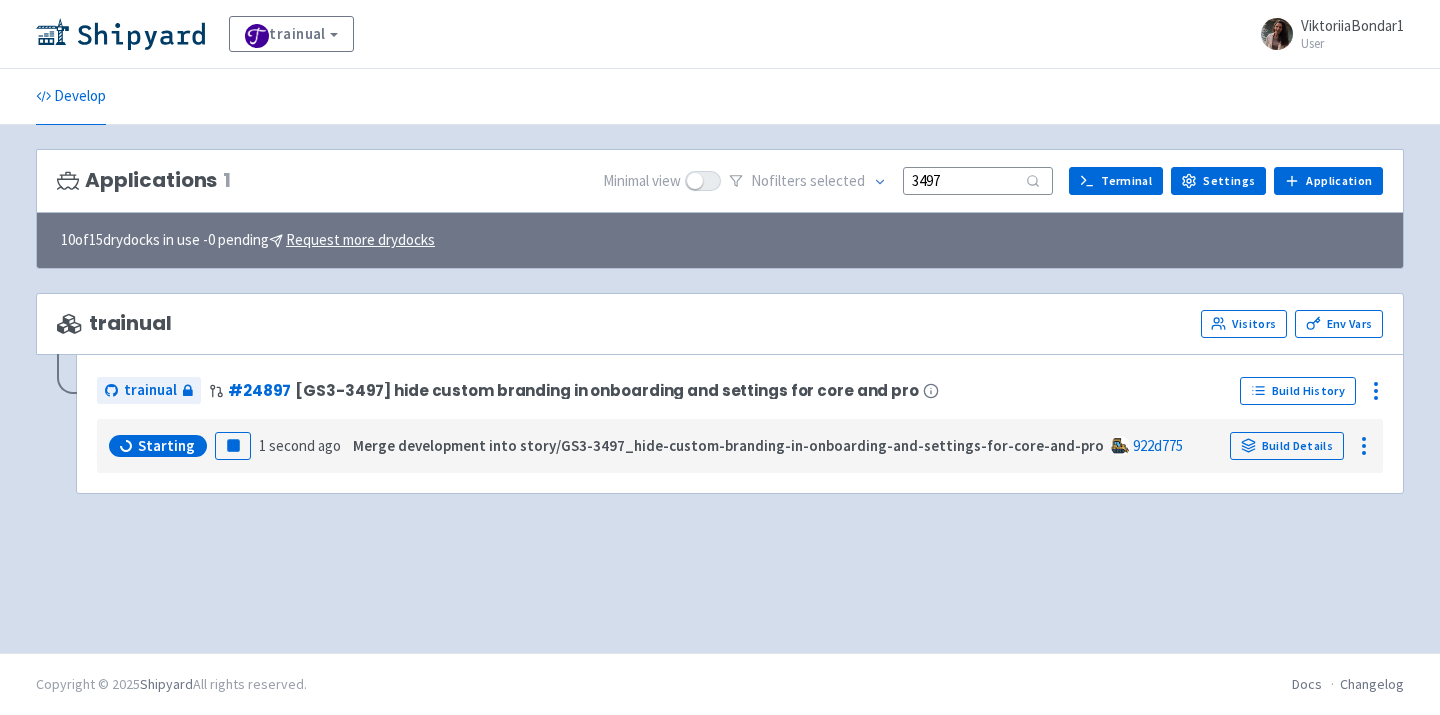 type on "3497" 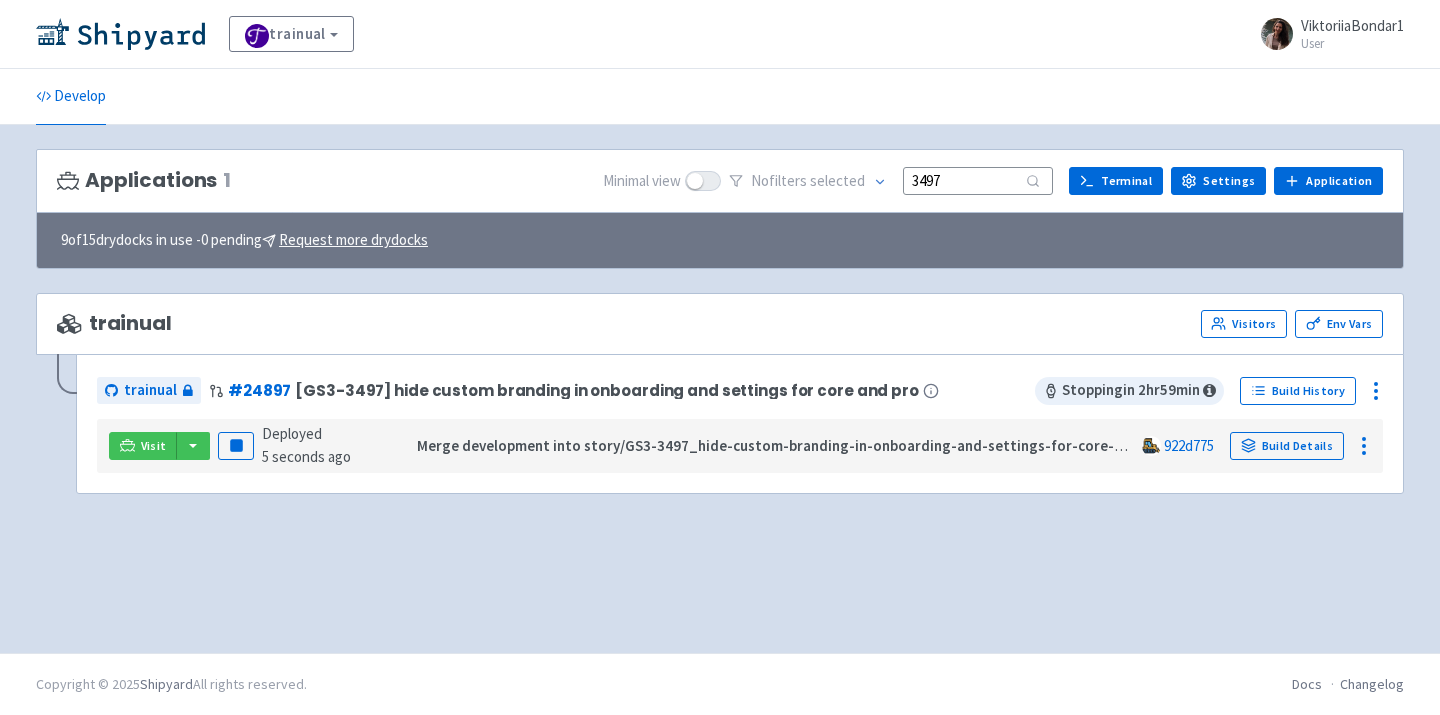 click on "Applications   1 Minimal view No  filter s   selected 3497 Terminal Settings Application Terminal 9  of  15  drydocks in use -  0   pending      Request more drydocks trainual Visitors Env Vars trainual # 24897 [GS3-3497] hide custom branding in onboarding and settings for core and pro   Stopping  in   2 hr  59 min   Build History Visit Pause Deployed   5 seconds ago Merge development into story/GS3-3497_hide-custom-branding-in-onboarding-and-settings-for-core-and-pro     922d775 Build Details" at bounding box center [720, 389] 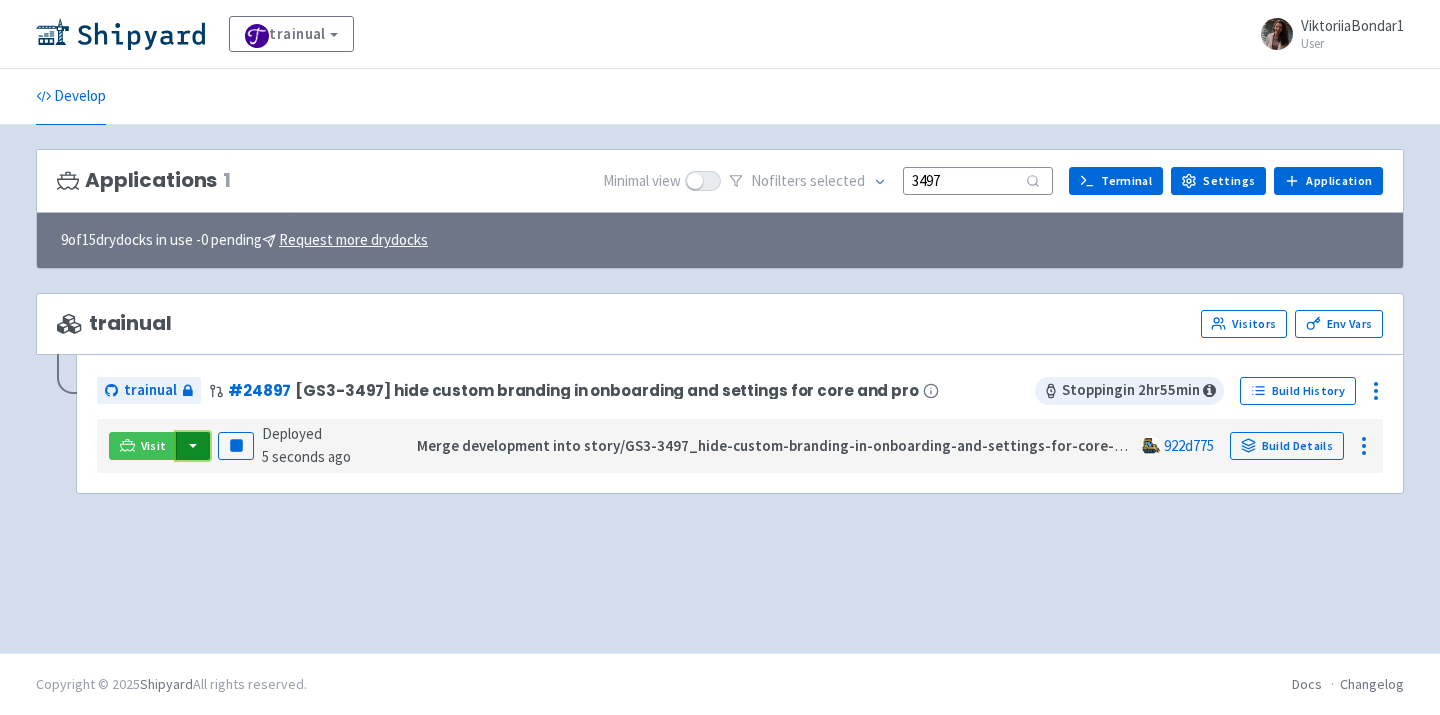 click at bounding box center (193, 446) 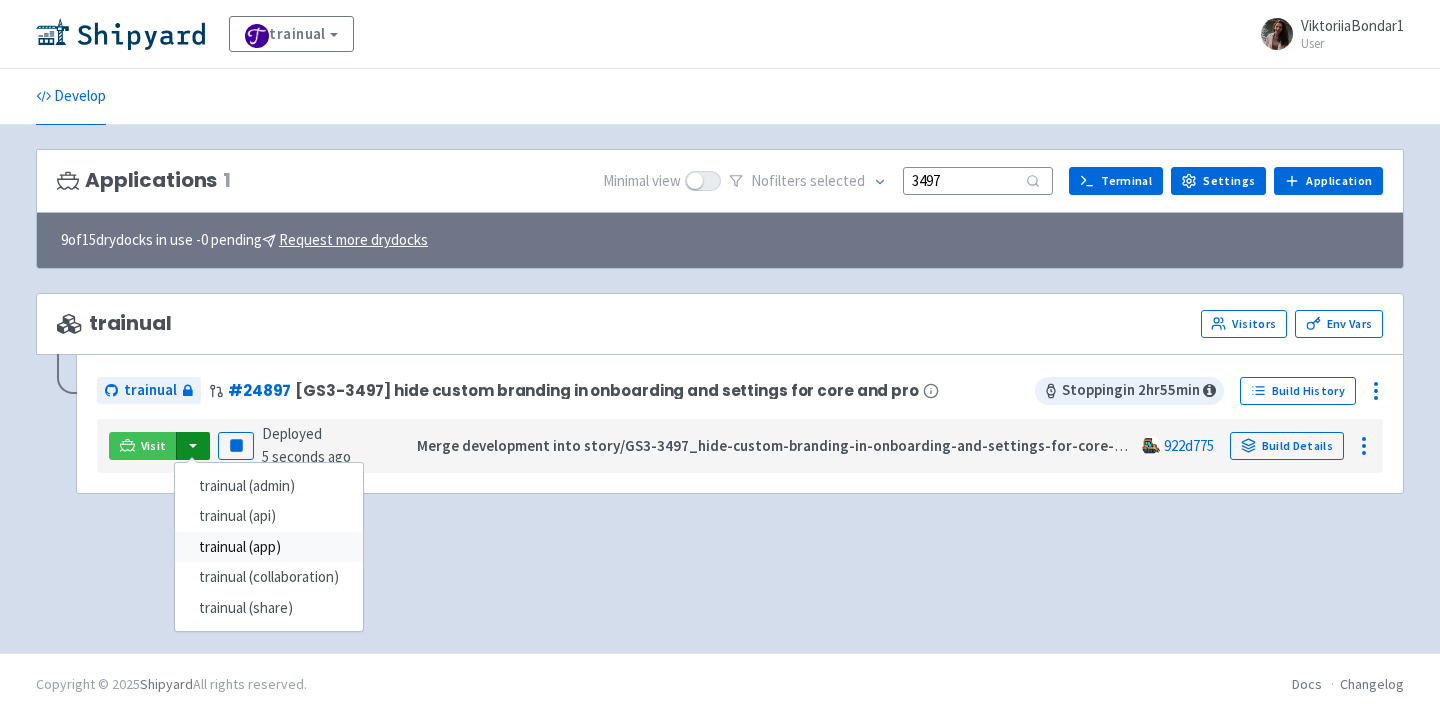 click on "trainual (app)" at bounding box center (269, 547) 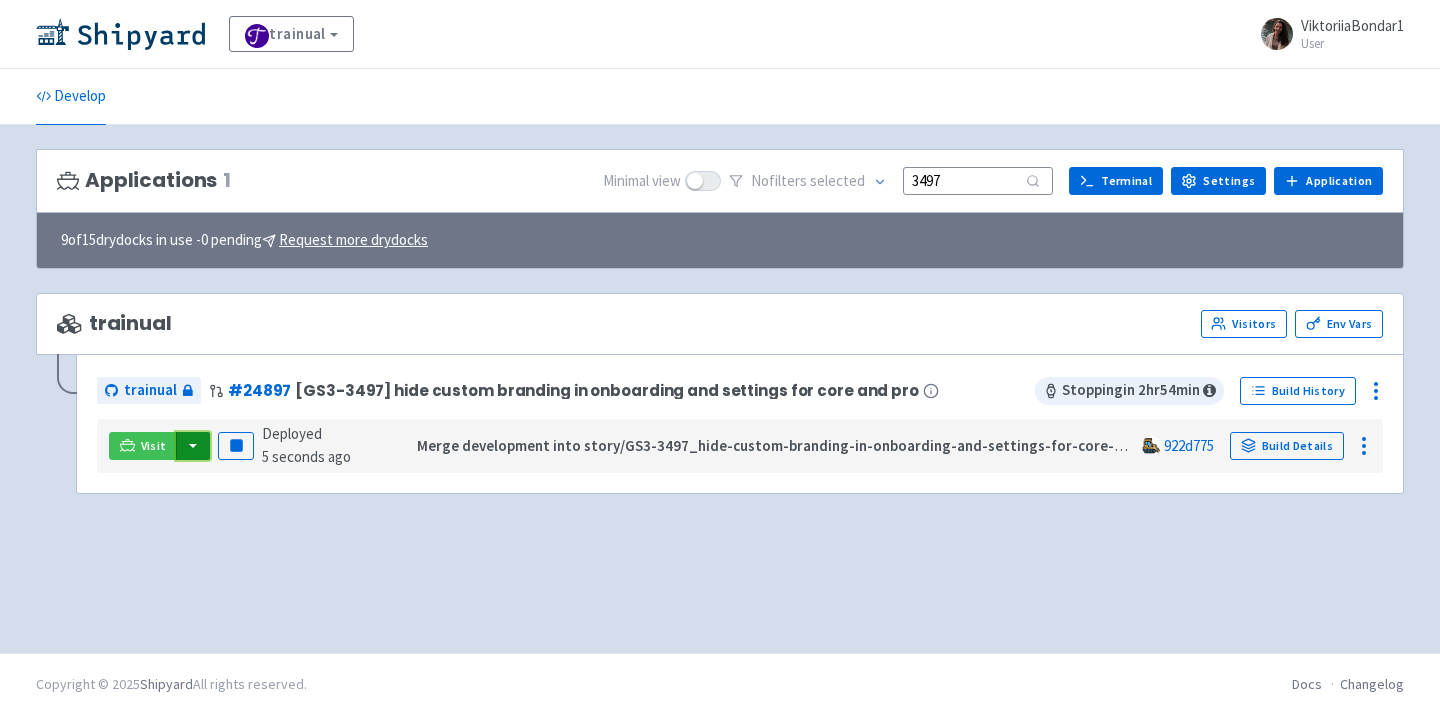 click at bounding box center (193, 446) 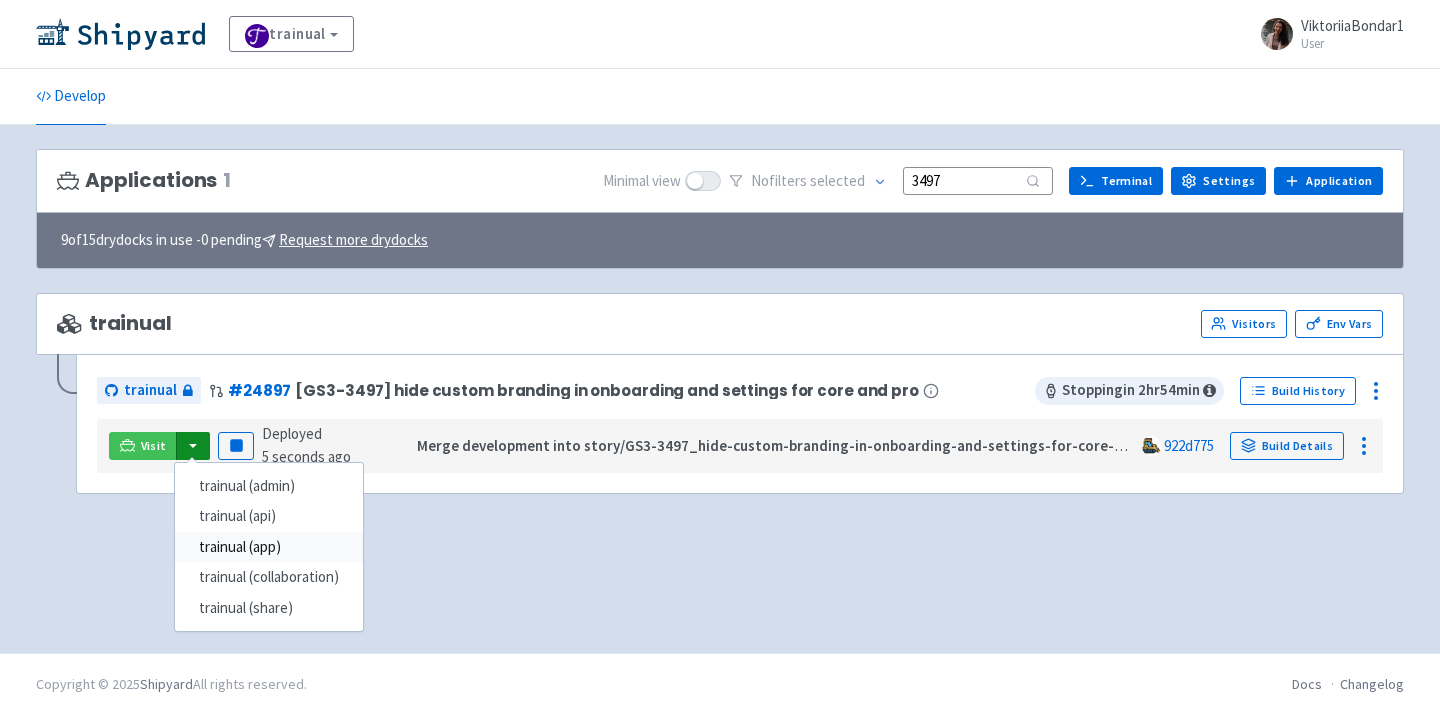 click on "trainual (app)" at bounding box center (269, 547) 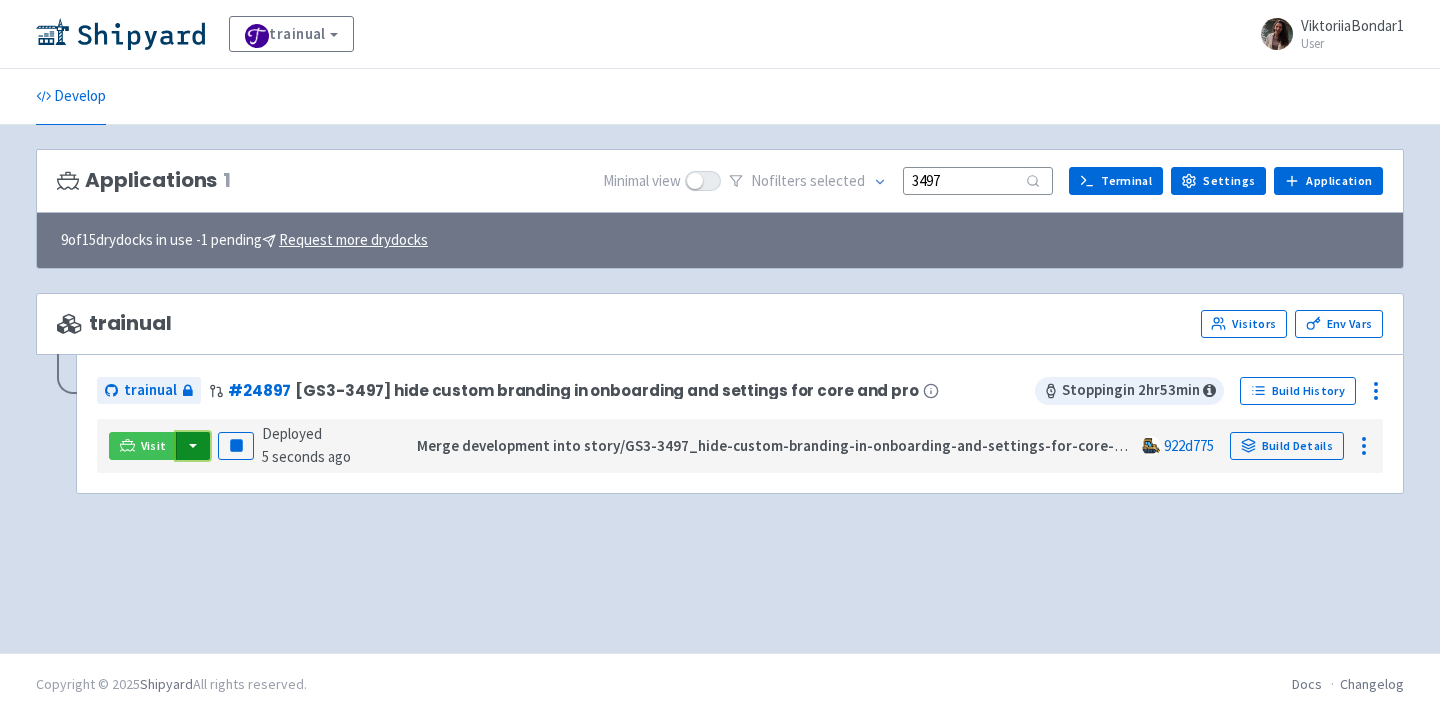 click at bounding box center [193, 446] 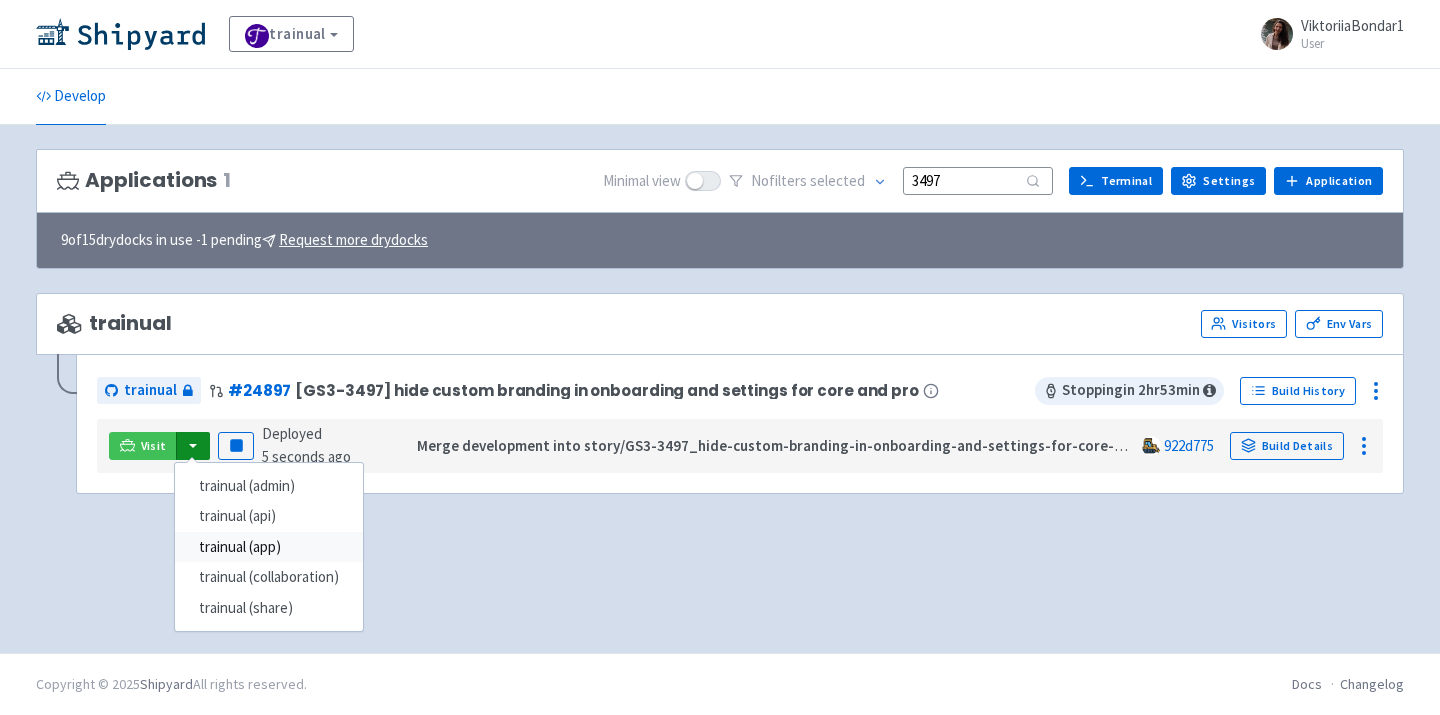 click on "trainual (app)" at bounding box center (269, 547) 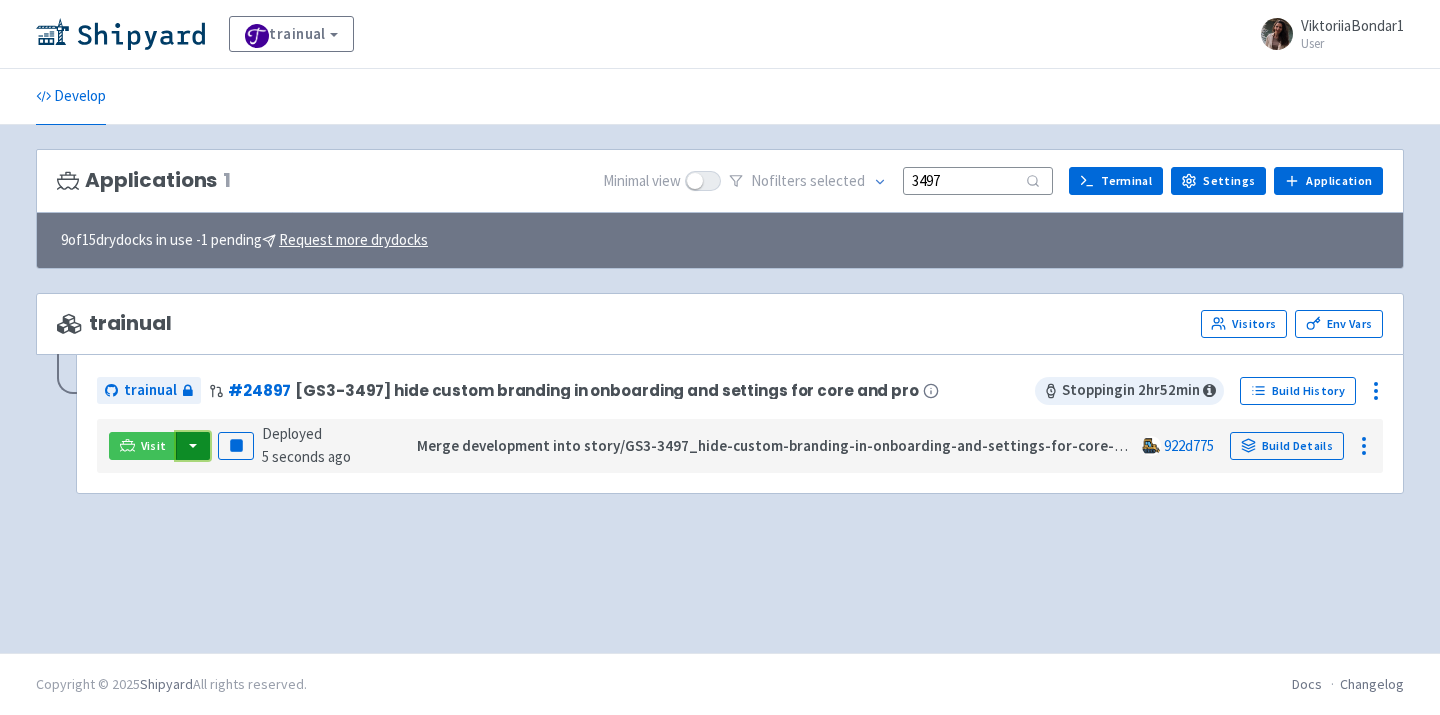 click at bounding box center [193, 446] 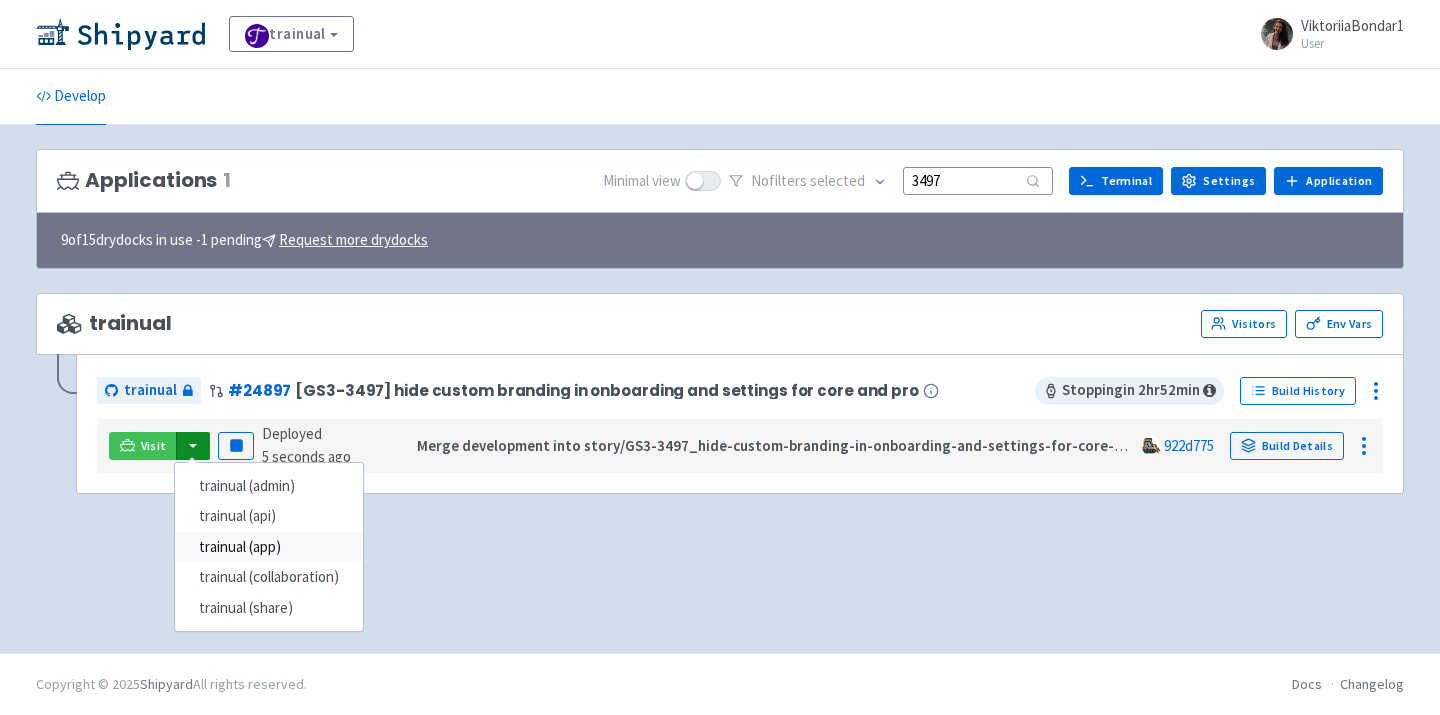 click on "trainual (app)" at bounding box center (269, 547) 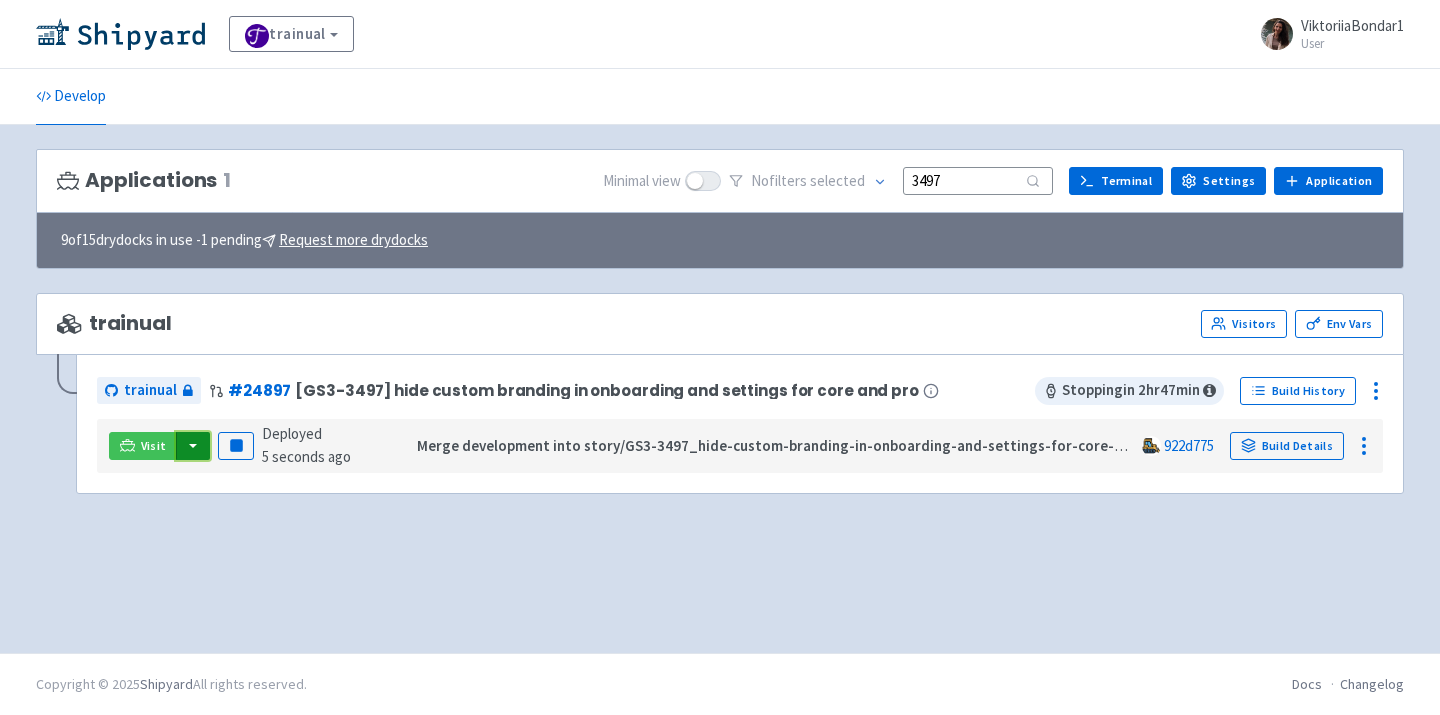 click at bounding box center [193, 446] 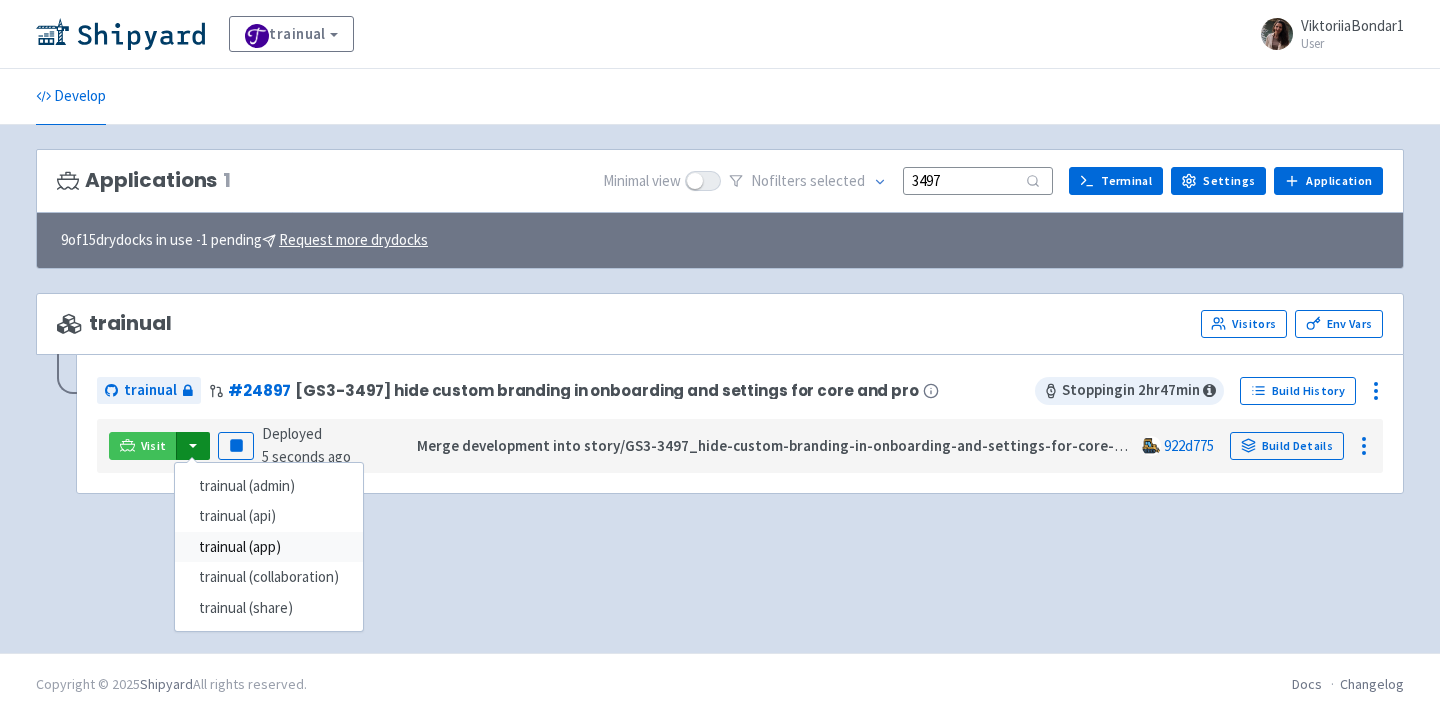 click on "trainual (app)" at bounding box center (269, 547) 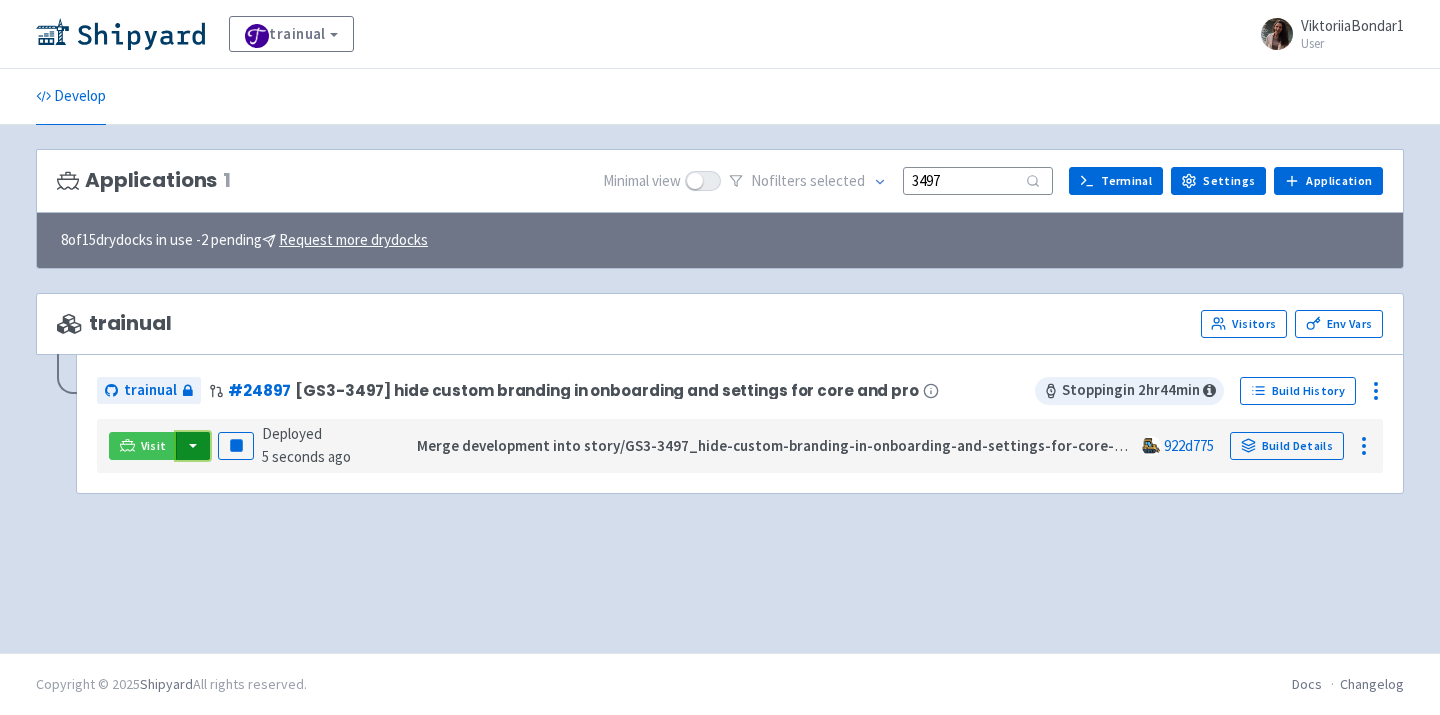 click at bounding box center [193, 446] 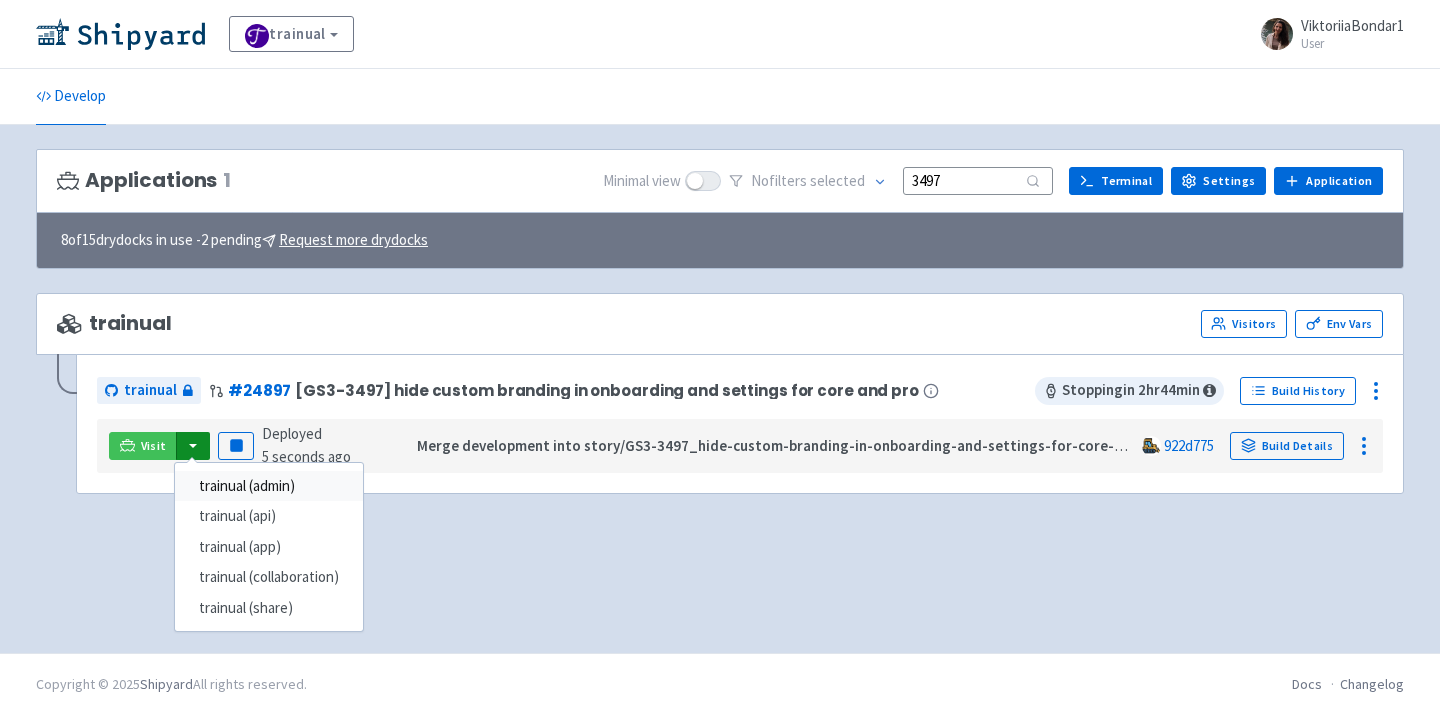 click on "trainual (admin)" at bounding box center (269, 486) 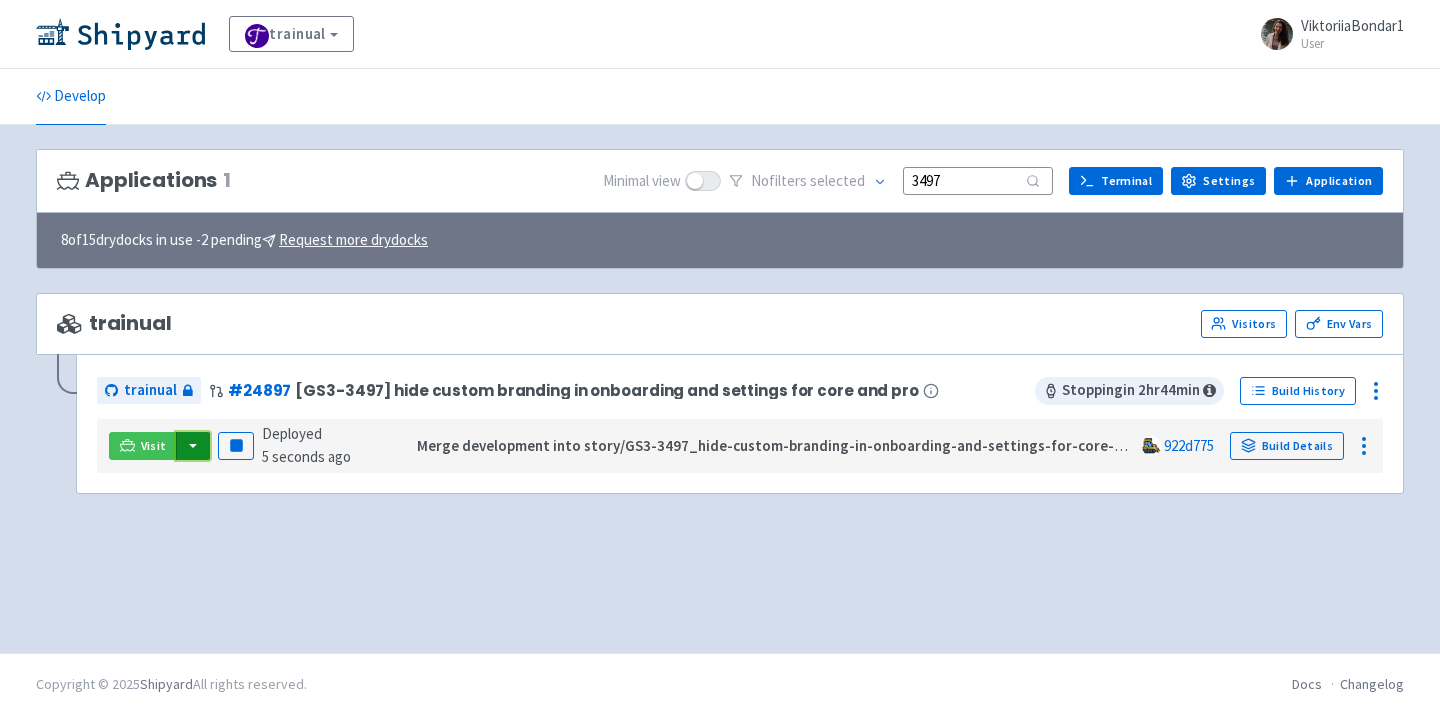 click at bounding box center (193, 446) 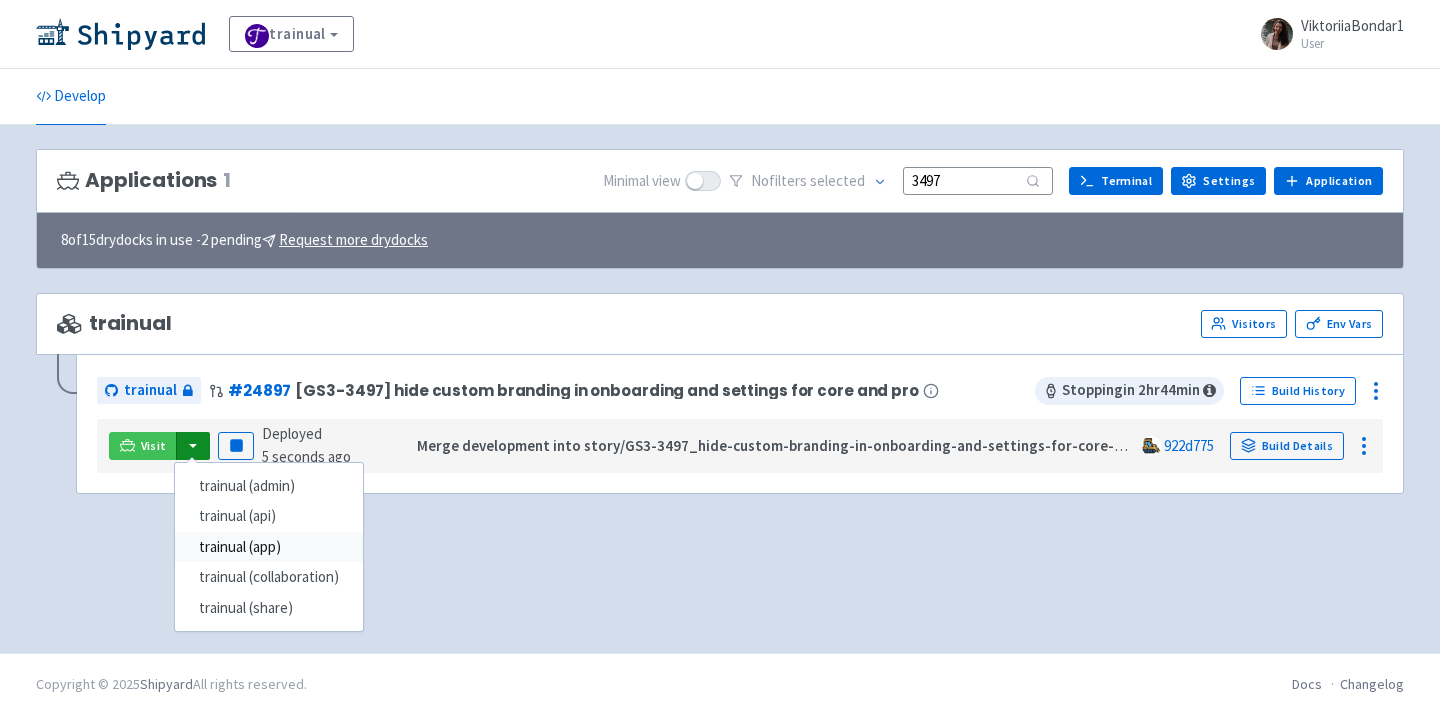 click on "trainual (app)" at bounding box center (269, 547) 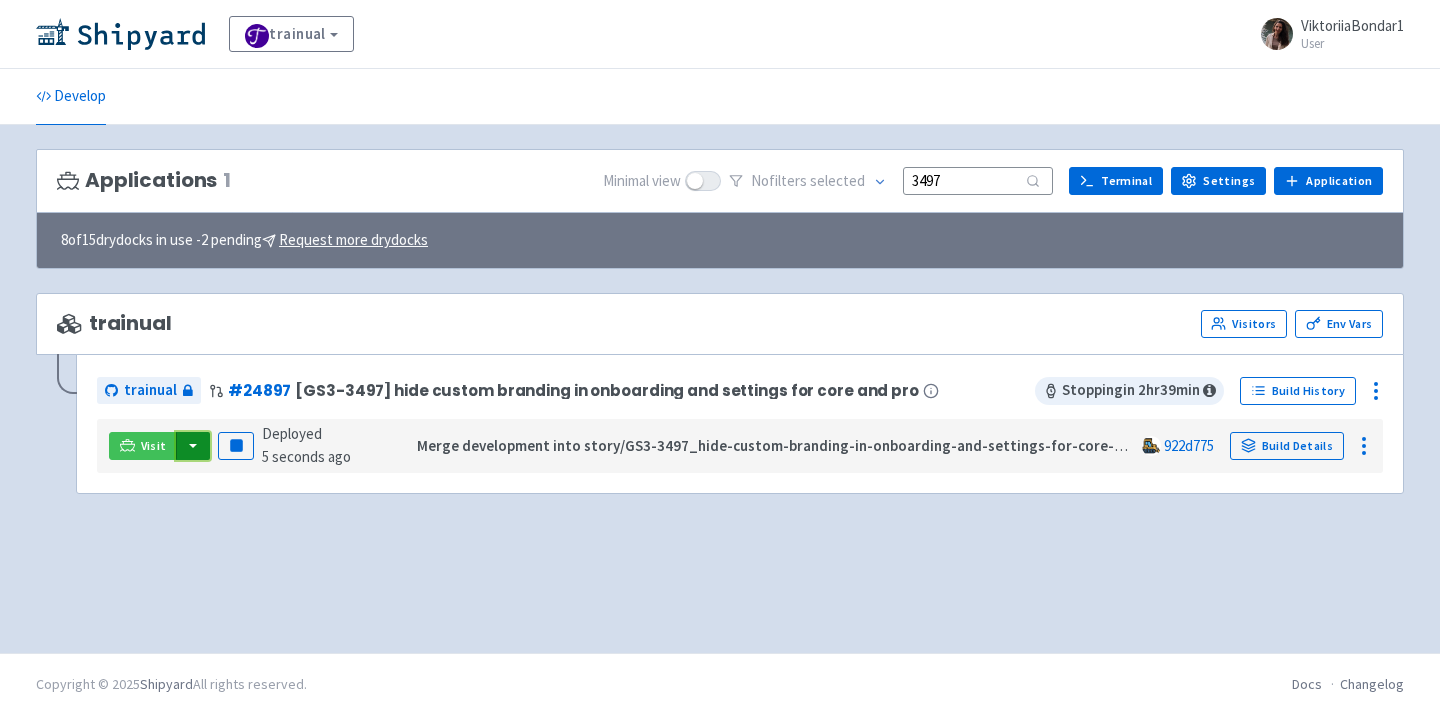 click at bounding box center (193, 446) 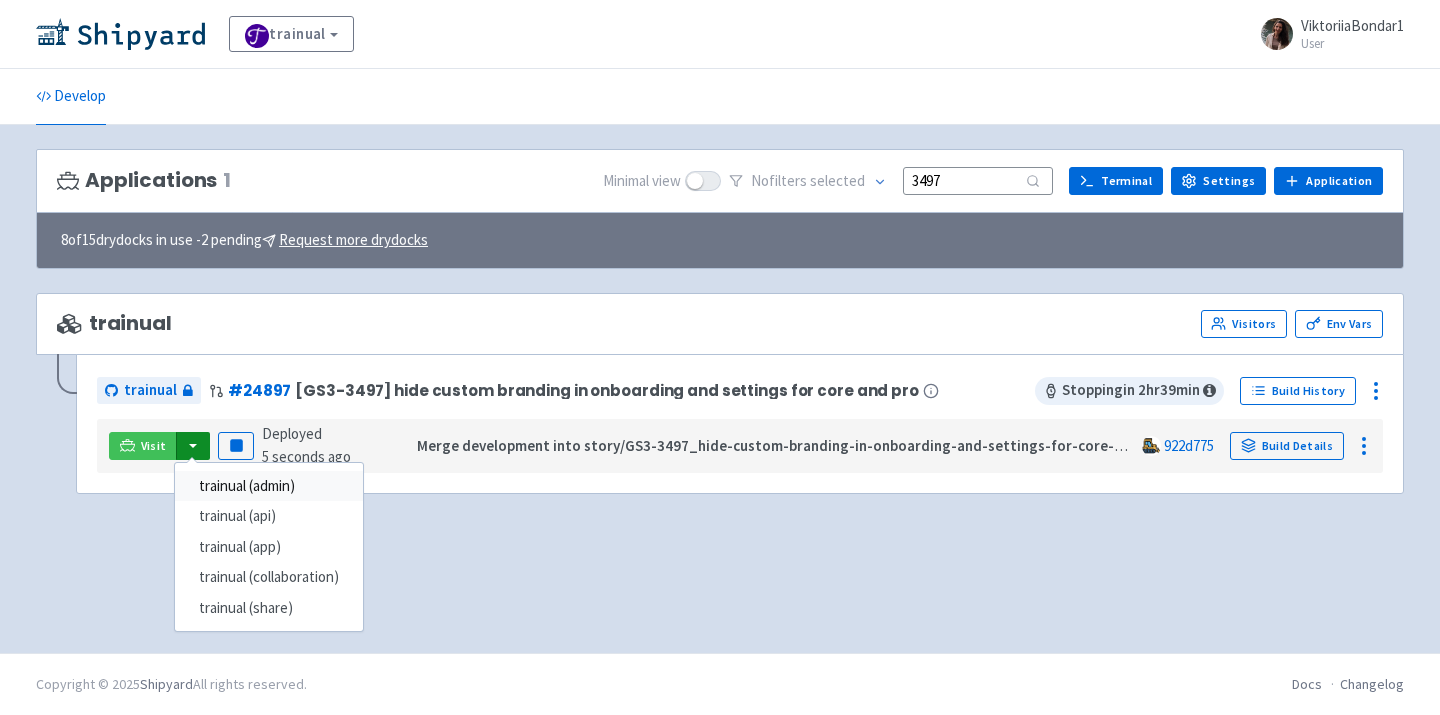 click on "trainual (admin)" at bounding box center [269, 486] 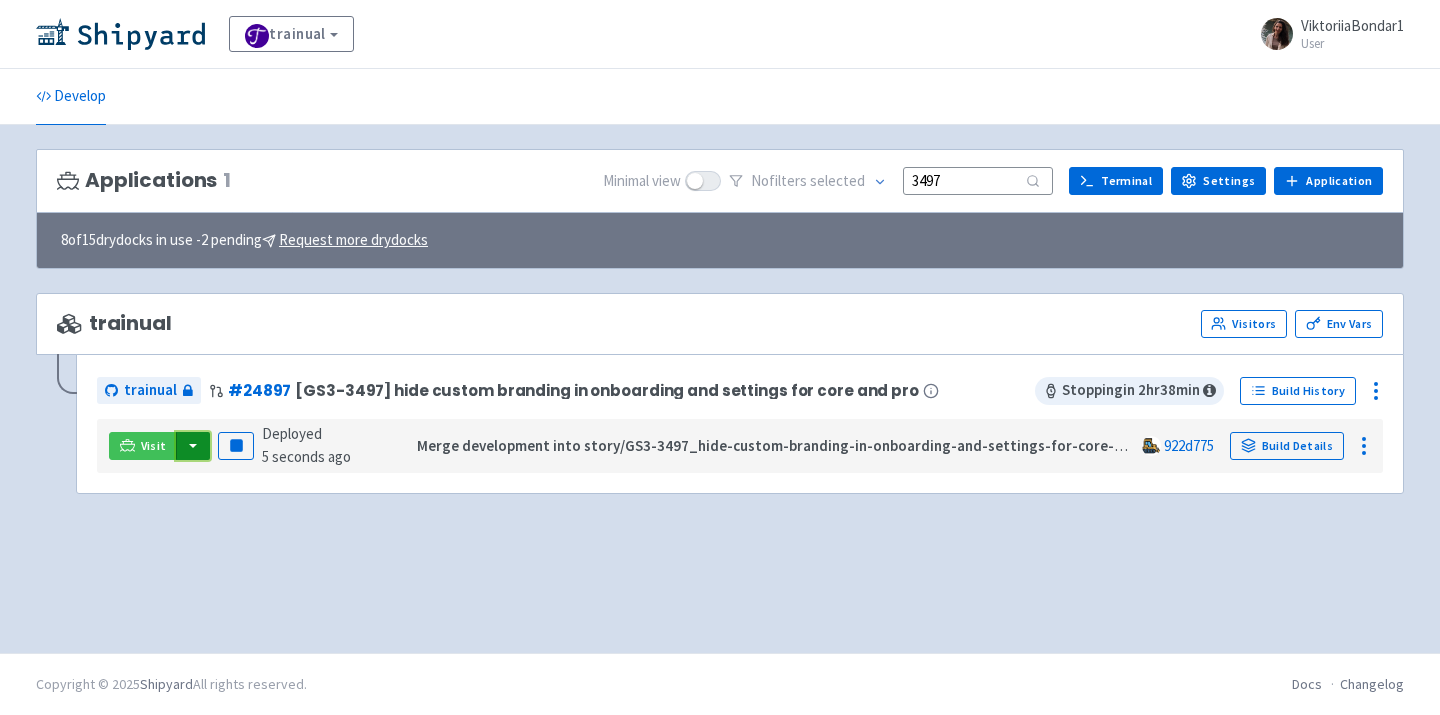 click at bounding box center (193, 446) 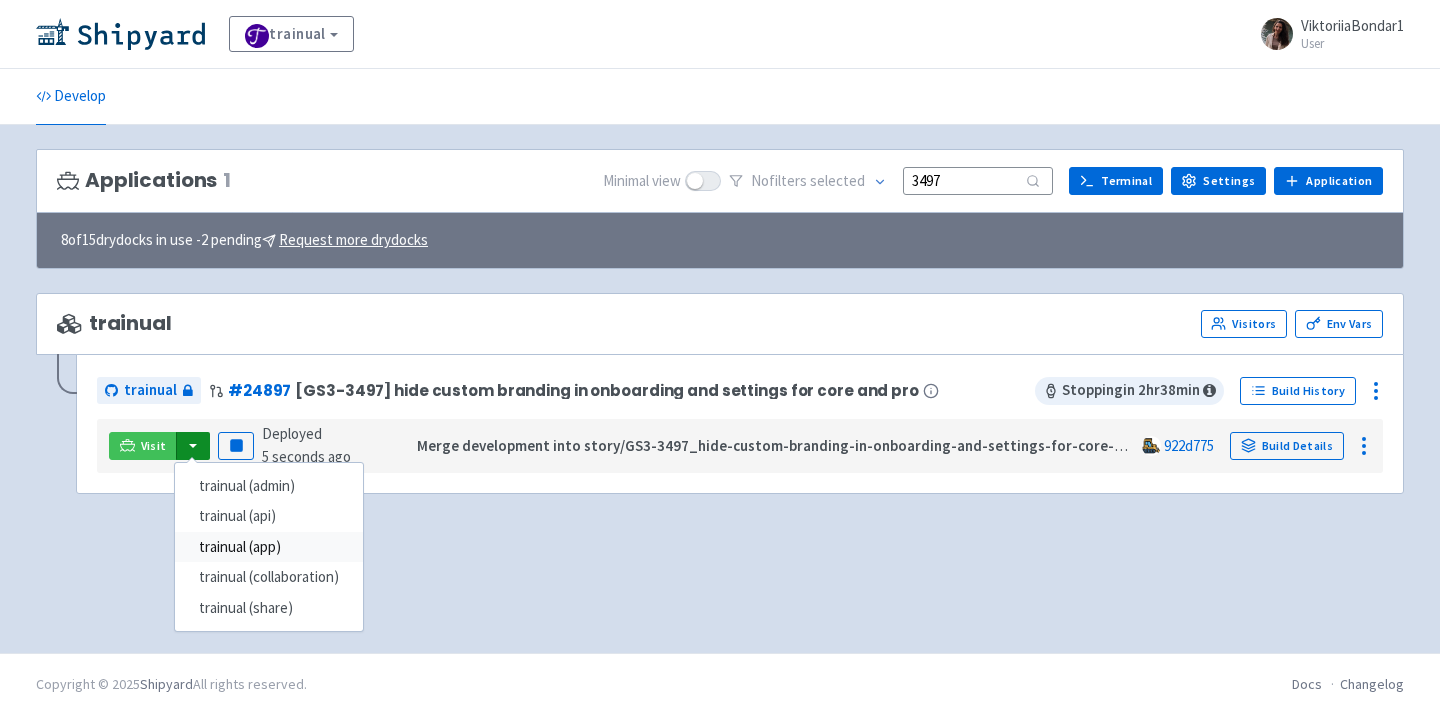 click on "trainual (app)" at bounding box center [269, 547] 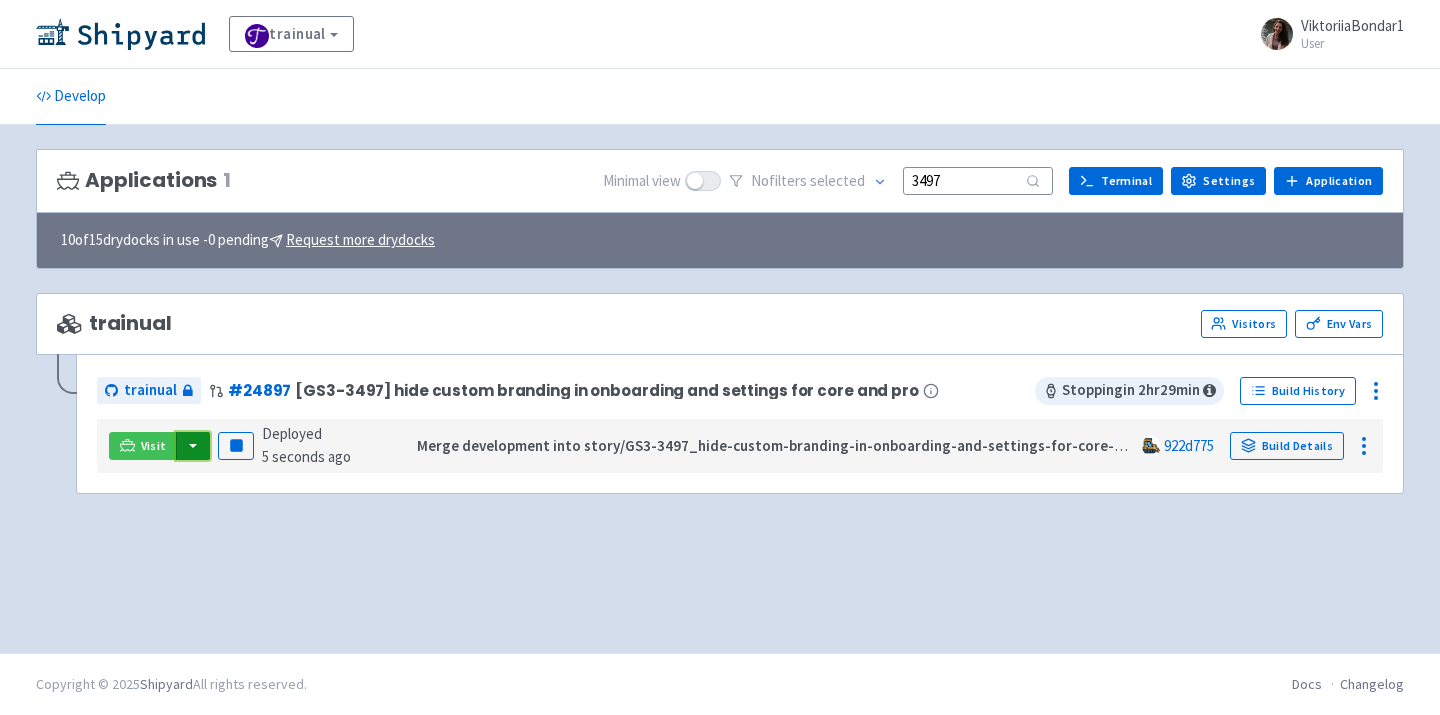 click at bounding box center [193, 446] 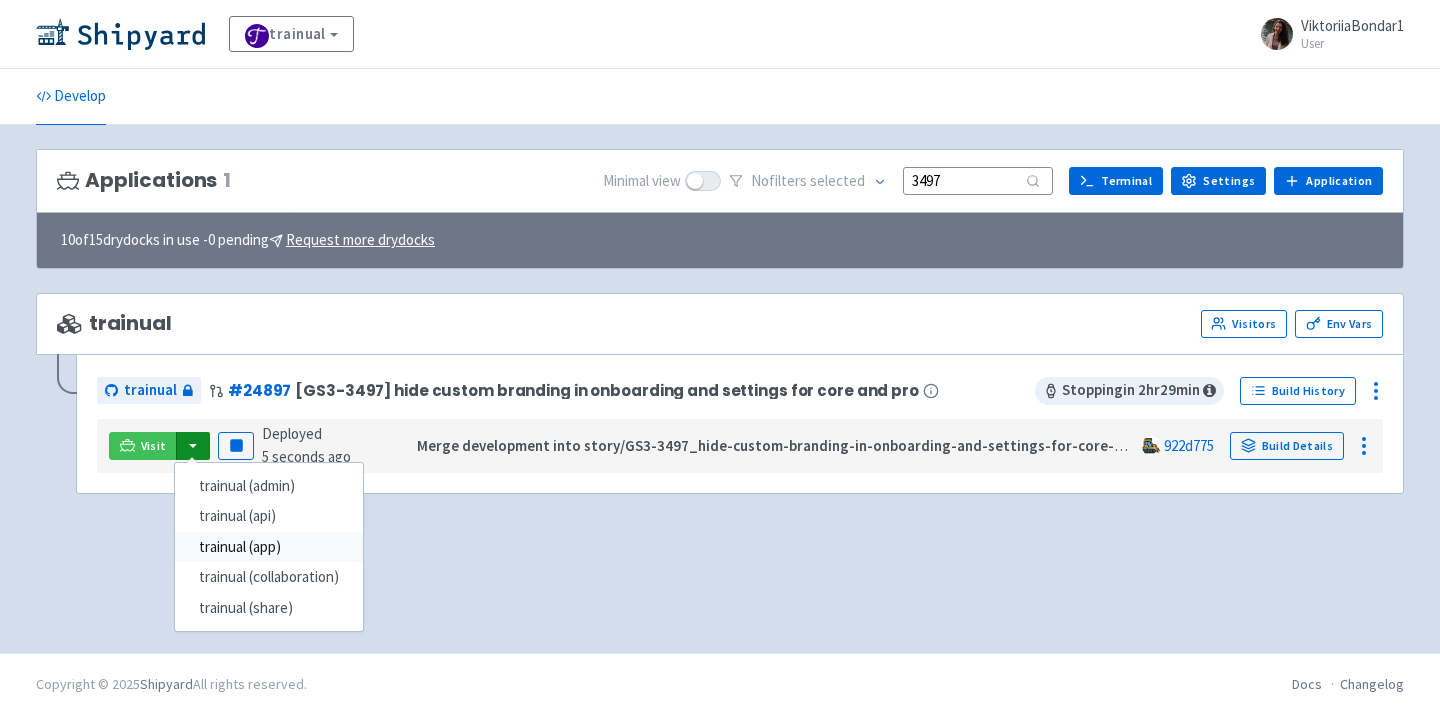 click on "trainual (app)" at bounding box center [269, 547] 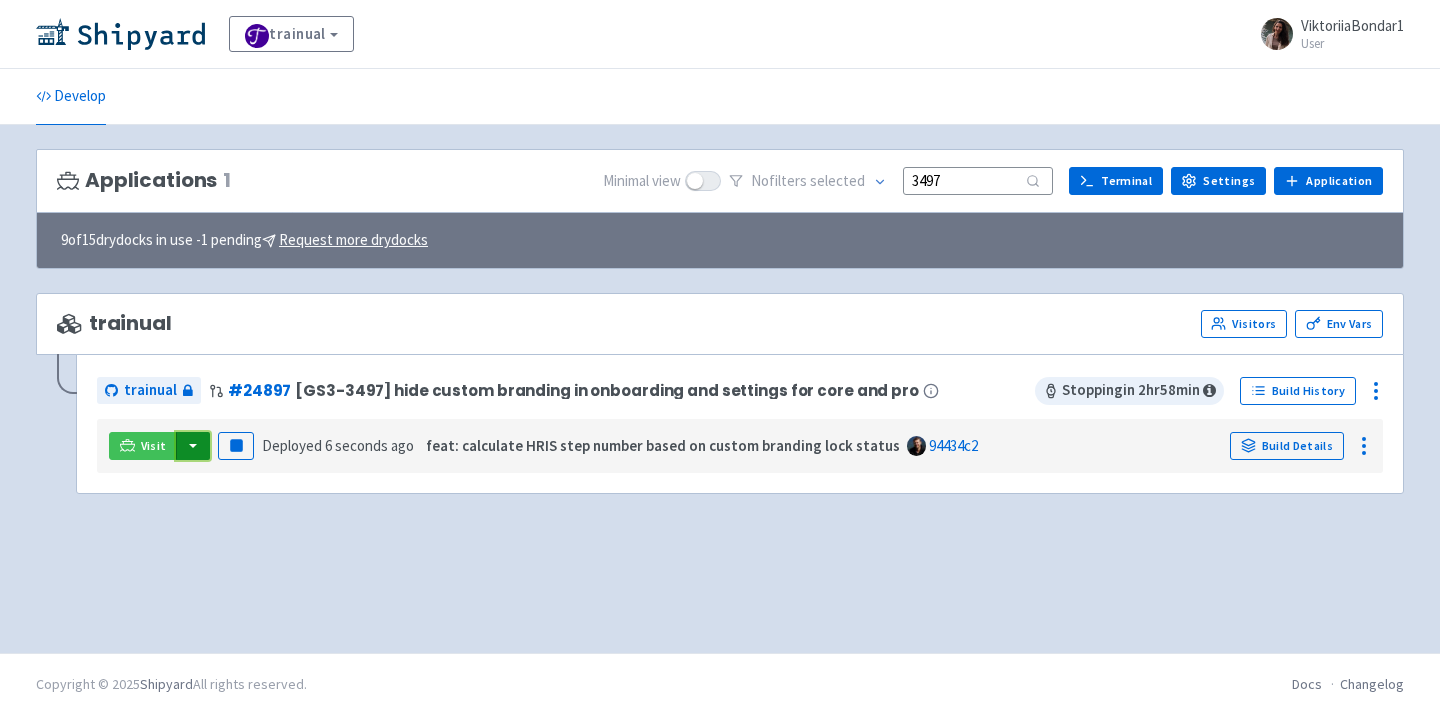 click at bounding box center (193, 446) 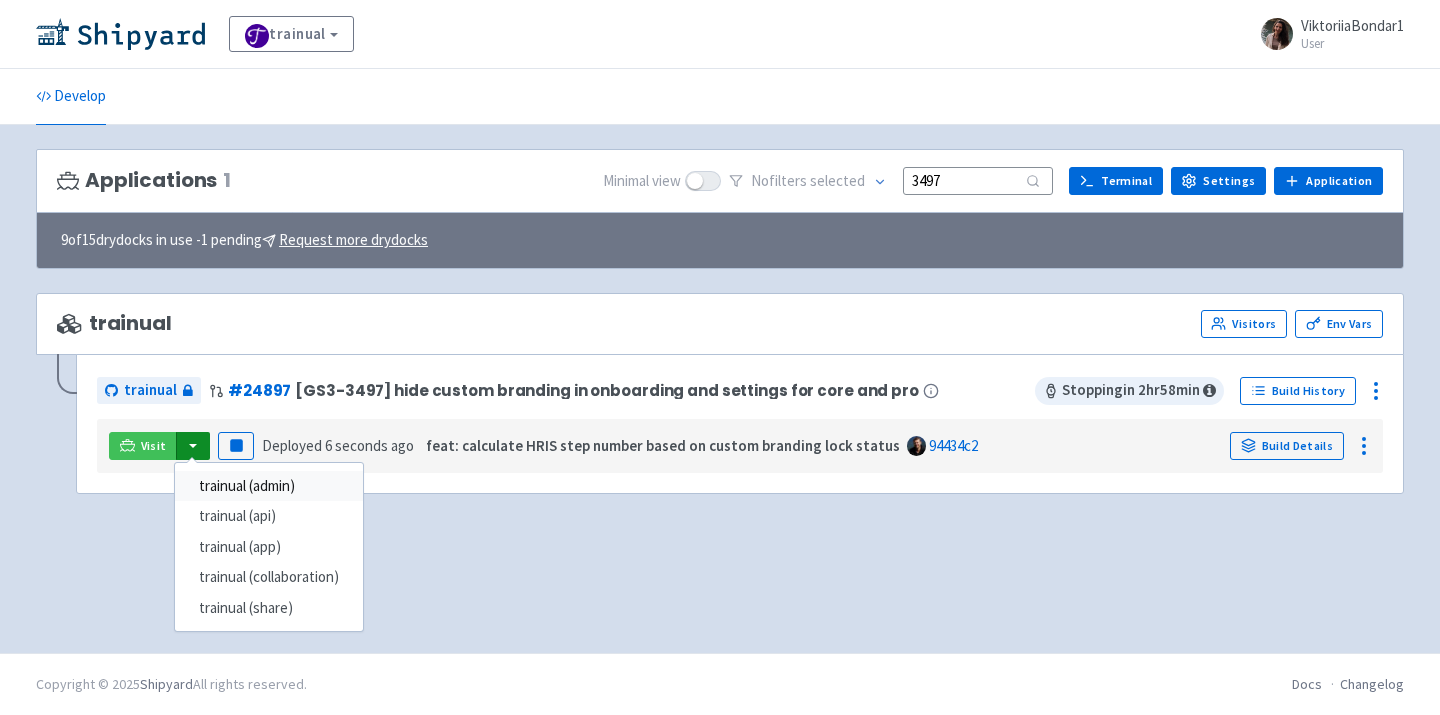click on "trainual (admin)" at bounding box center [269, 486] 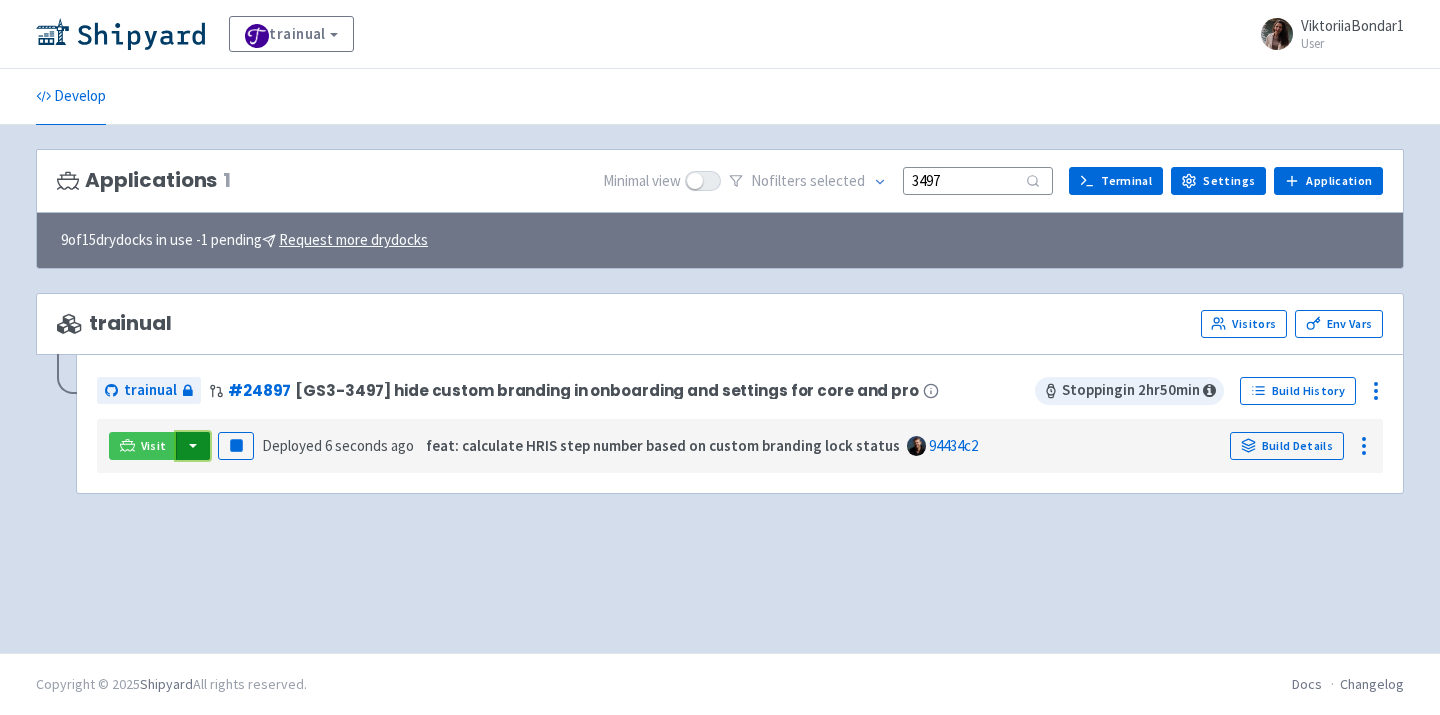 click at bounding box center [193, 446] 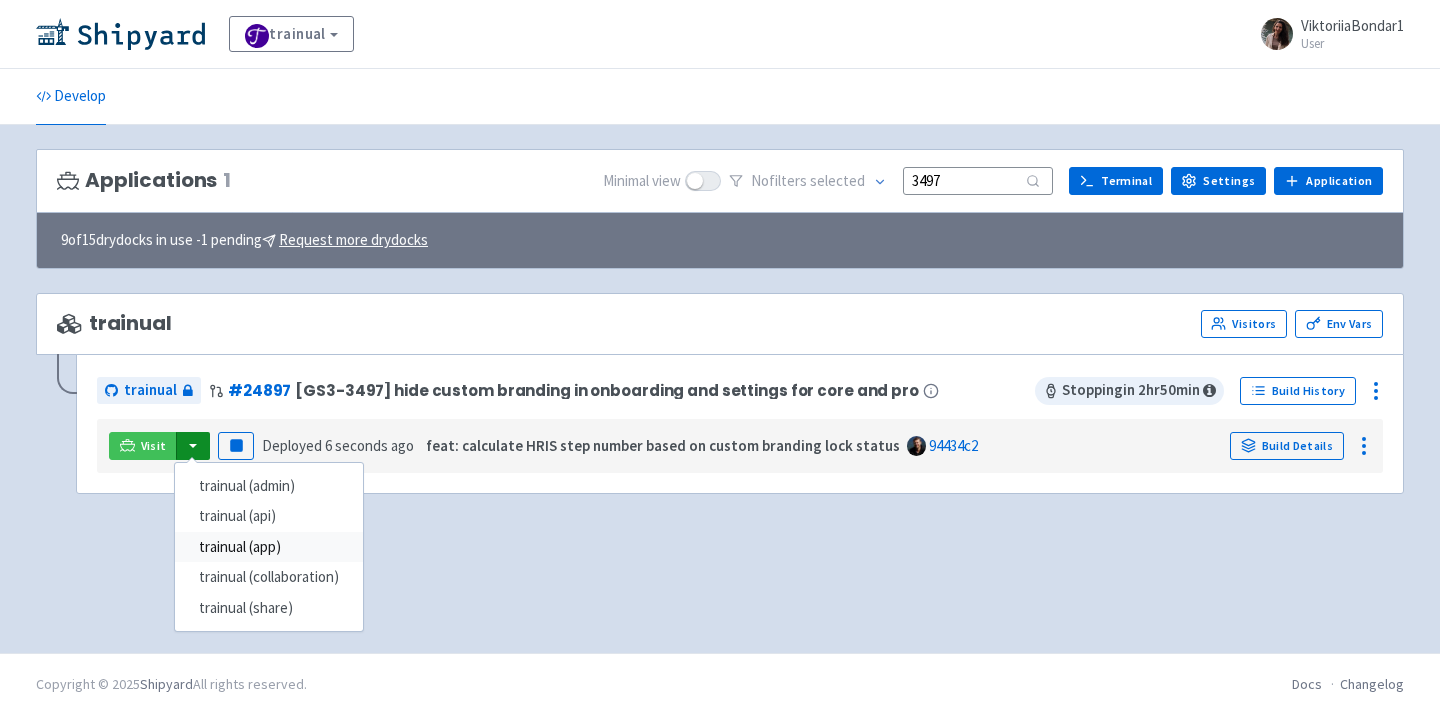 click on "trainual (app)" at bounding box center [269, 547] 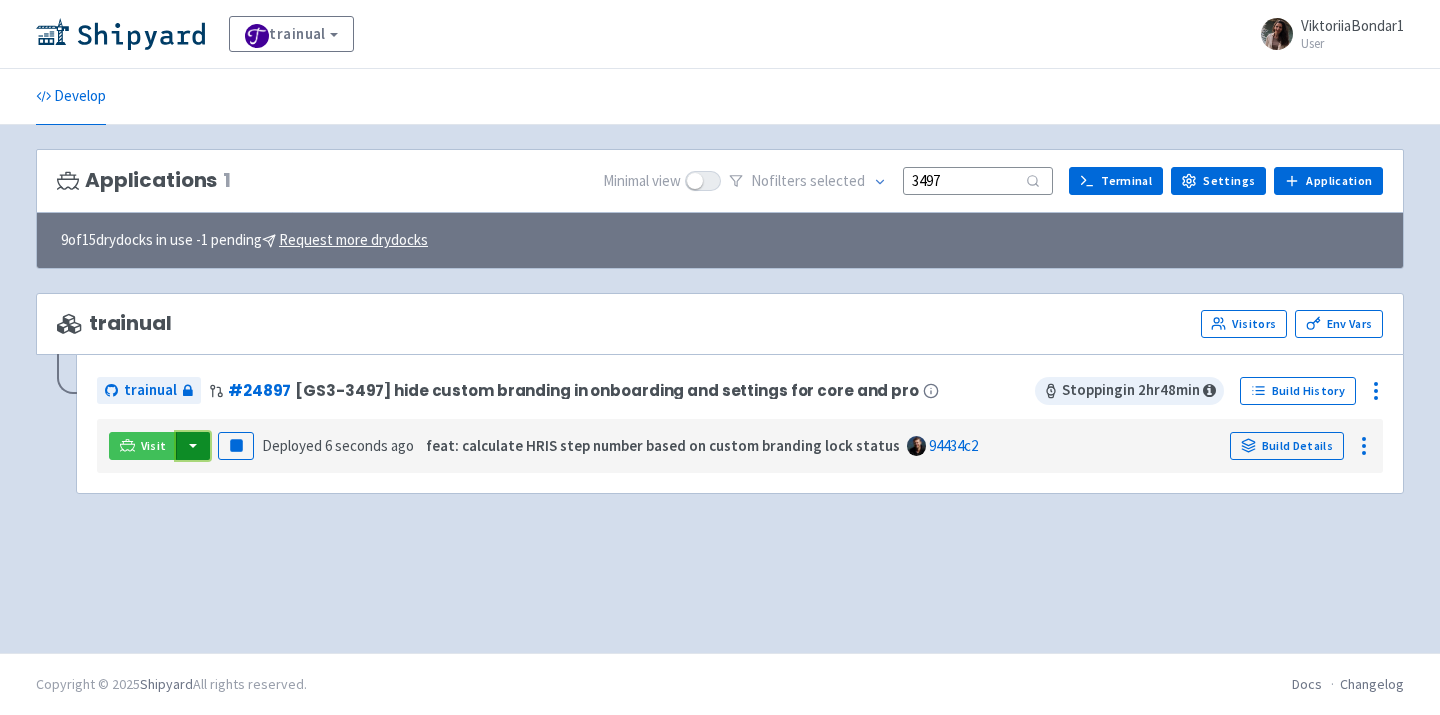 click at bounding box center [193, 446] 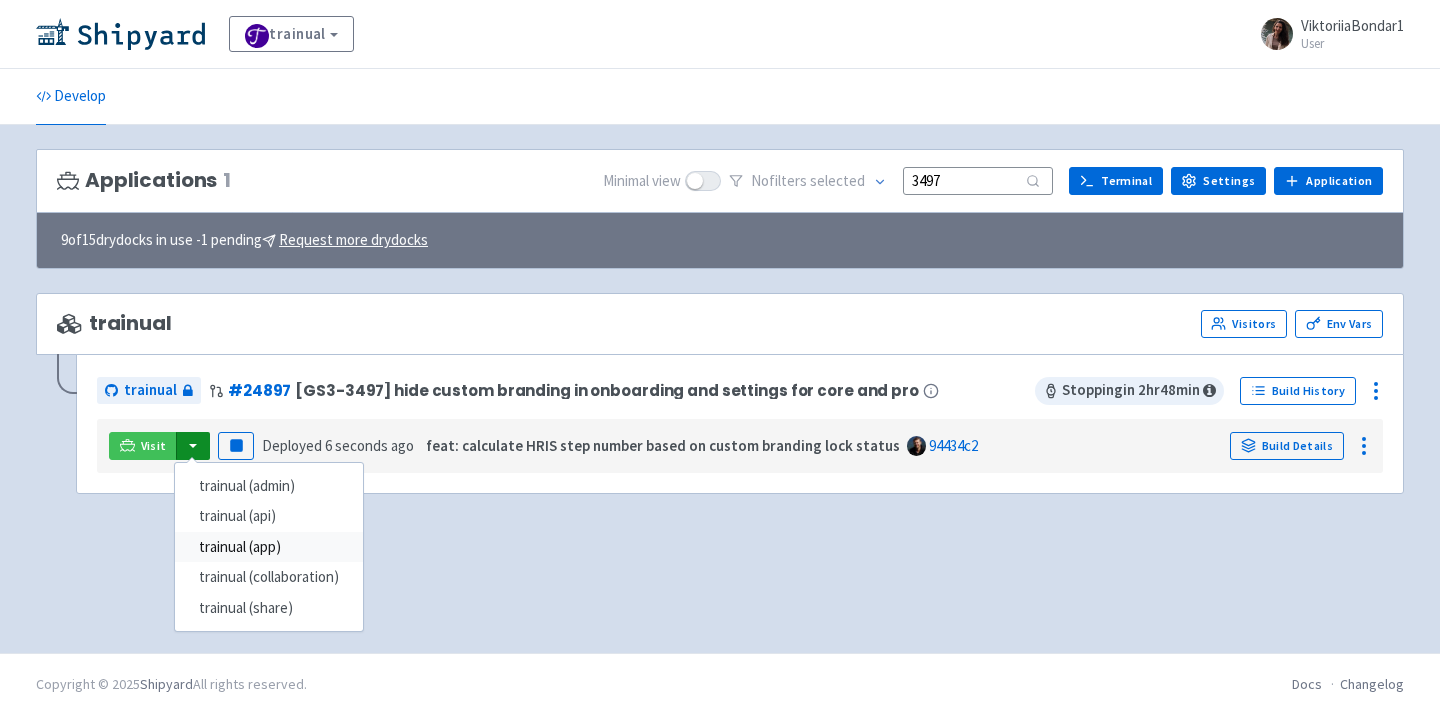 click on "trainual (app)" at bounding box center (269, 547) 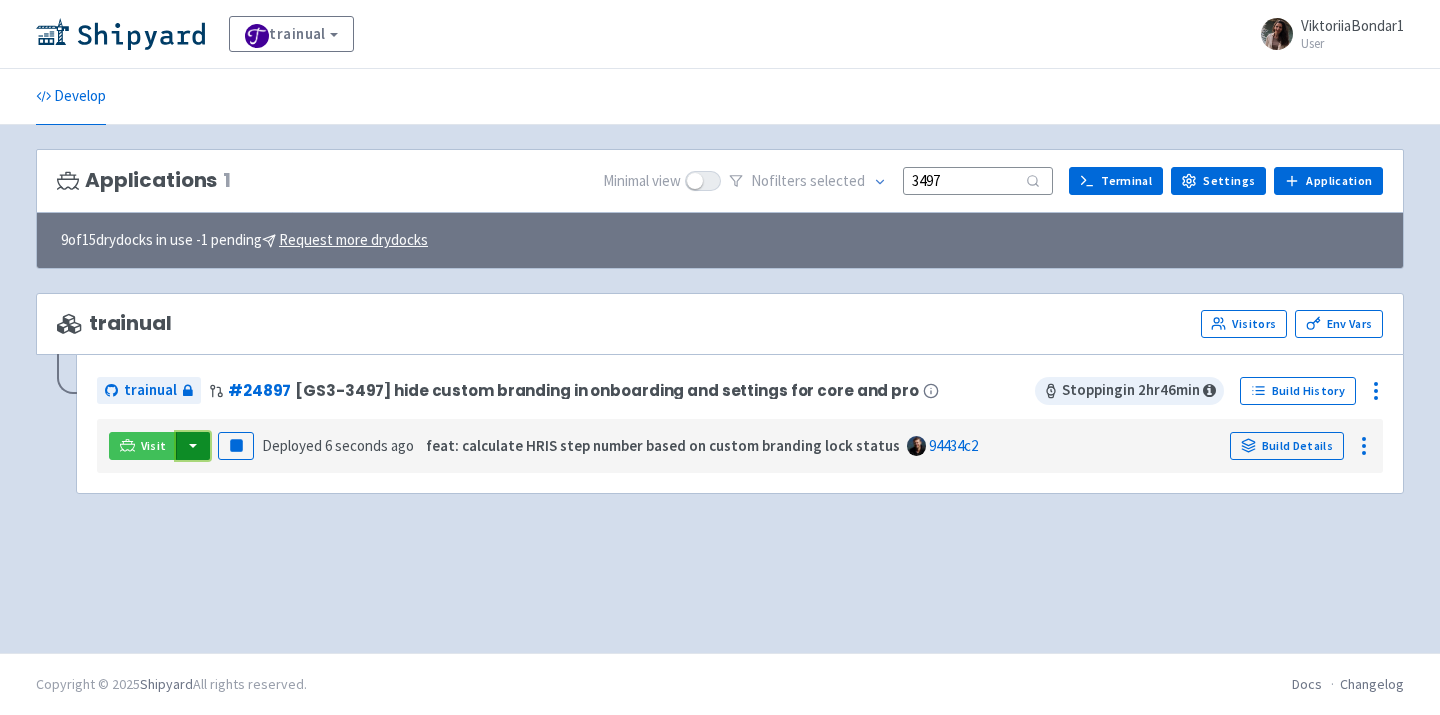 click at bounding box center [193, 446] 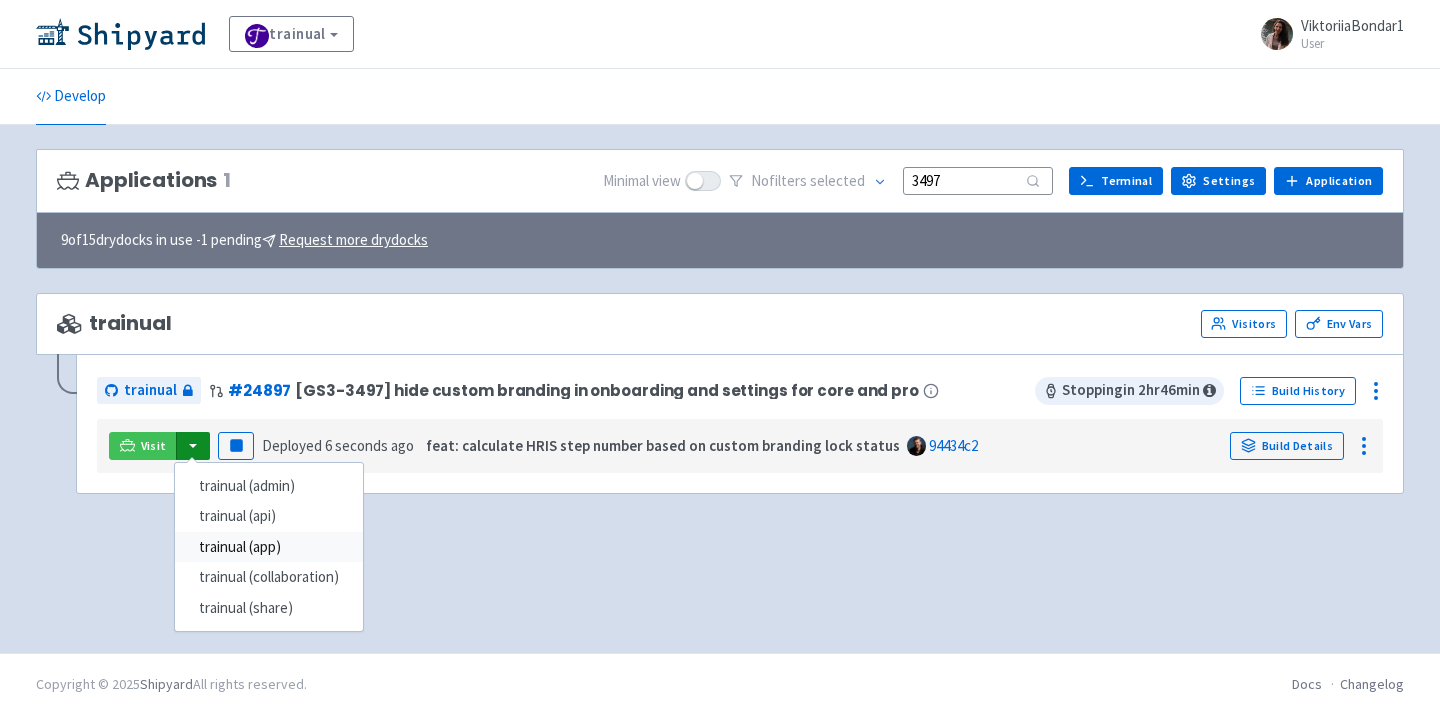 click on "trainual (app)" at bounding box center [269, 547] 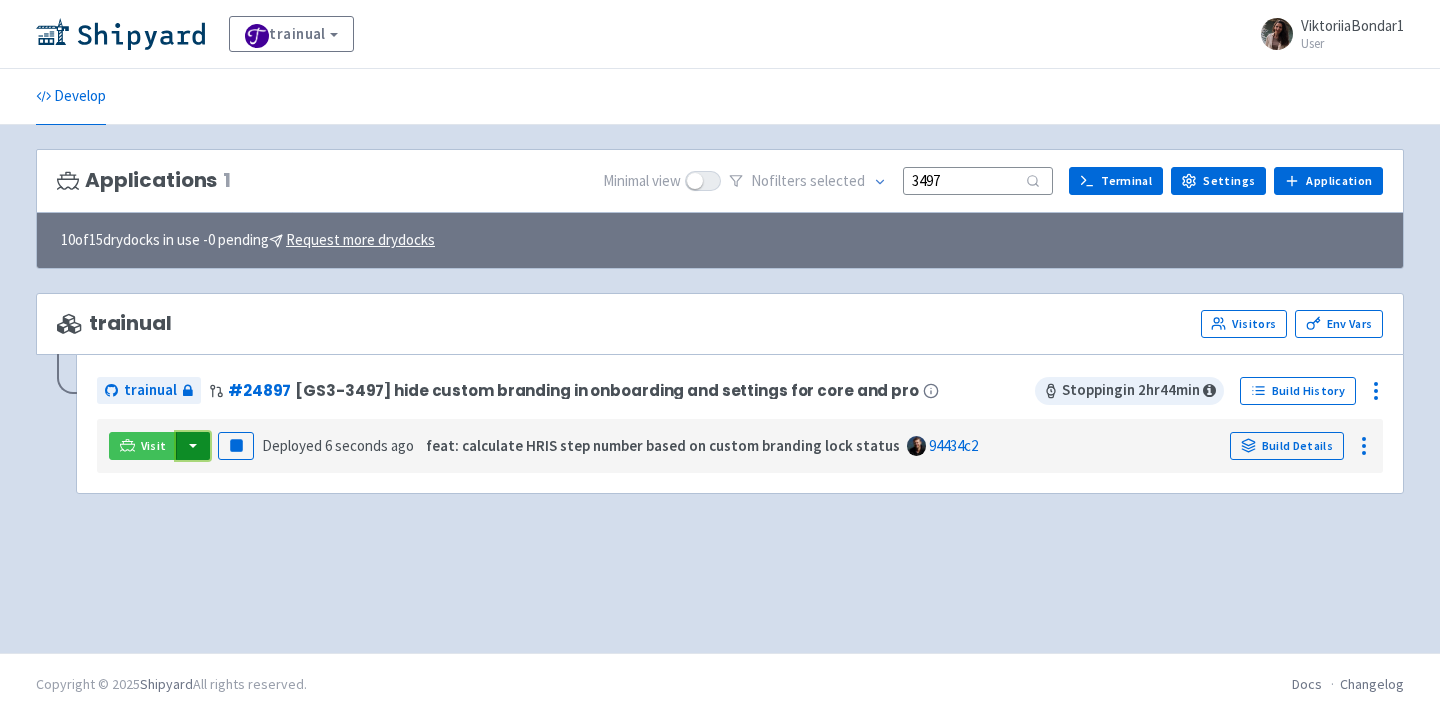 click at bounding box center [193, 446] 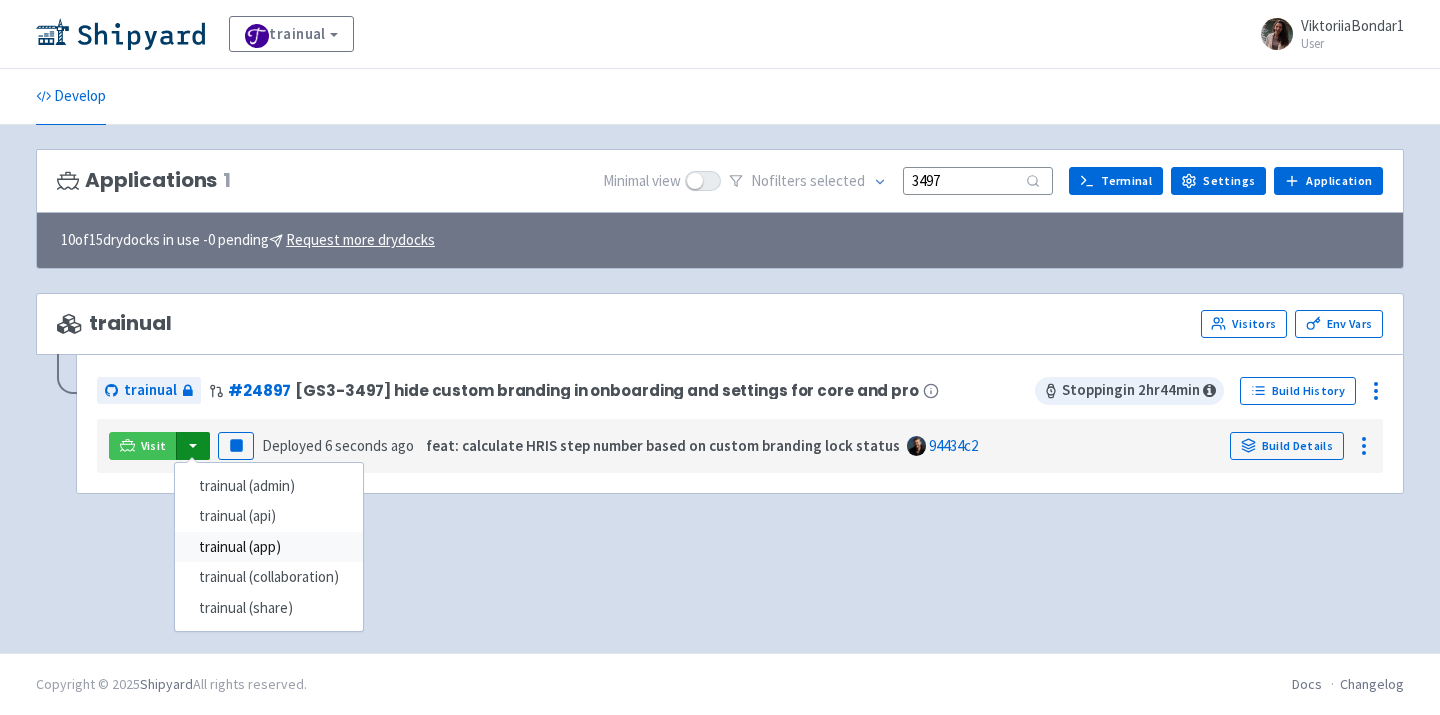 click on "trainual (app)" at bounding box center [269, 547] 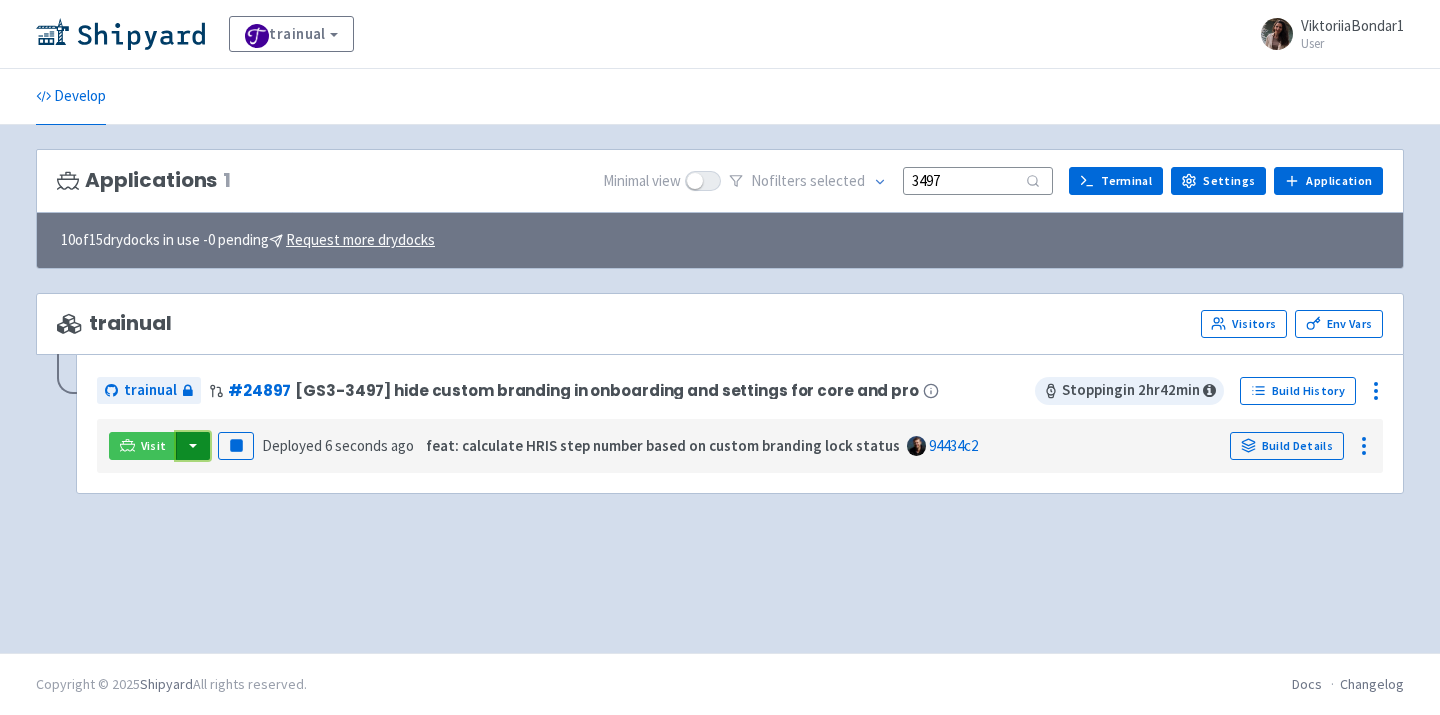 click at bounding box center [193, 446] 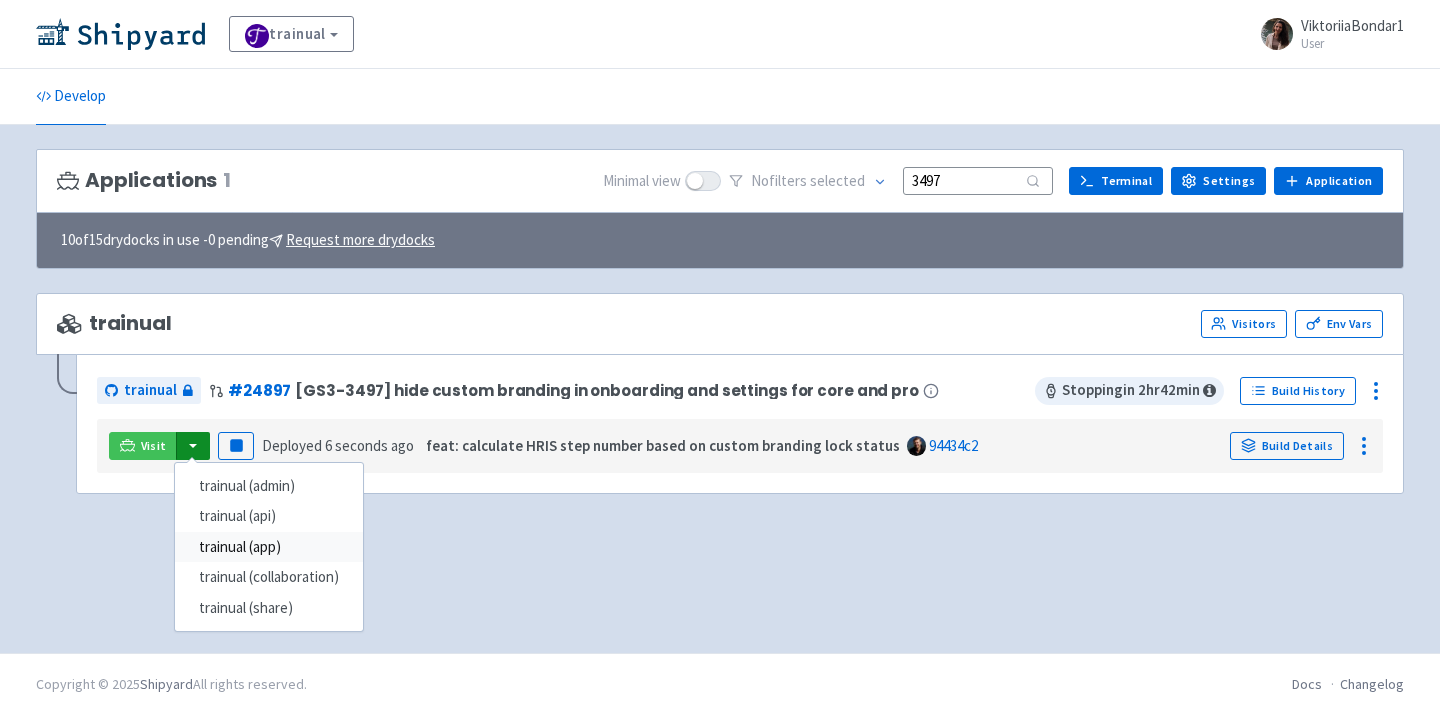 click on "trainual (app)" at bounding box center (269, 547) 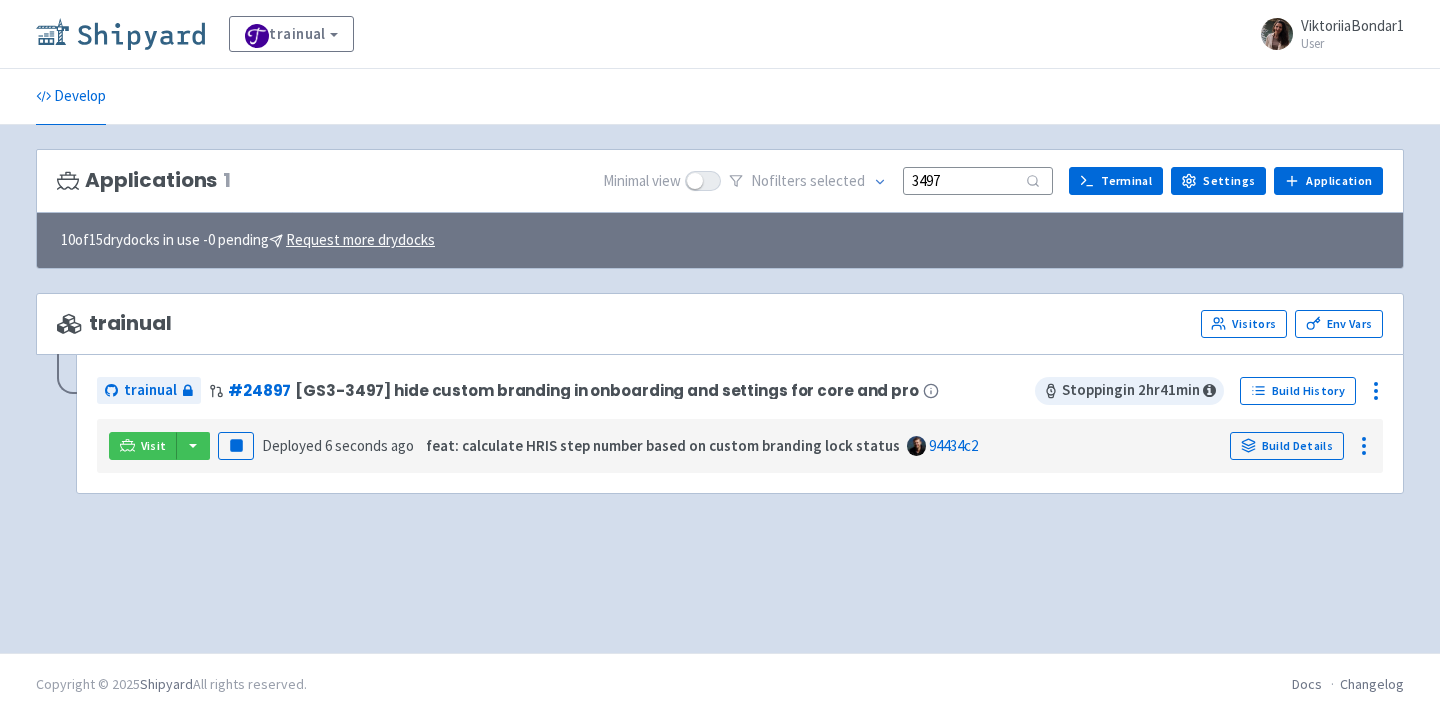 click at bounding box center (120, 34) 